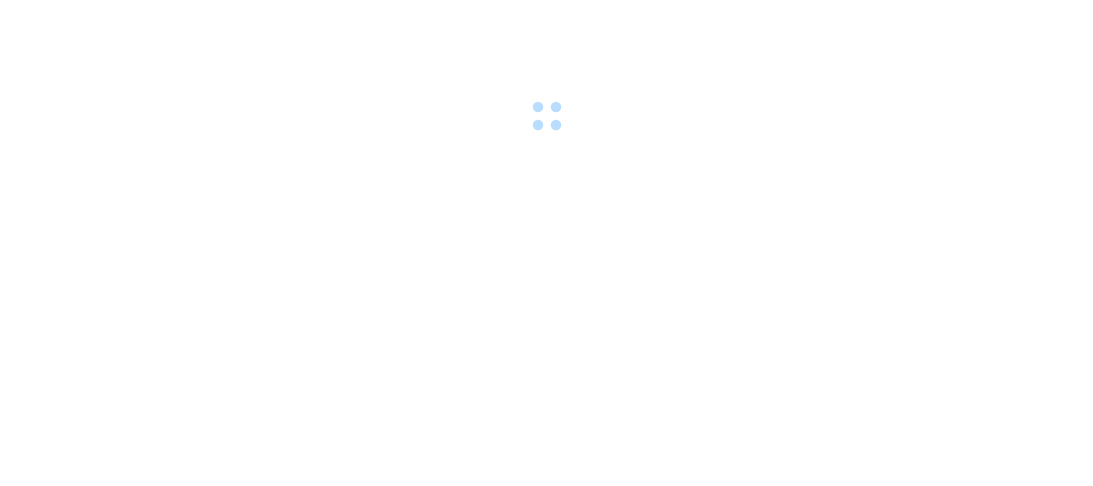 scroll, scrollTop: 0, scrollLeft: 0, axis: both 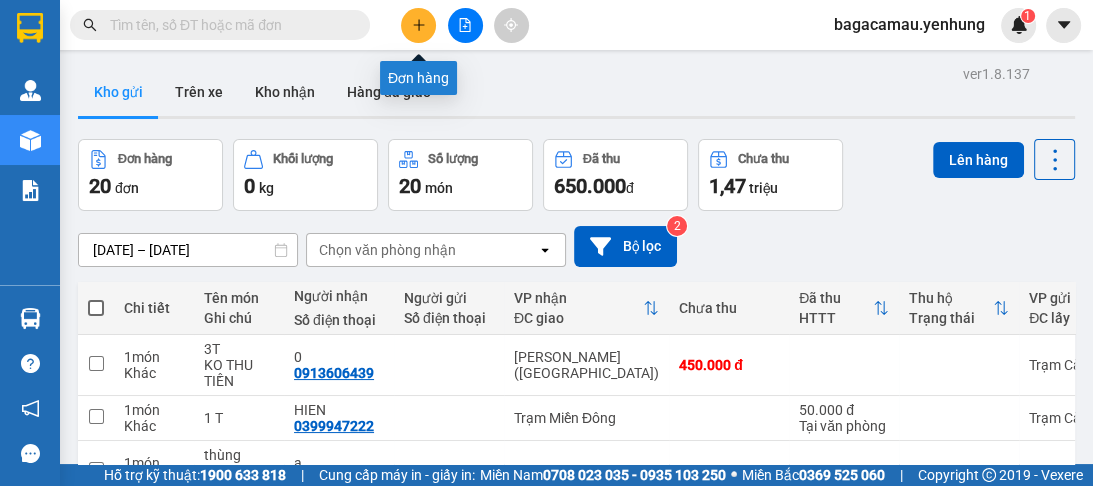 click 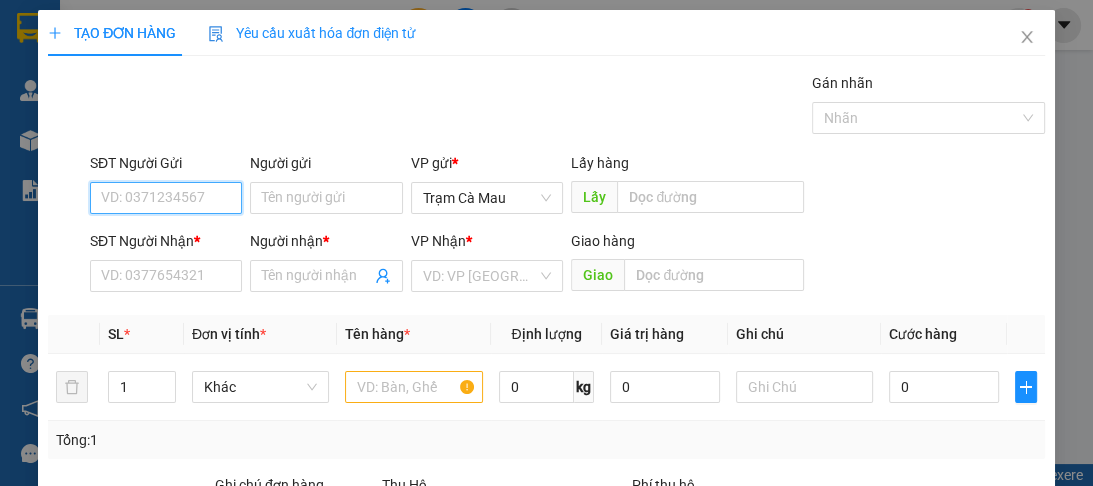 scroll, scrollTop: 252, scrollLeft: 0, axis: vertical 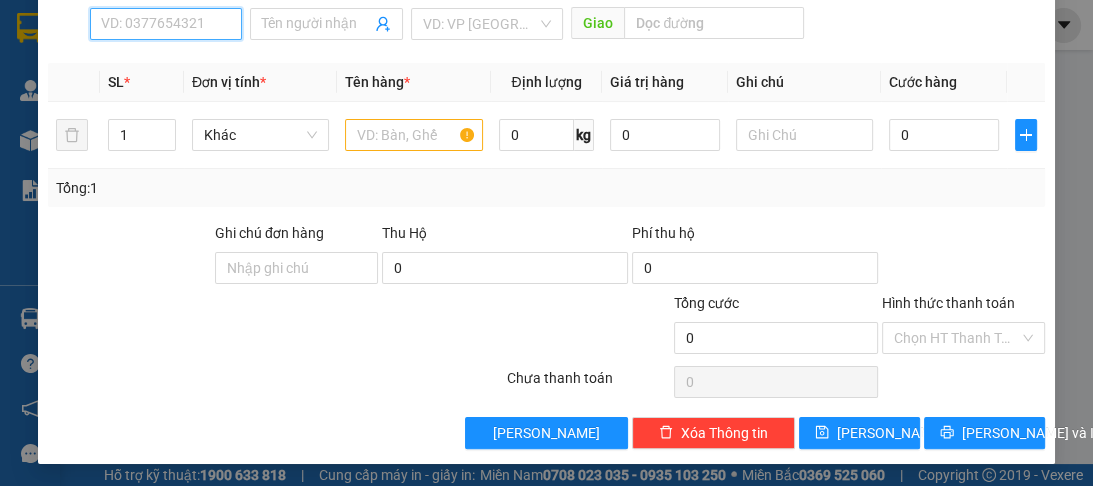 click on "SĐT Người Nhận  *" at bounding box center (166, 24) 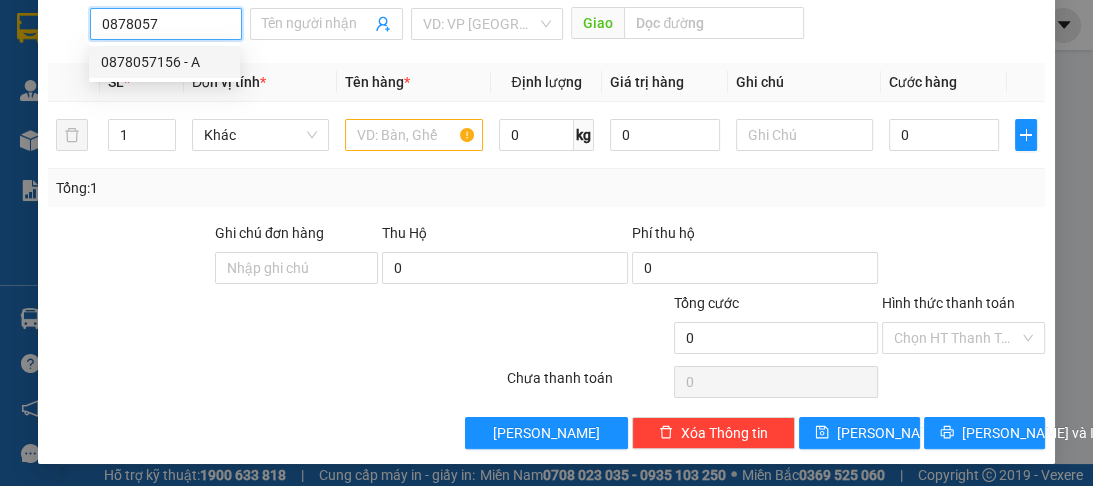 click on "0878057156 - A" at bounding box center [164, 62] 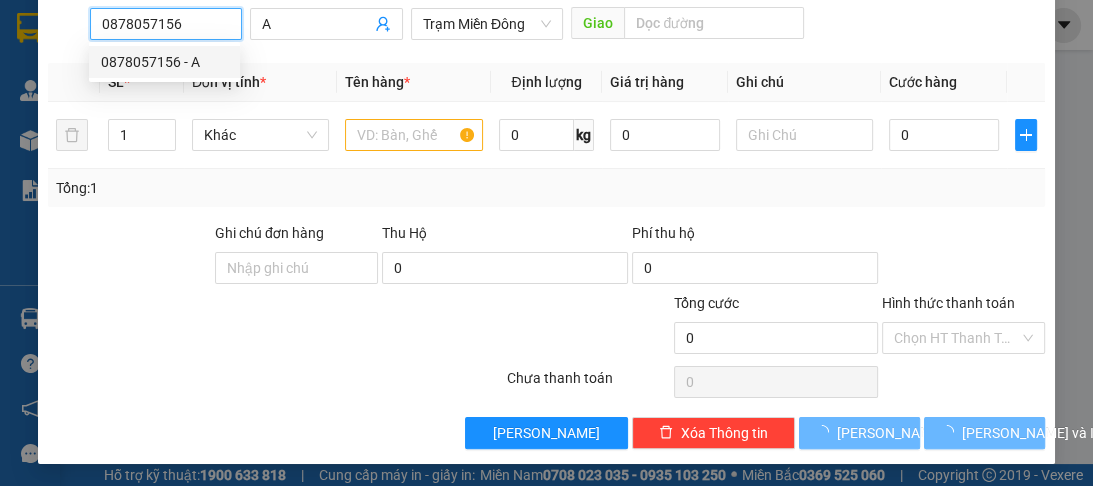 type on "100.000" 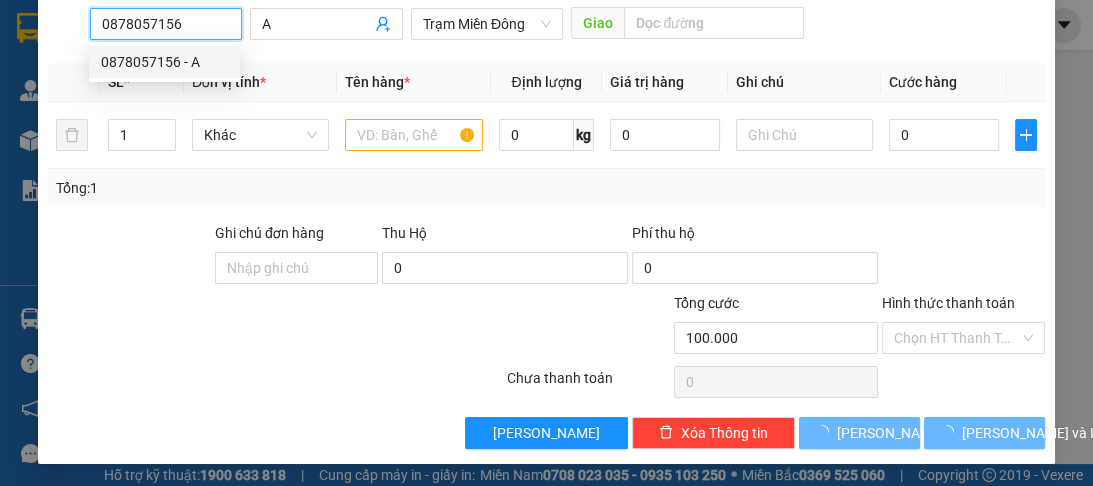 type on "100.000" 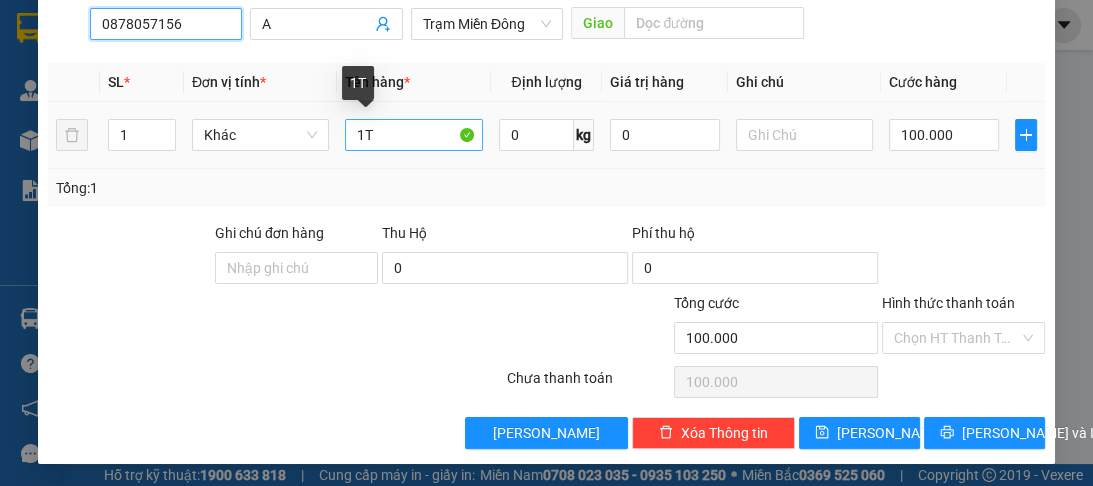 type on "0878057156" 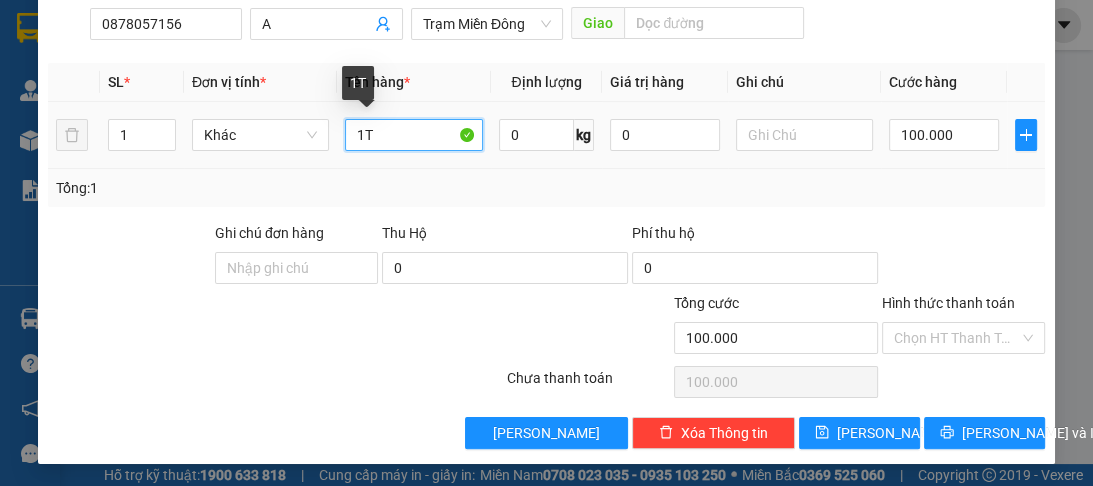 click on "1T" at bounding box center (413, 135) 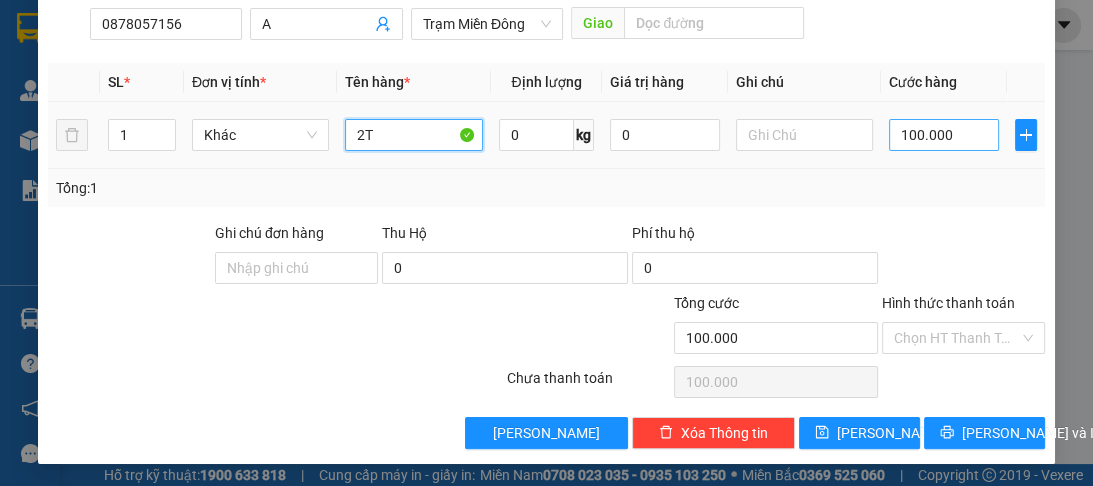 type on "2T" 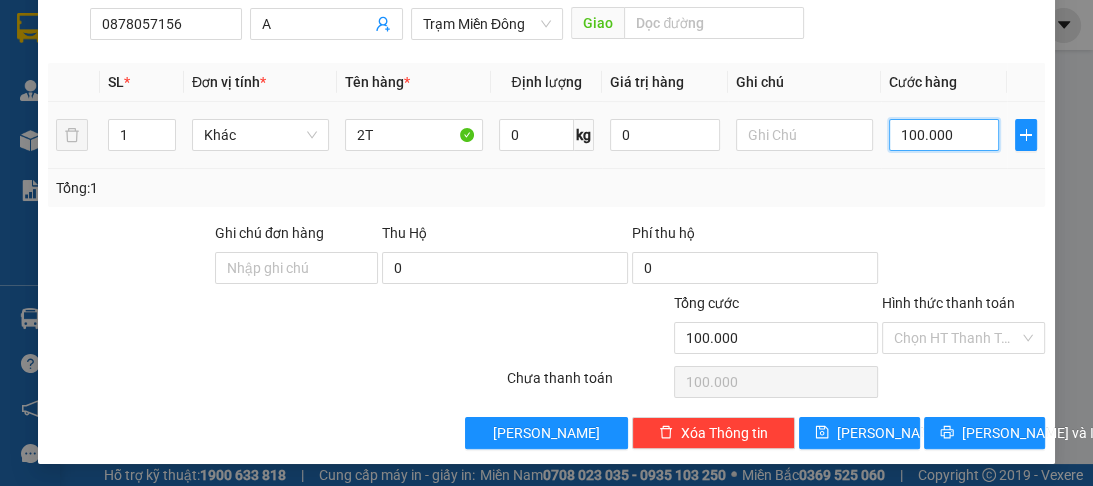click on "100.000" at bounding box center (944, 135) 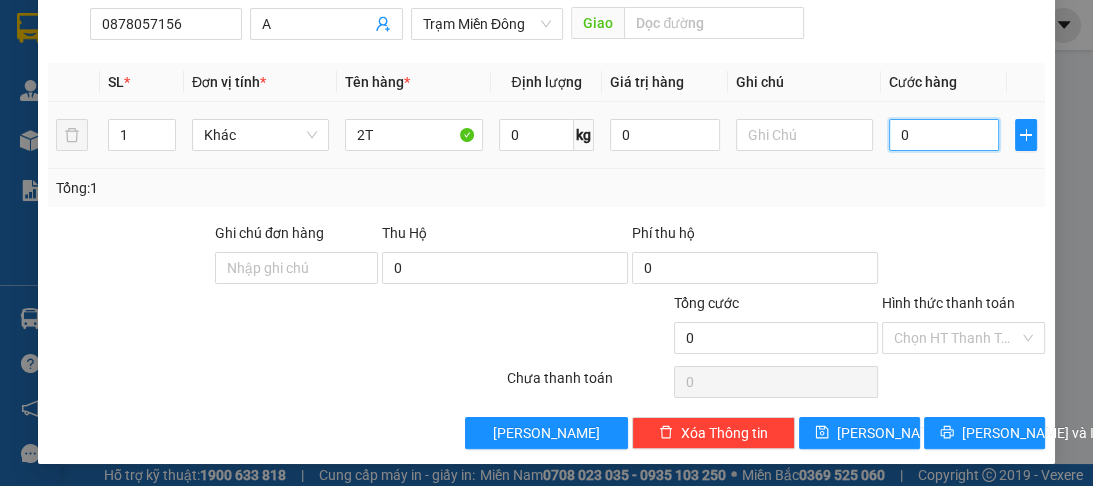 type on "0" 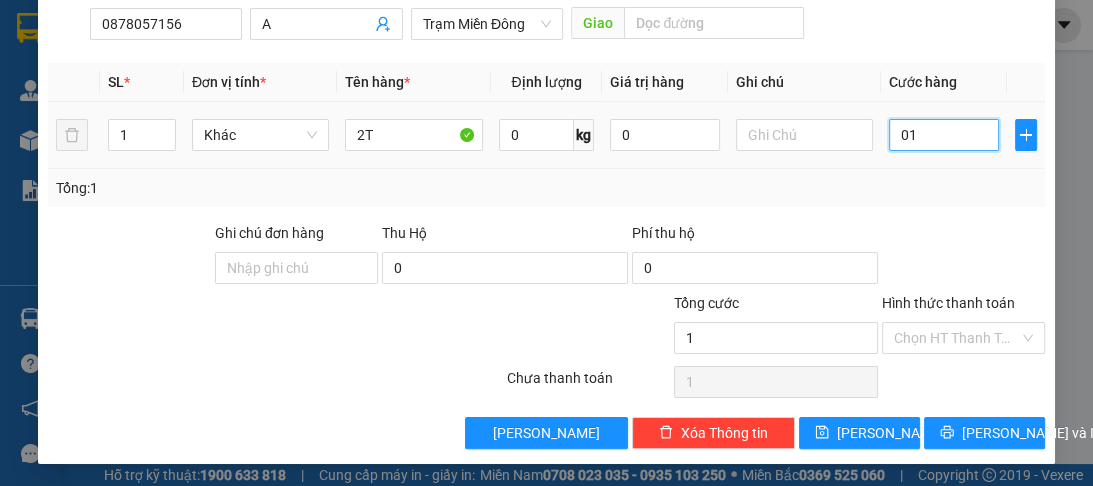 type on "16" 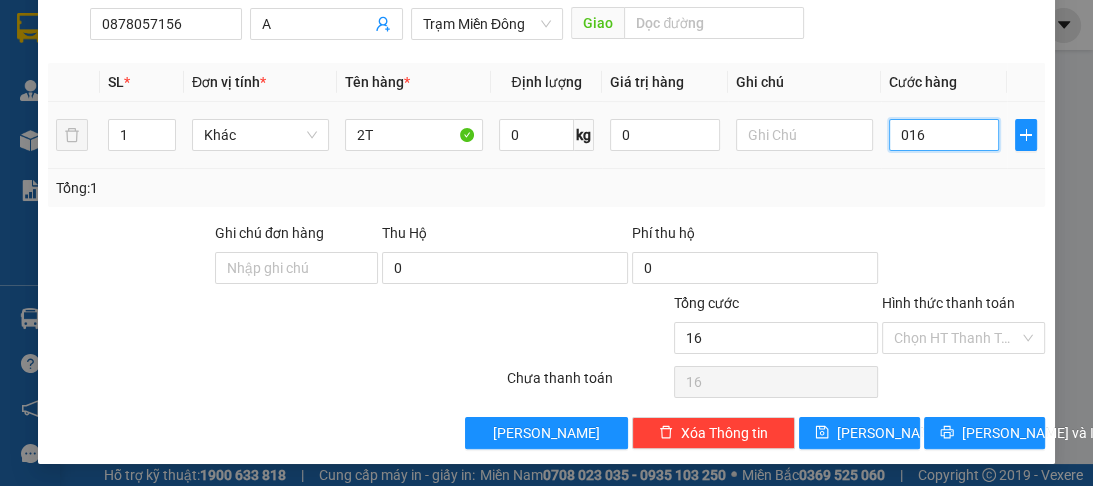 type on "0.160" 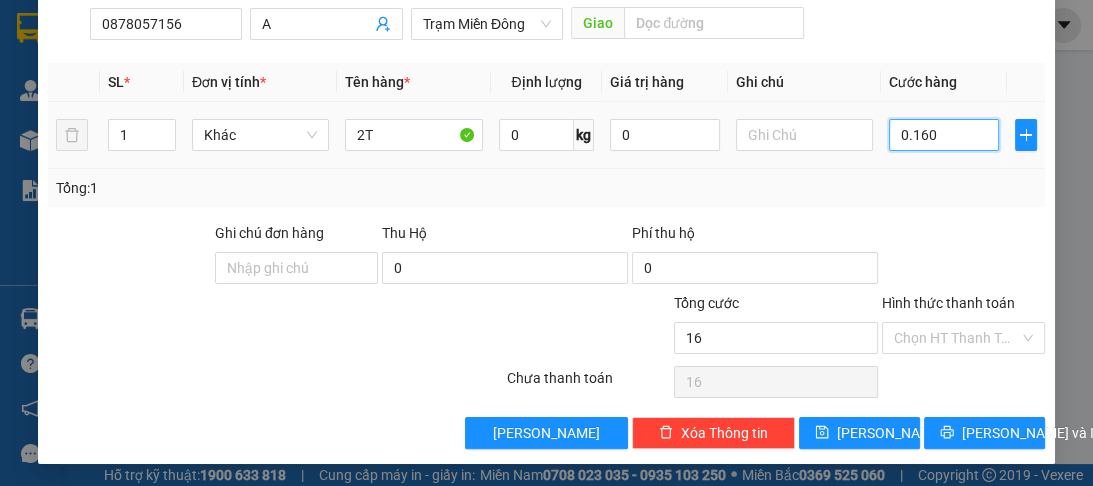 type on "160" 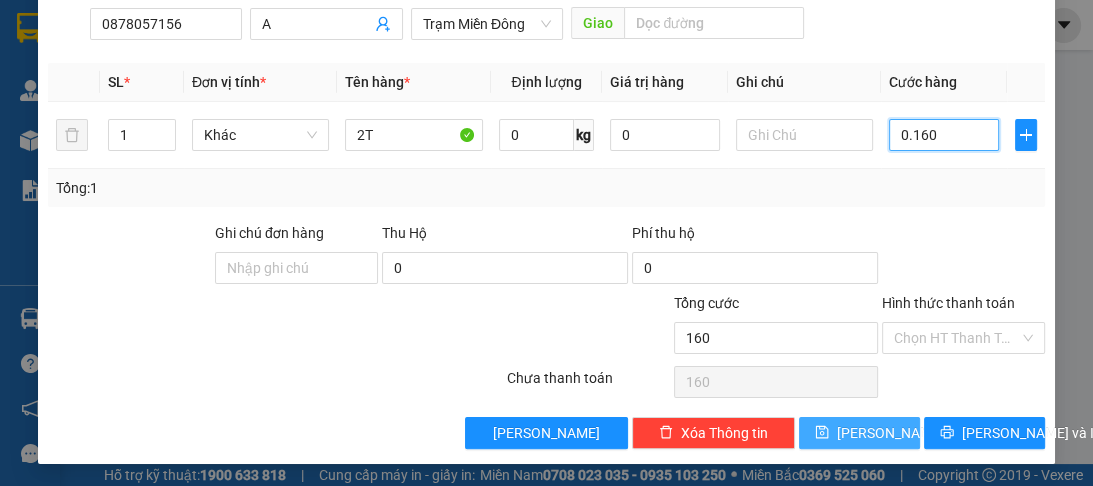 type on "0.160" 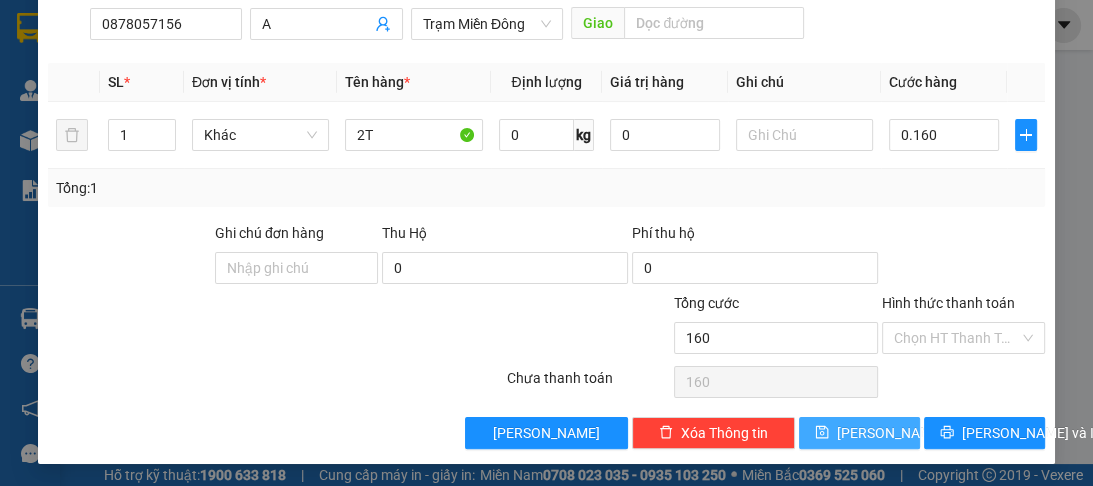 type on "160.000" 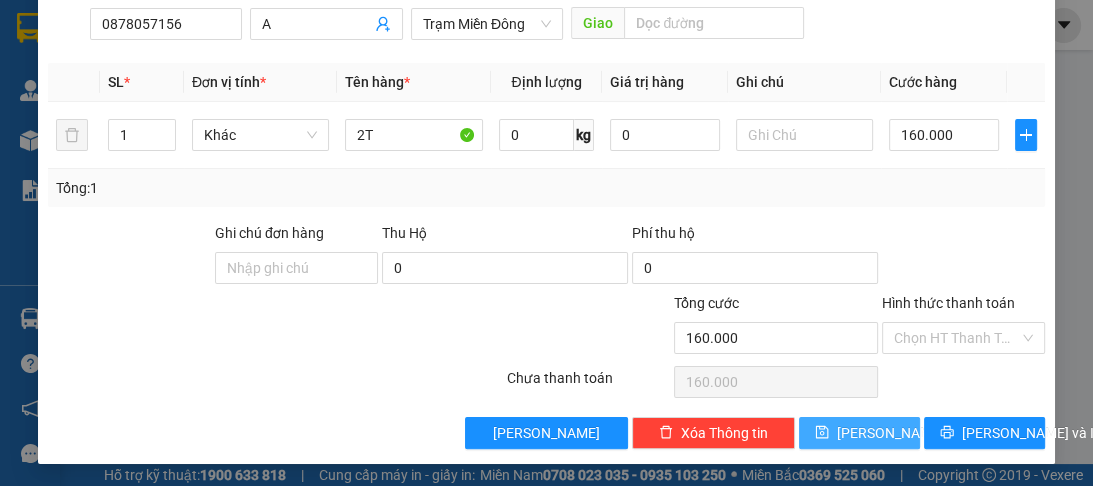 click on "[PERSON_NAME]" at bounding box center (859, 433) 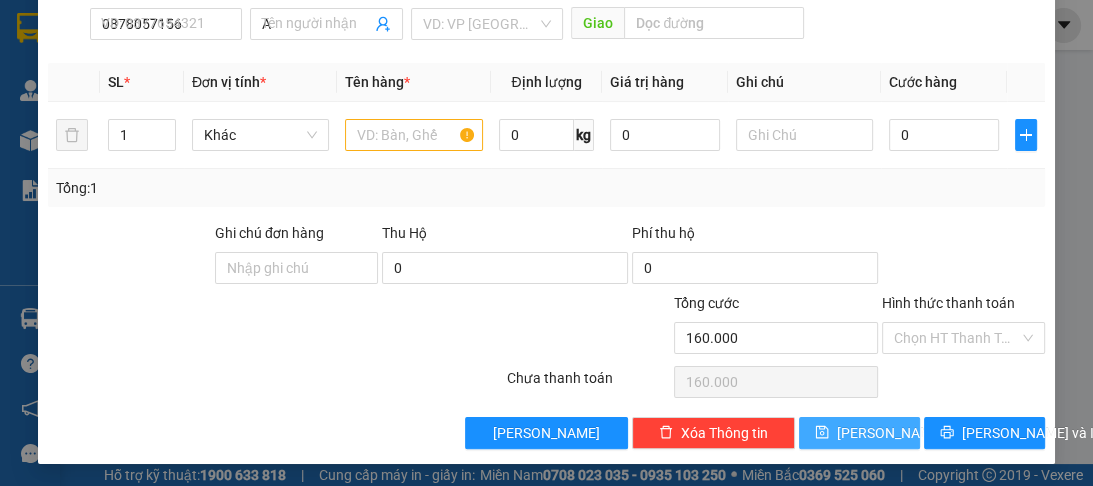 type 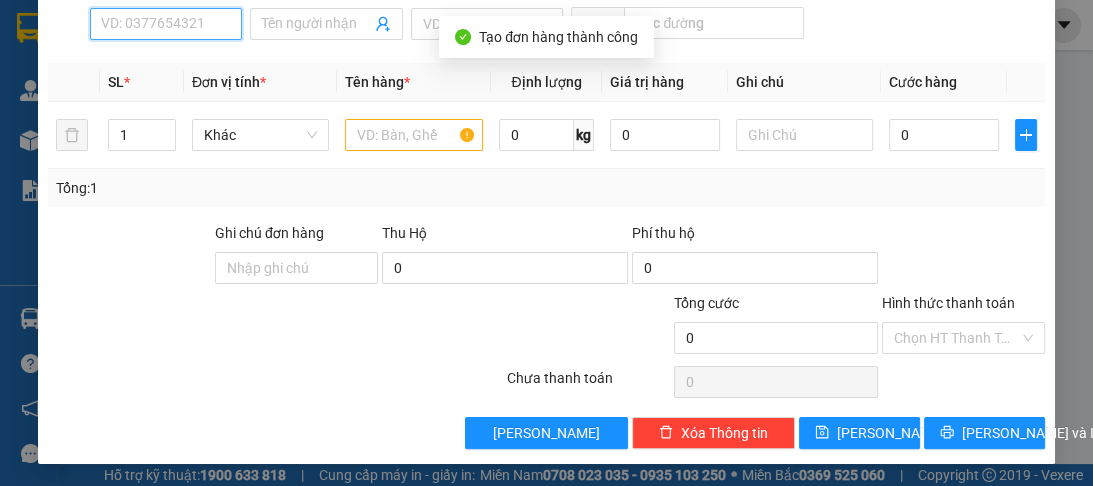 click on "SĐT Người Nhận  *" at bounding box center [166, 24] 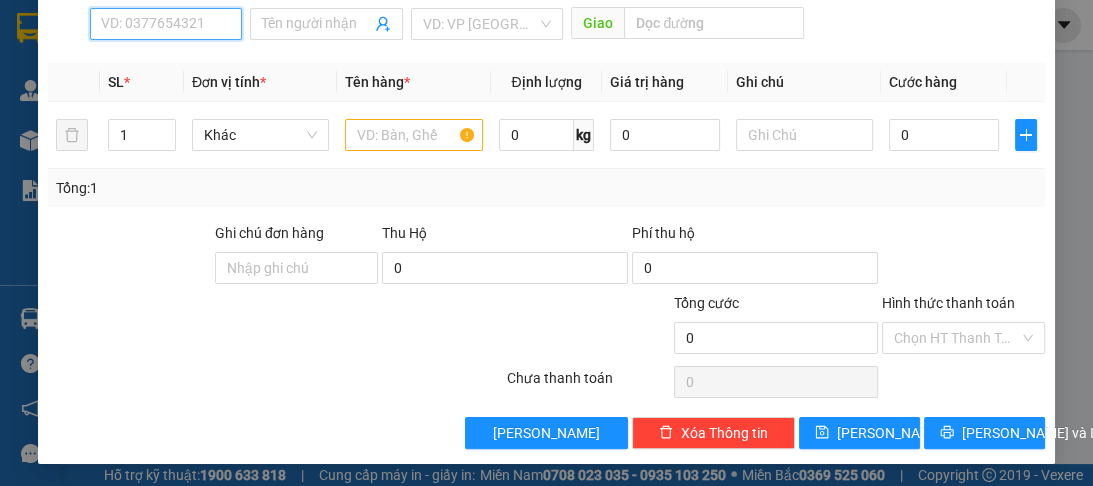 click on "SĐT Người Nhận  *" at bounding box center [166, 24] 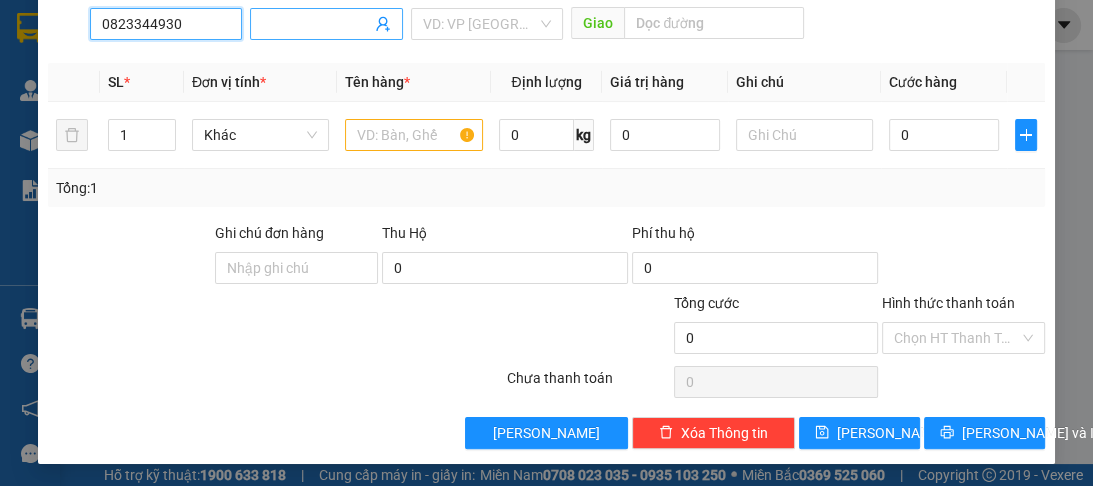 type on "0823344930" 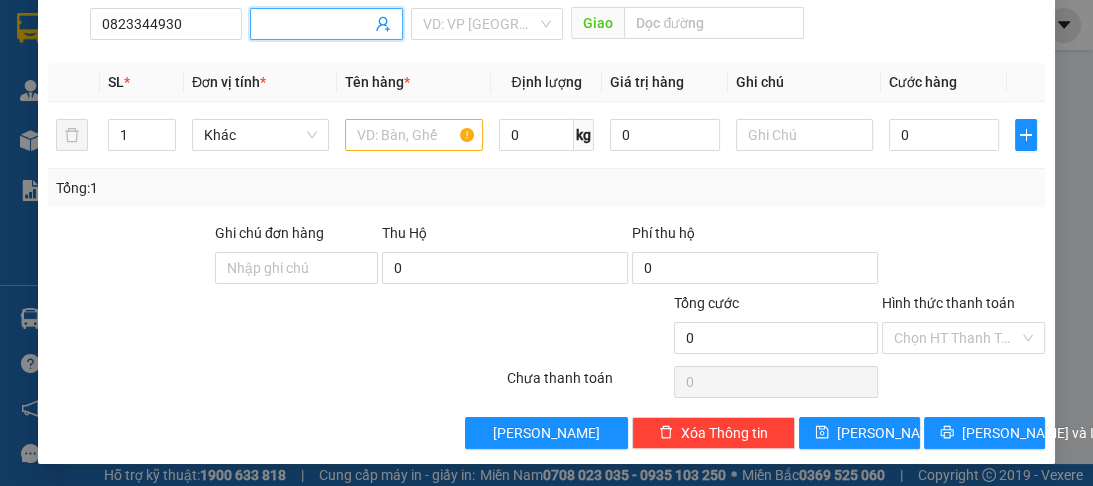 click on "Người nhận  *" at bounding box center [316, 24] 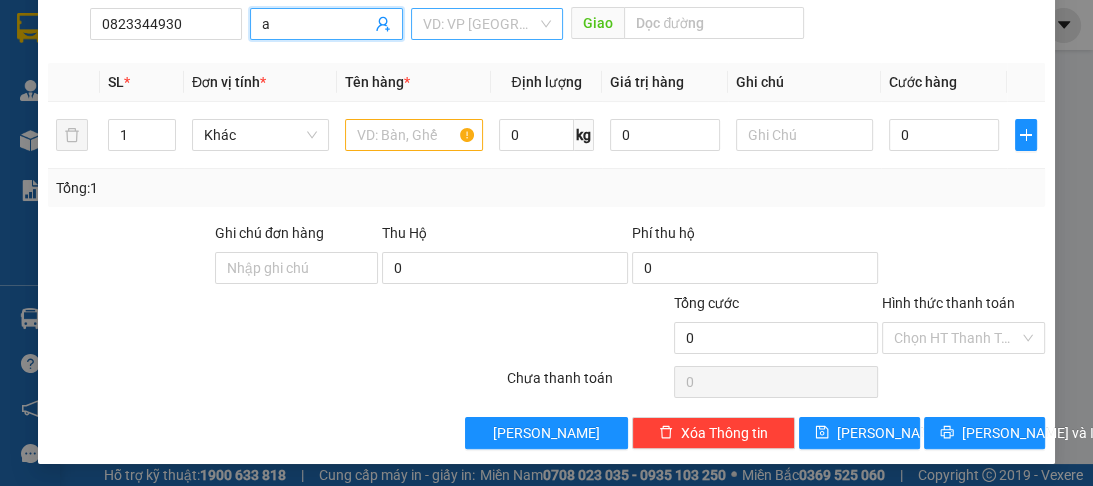 type on "a" 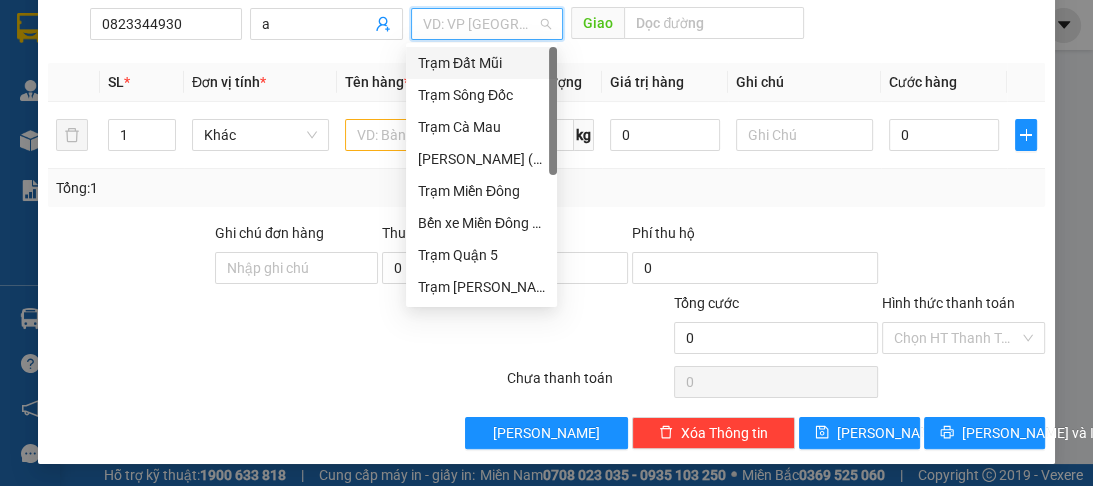 click at bounding box center [480, 24] 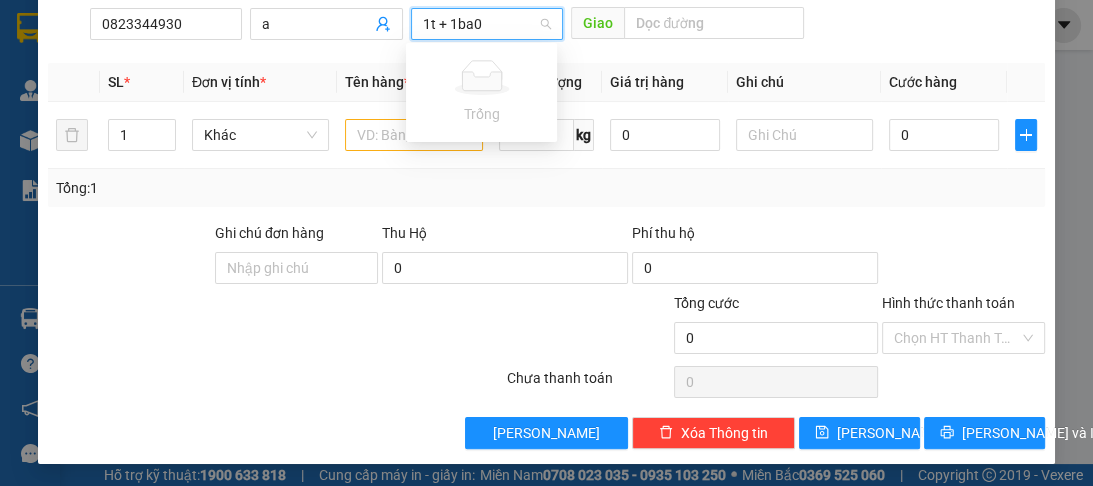 click on "1t + 1ba0" at bounding box center (480, 24) 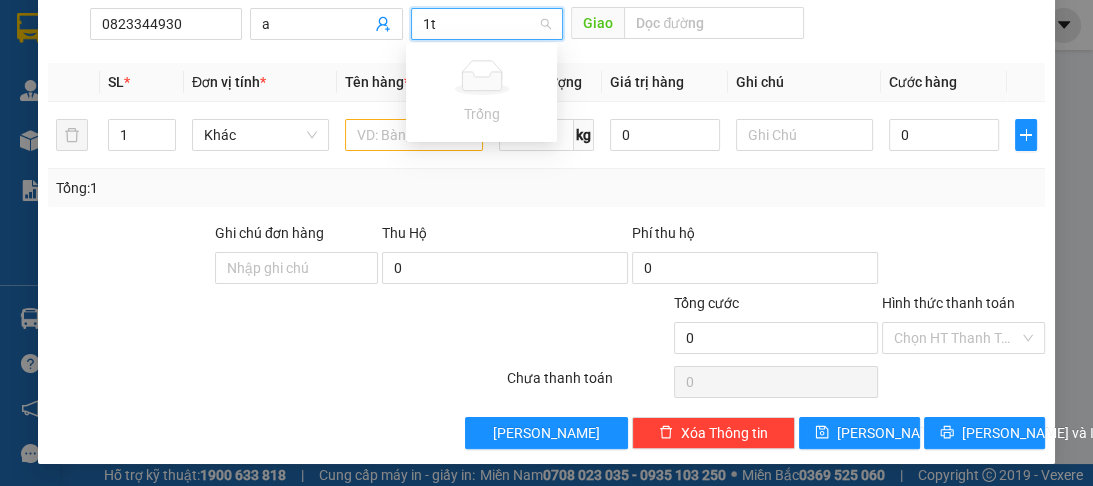 type on "1" 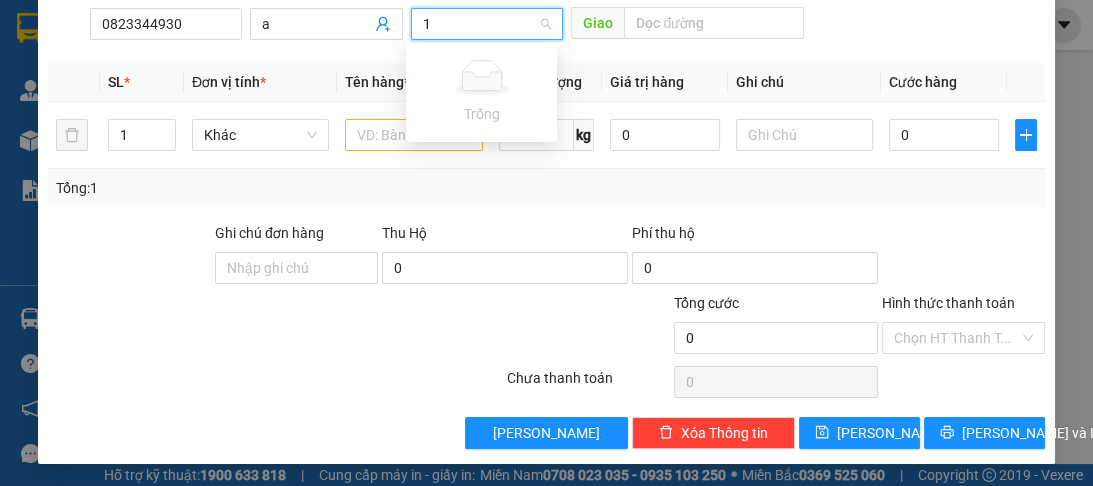 type 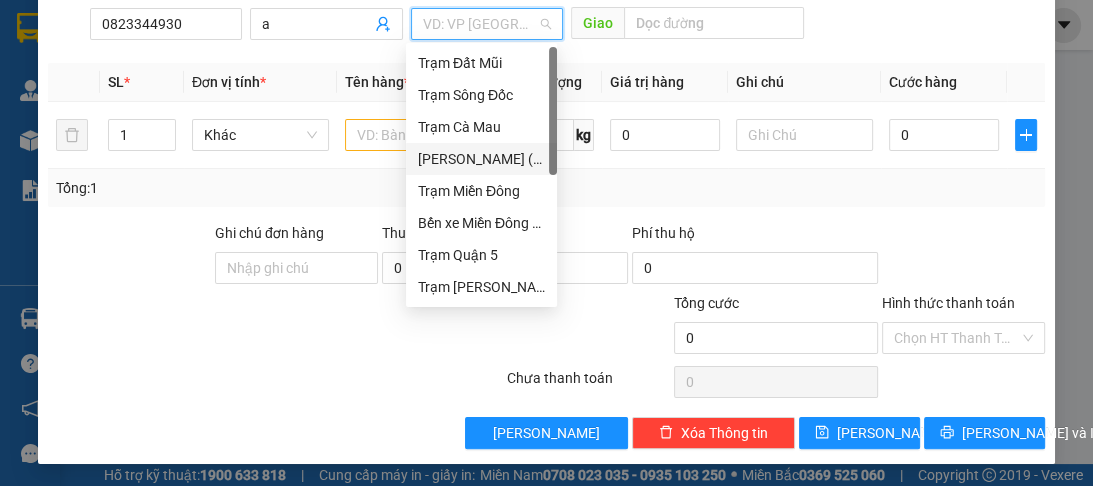 click on "[PERSON_NAME] ([GEOGRAPHIC_DATA])" at bounding box center (481, 159) 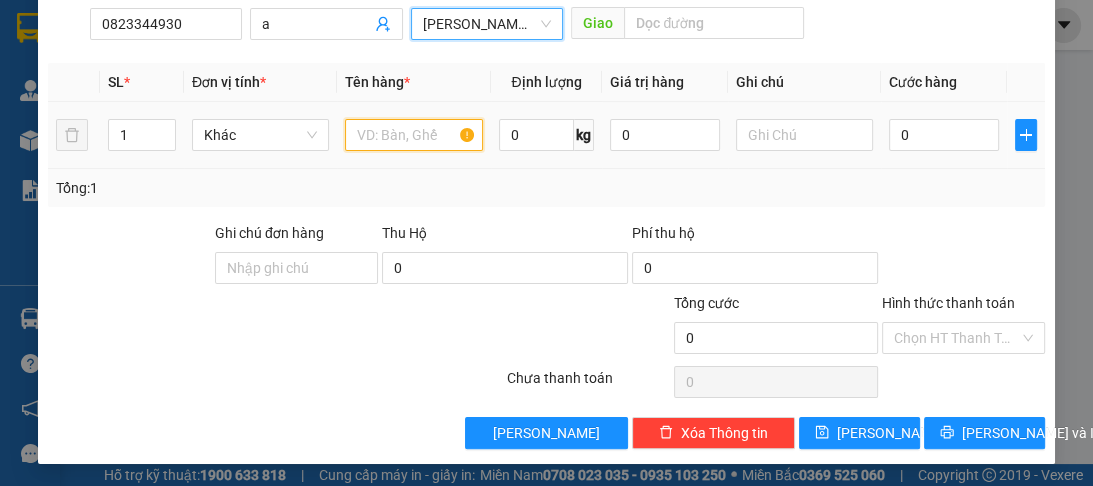 click at bounding box center (413, 135) 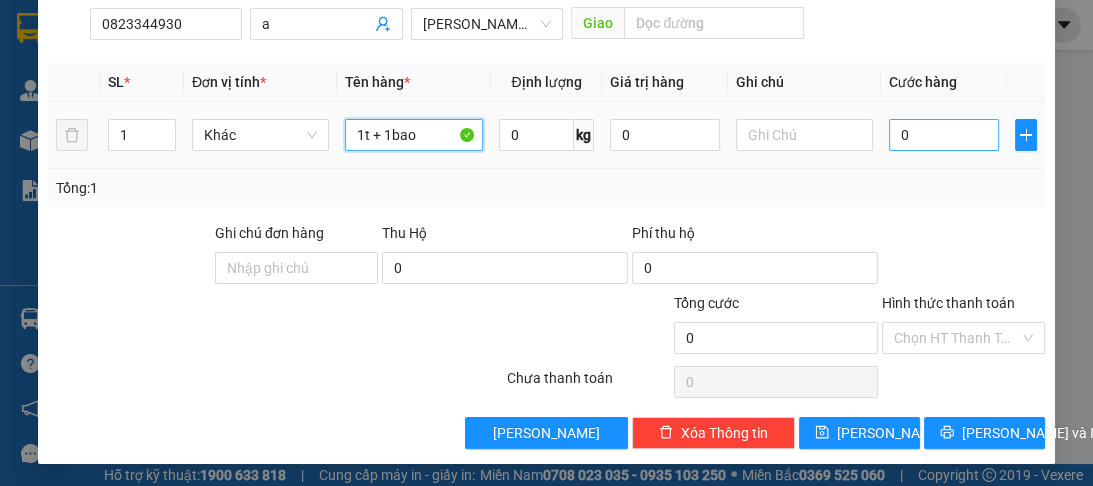 type on "1t + 1bao" 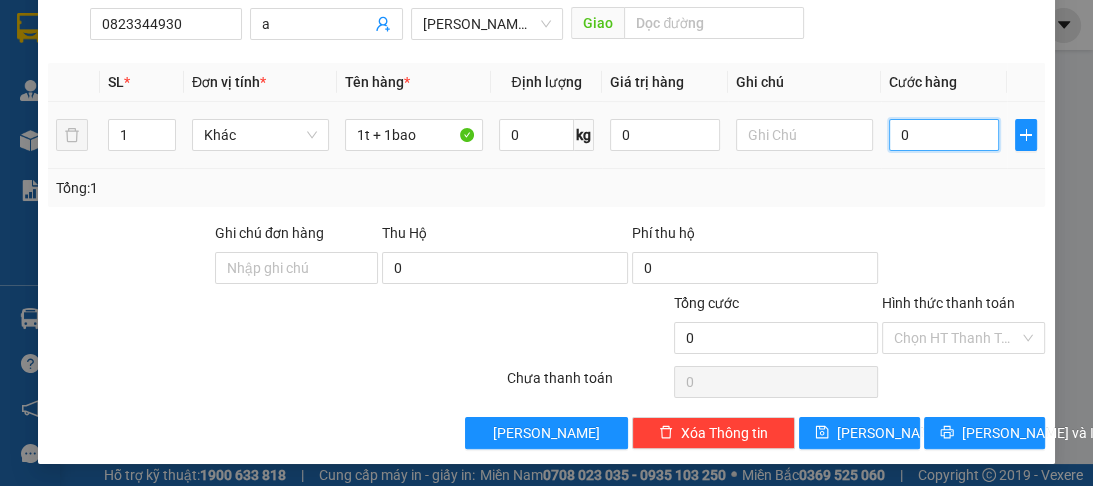 click on "0" at bounding box center (944, 135) 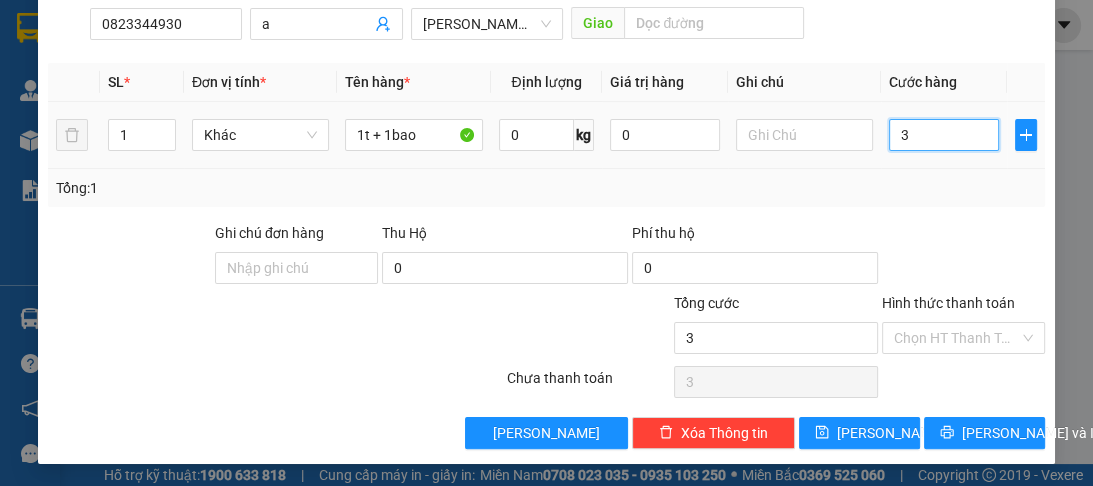 type on "30" 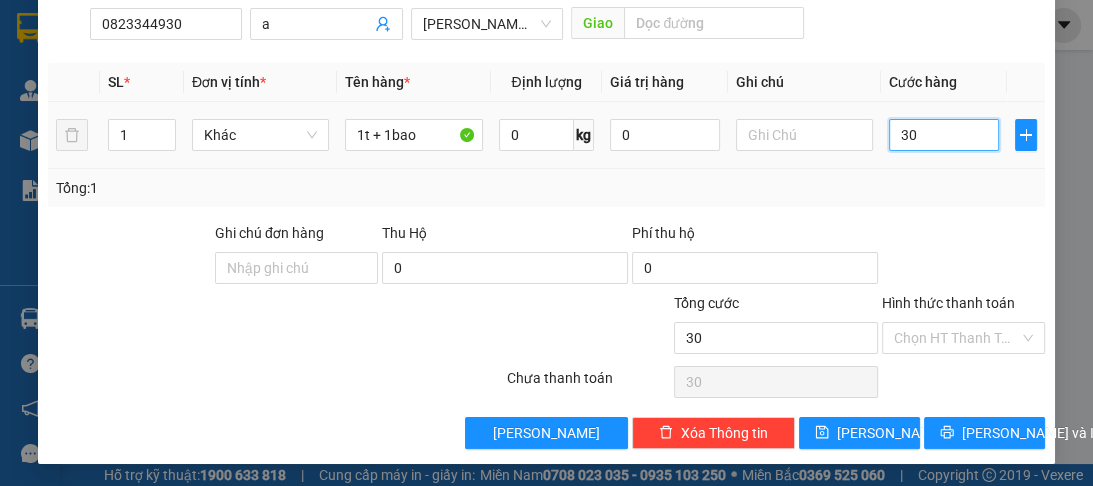 type on "300" 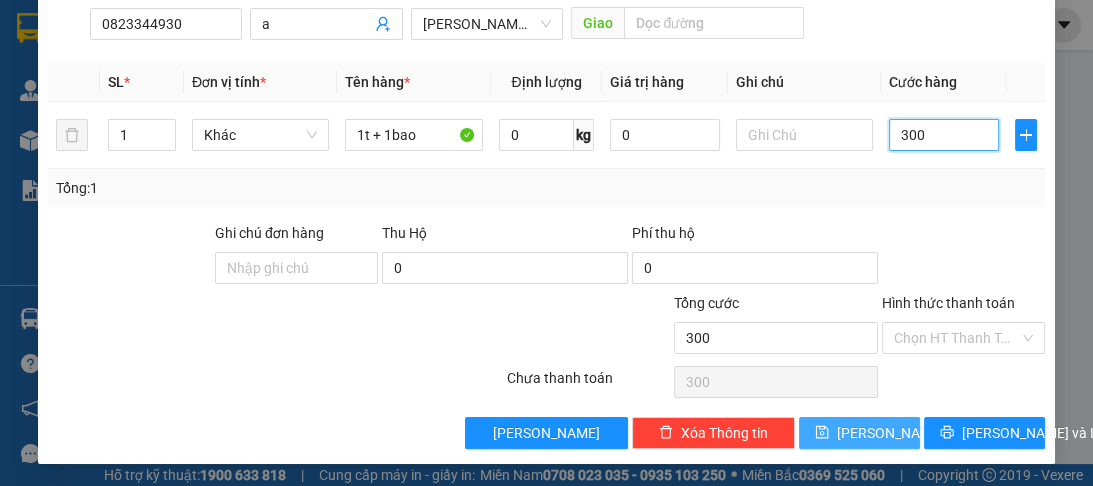 type on "300" 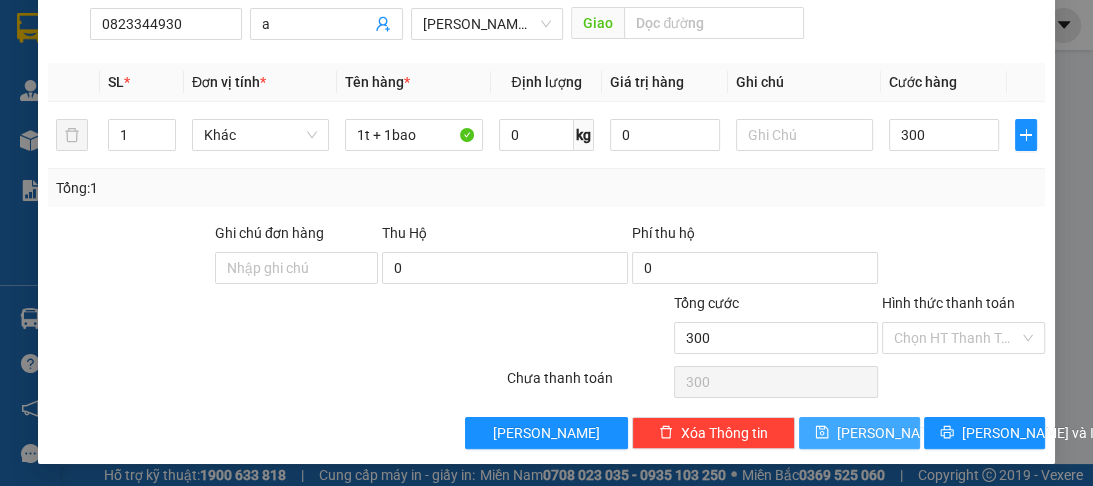 type on "300.000" 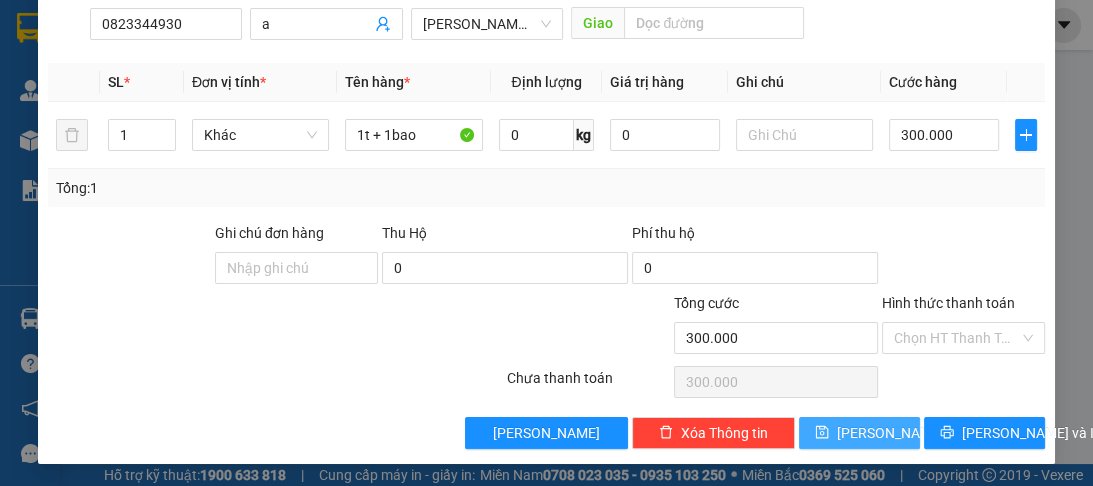 click on "[PERSON_NAME]" at bounding box center (890, 433) 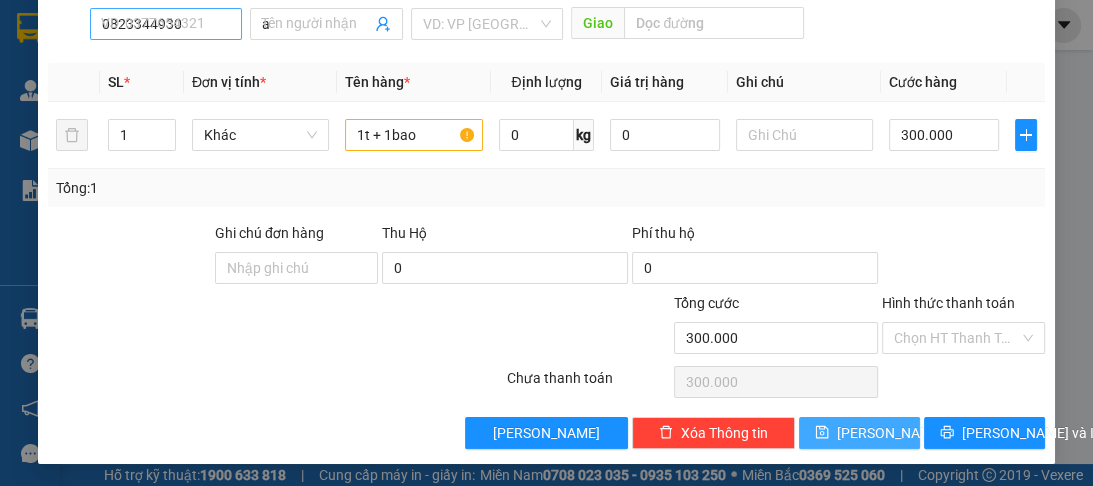type 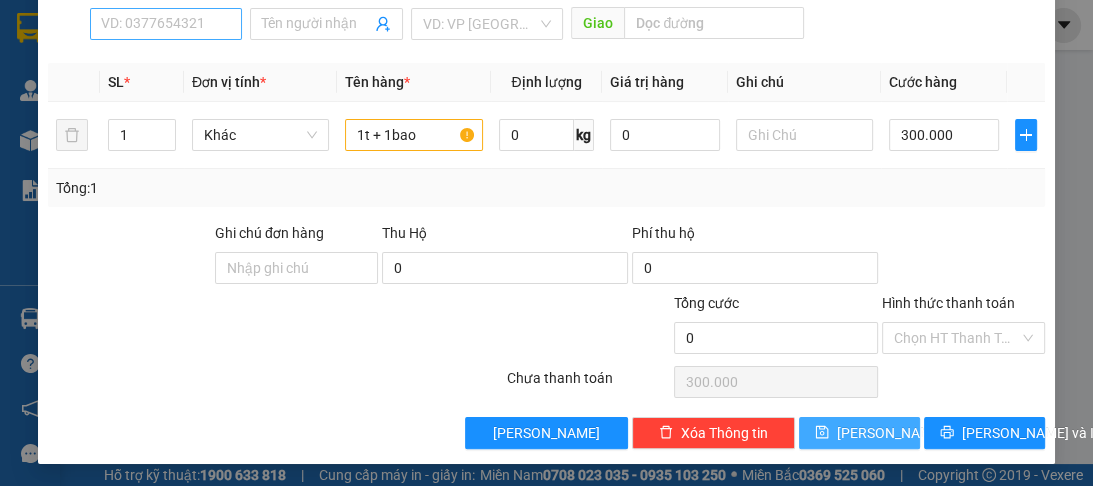 type on "0" 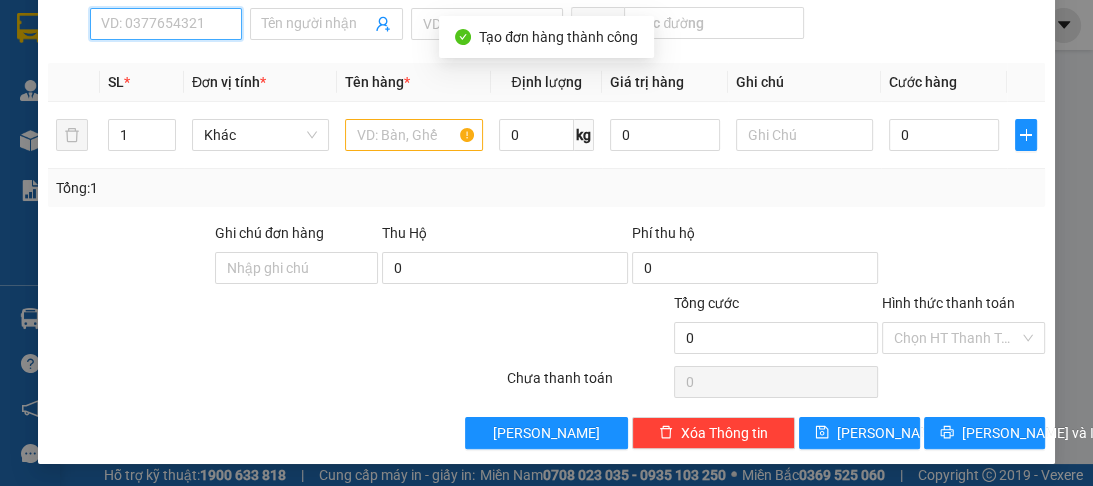 click on "SĐT Người Nhận  *" at bounding box center (166, 24) 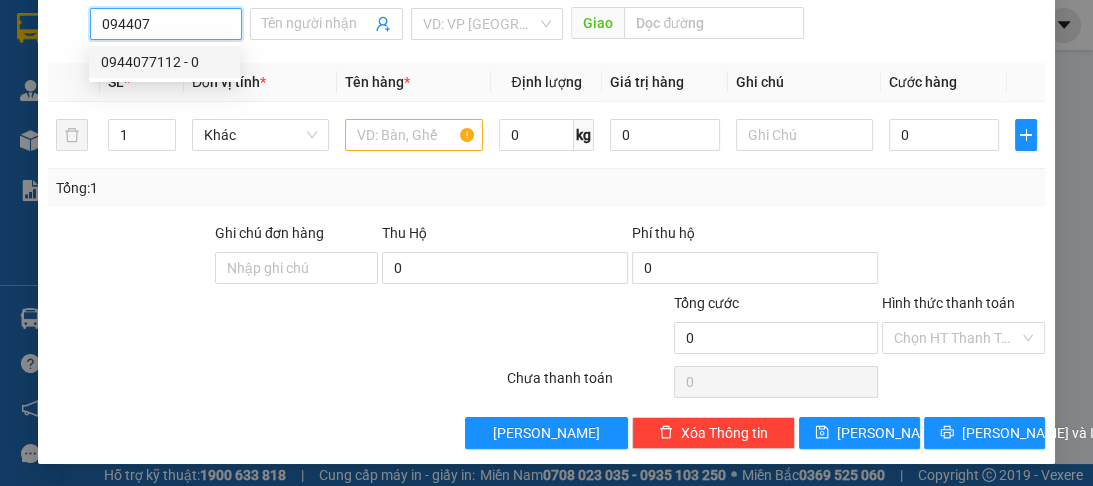 click on "0944077112 - 0" at bounding box center (164, 62) 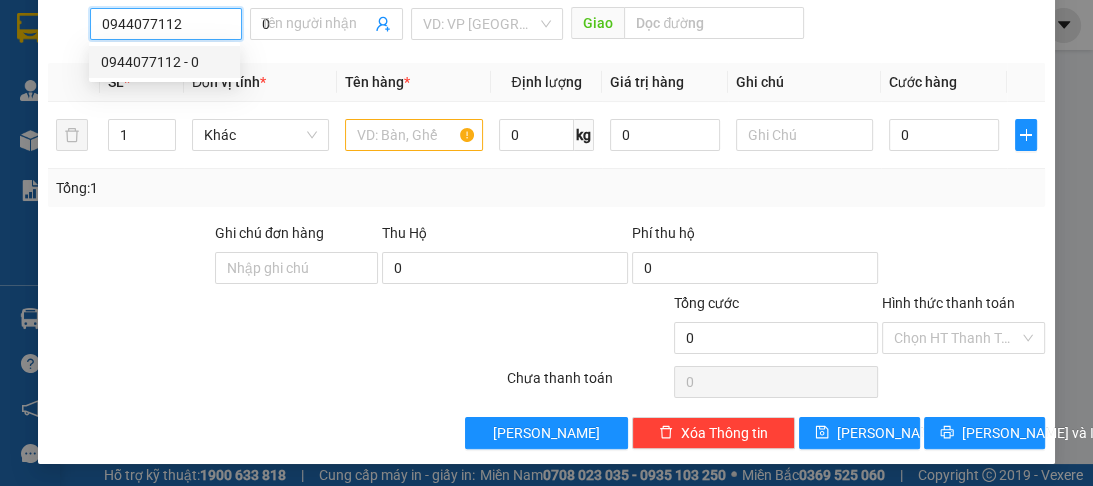type on "70.000" 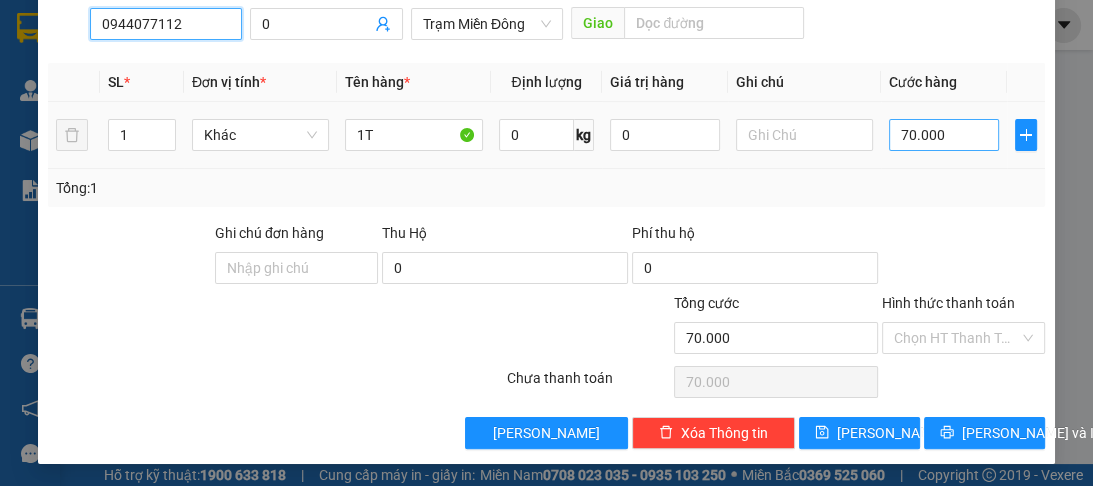 type on "0944077112" 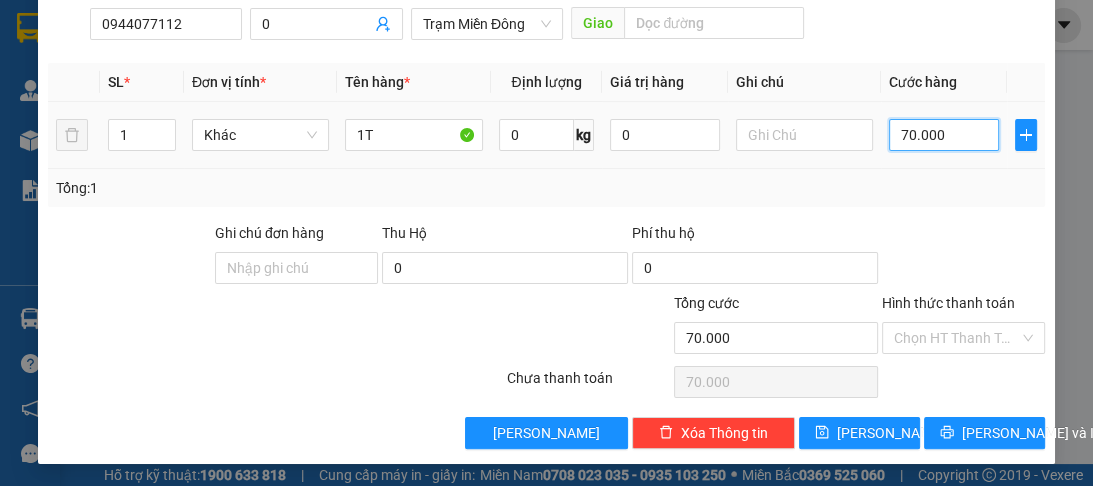 click on "70.000" at bounding box center [944, 135] 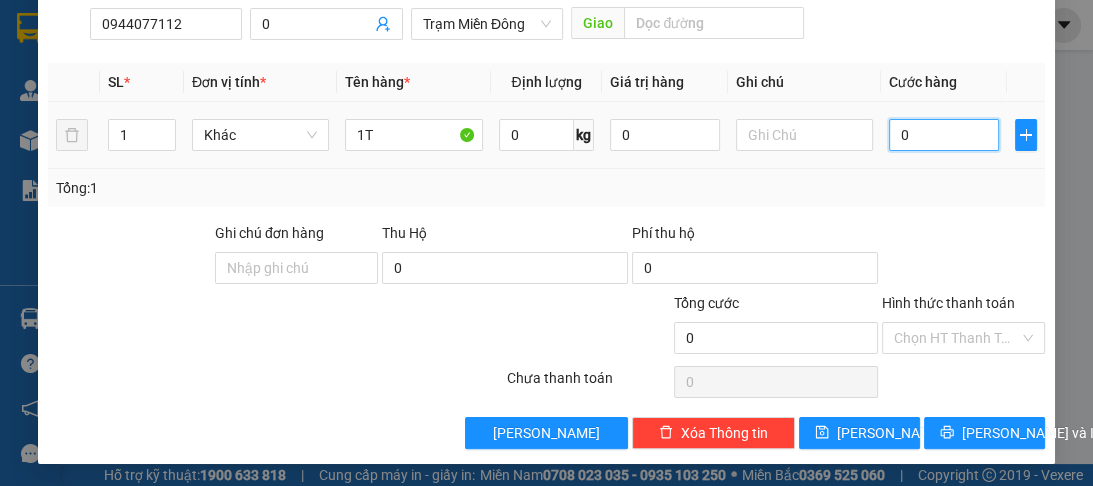 type on "0" 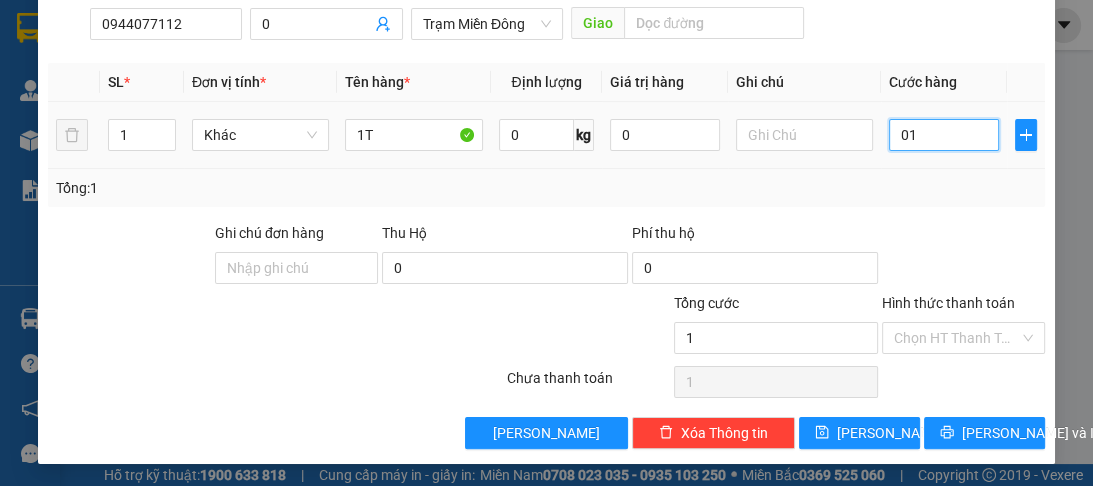 type on "013" 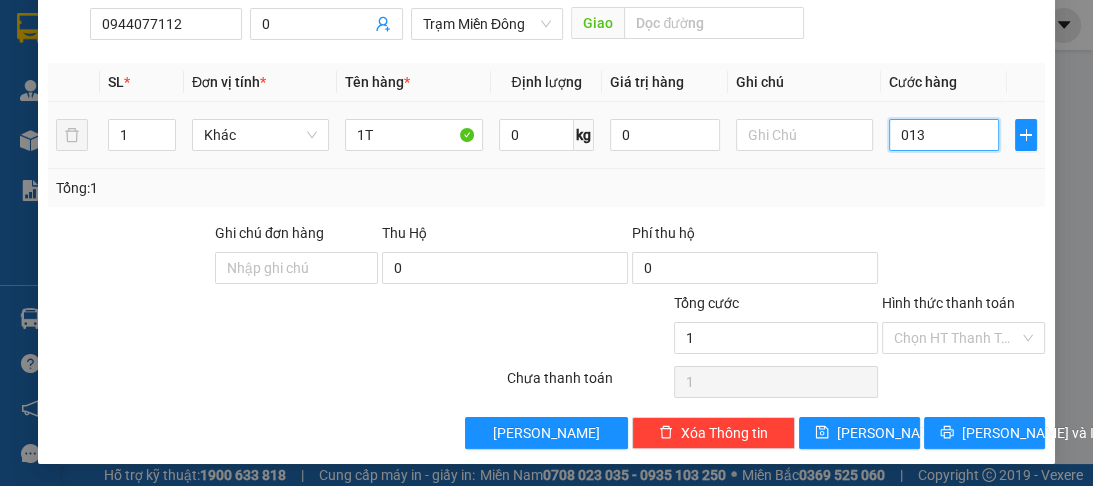 type on "13" 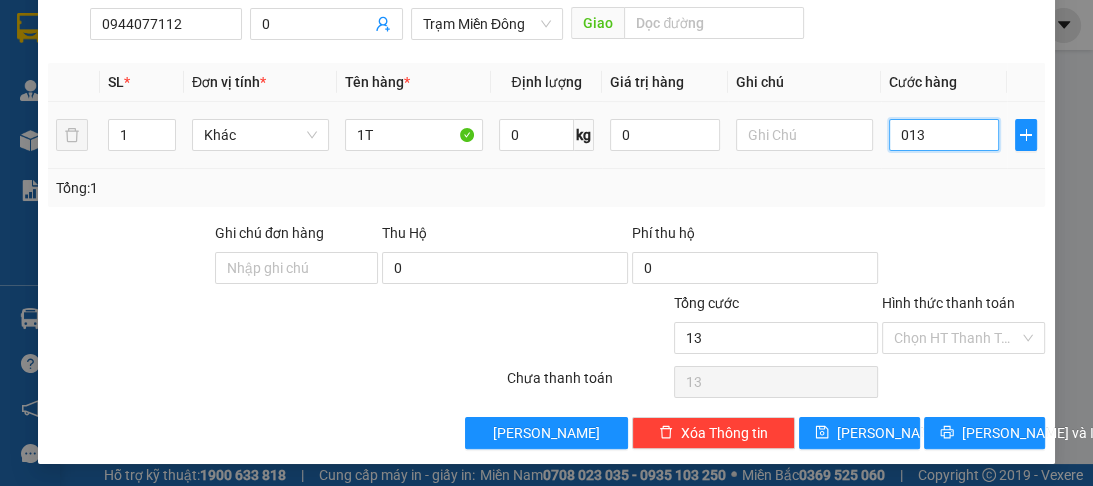 type on "0.130" 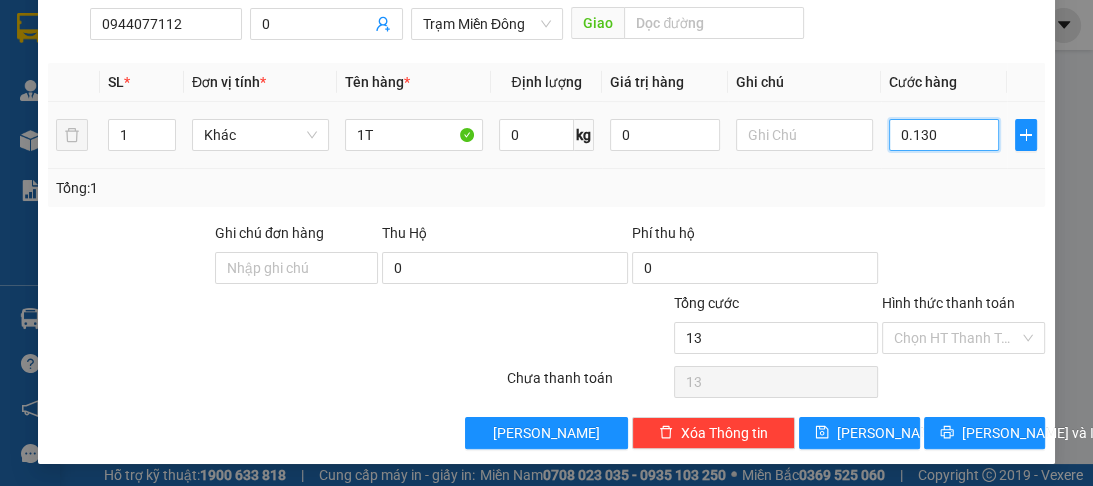 type on "130" 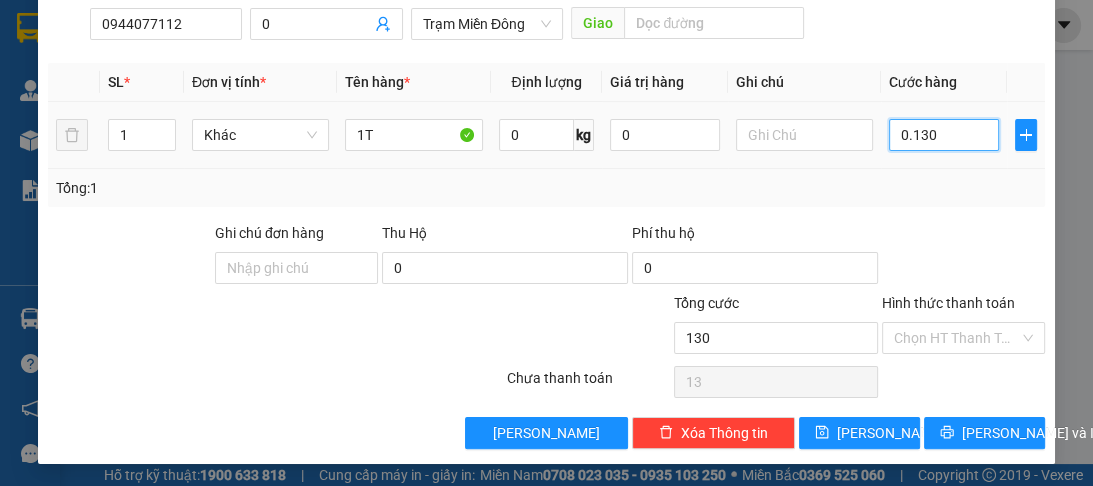 type on "130" 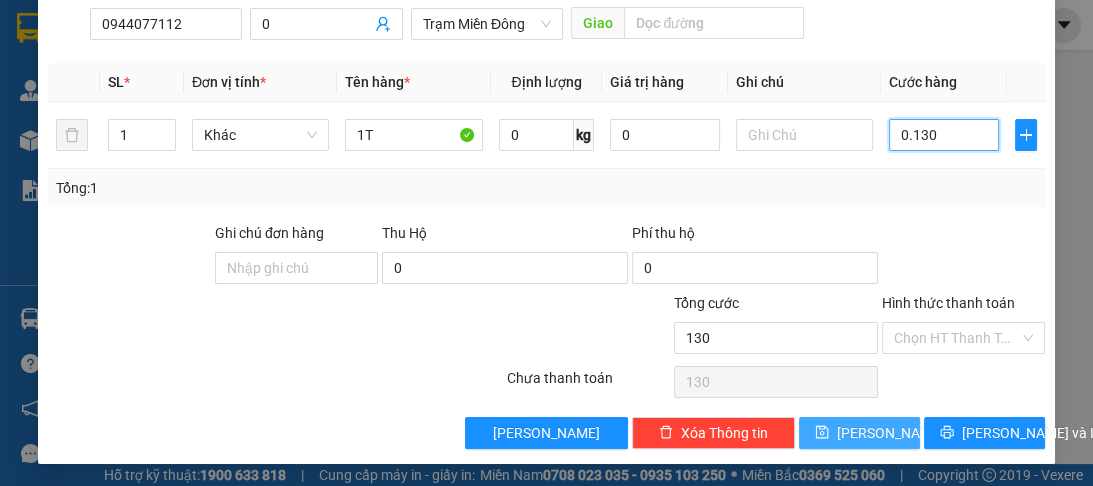 type on "0.130" 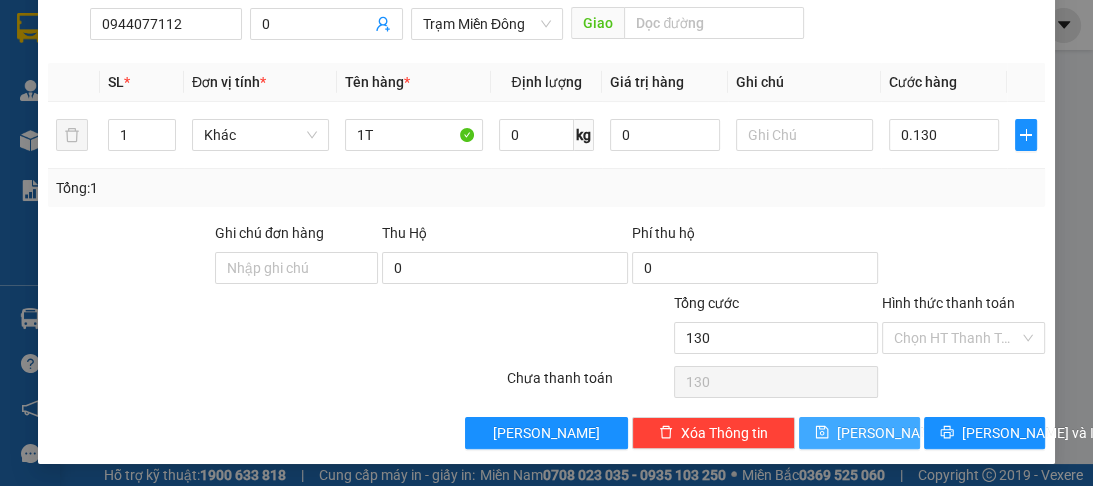 type on "130.000" 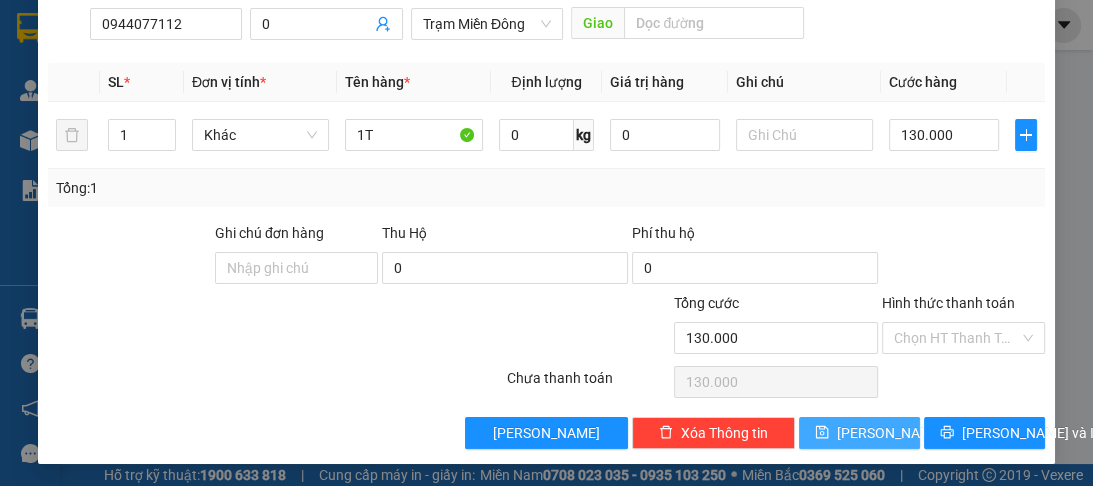 click on "[PERSON_NAME]" at bounding box center [859, 433] 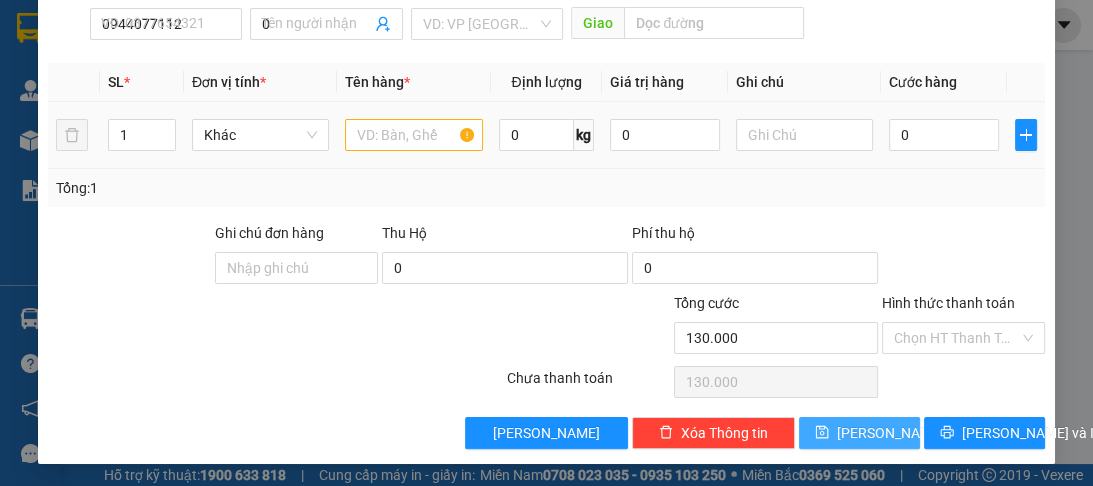 type 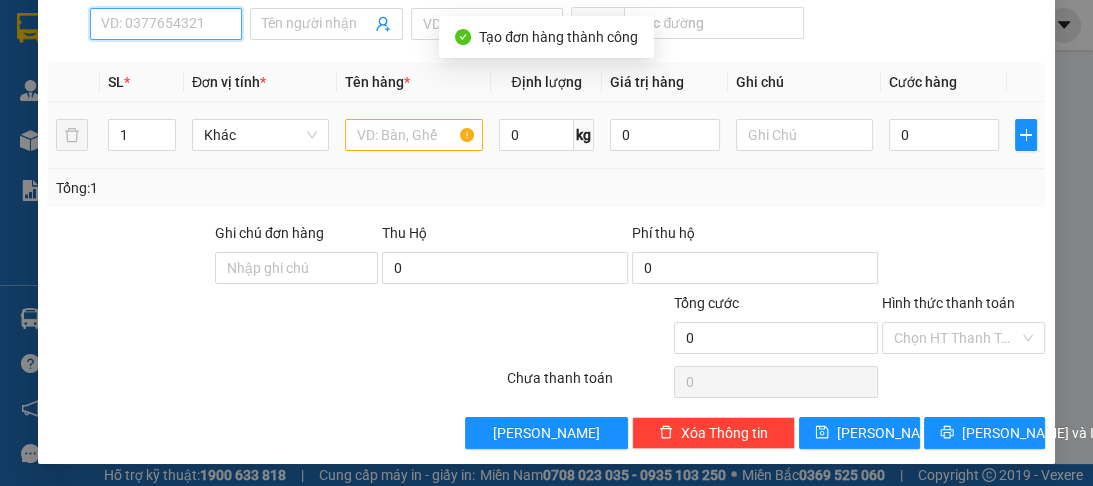 click on "SĐT Người Nhận  *" at bounding box center (166, 24) 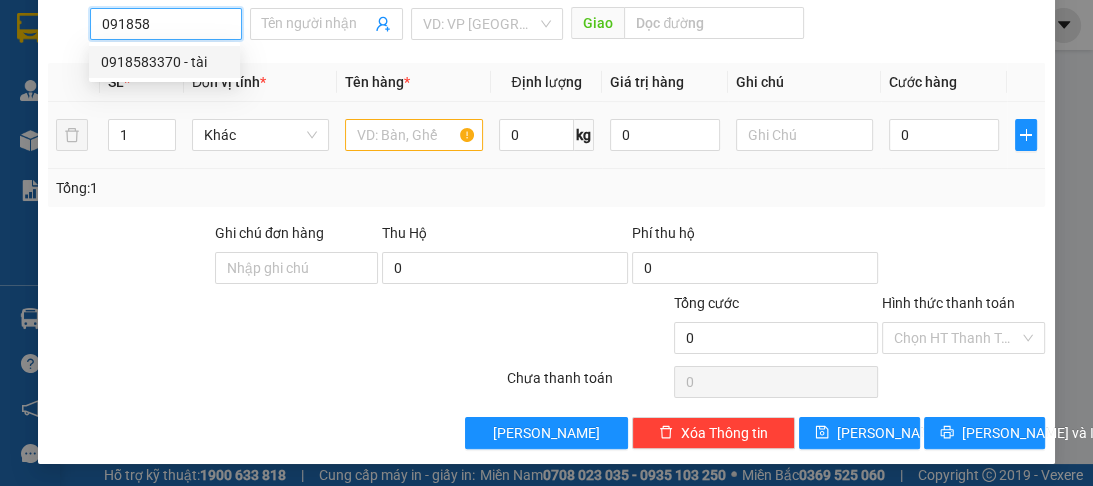 click on "0918583370 - tài" at bounding box center (164, 62) 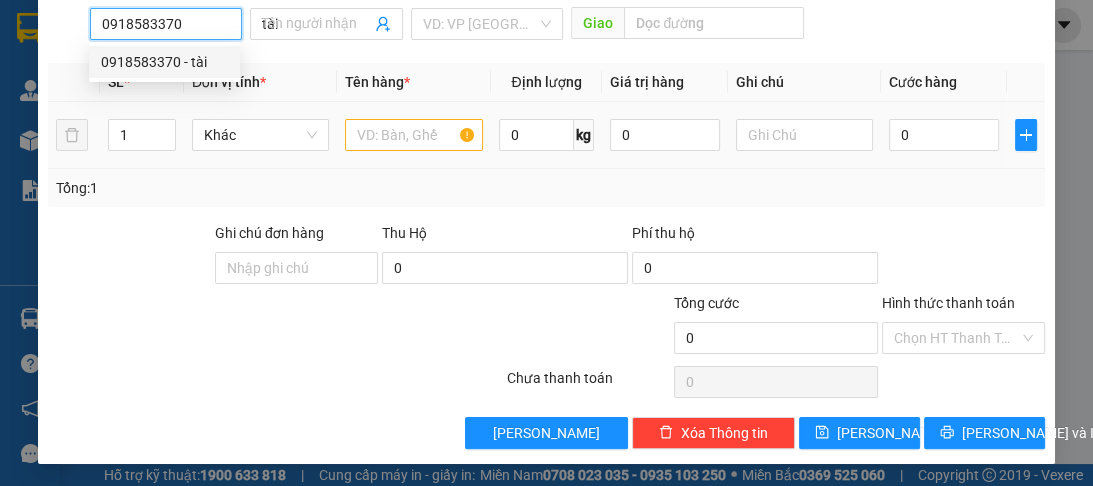 type on "230.000" 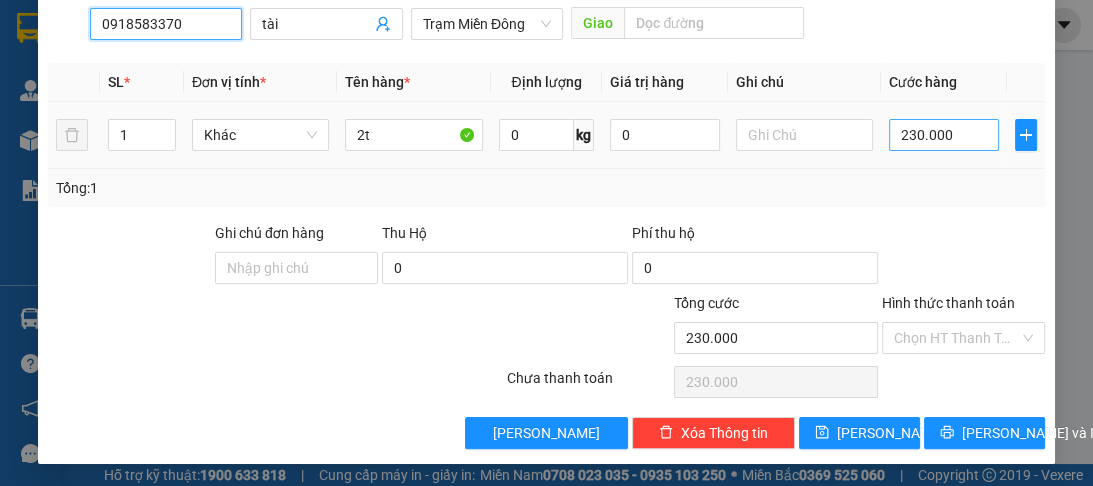type on "0918583370" 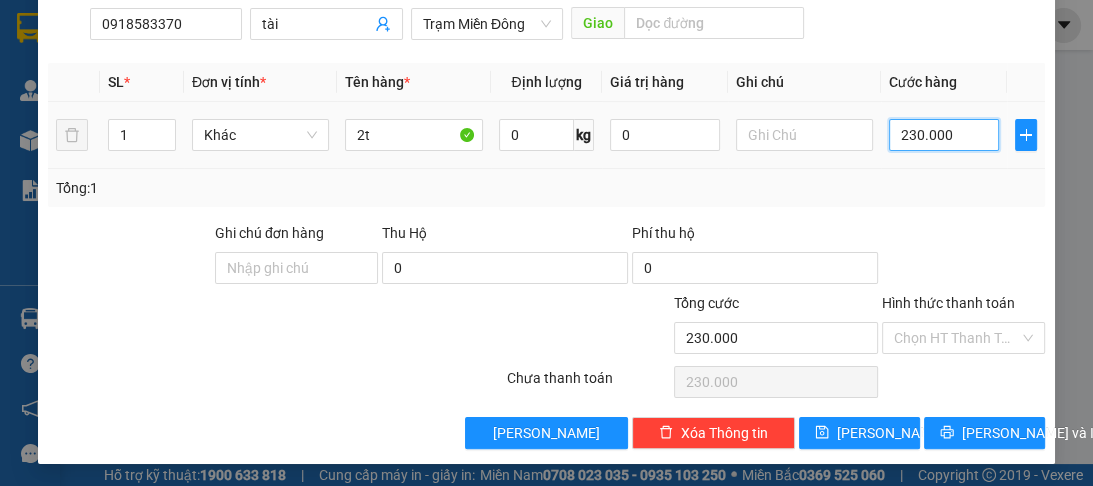 click on "230.000" at bounding box center [944, 135] 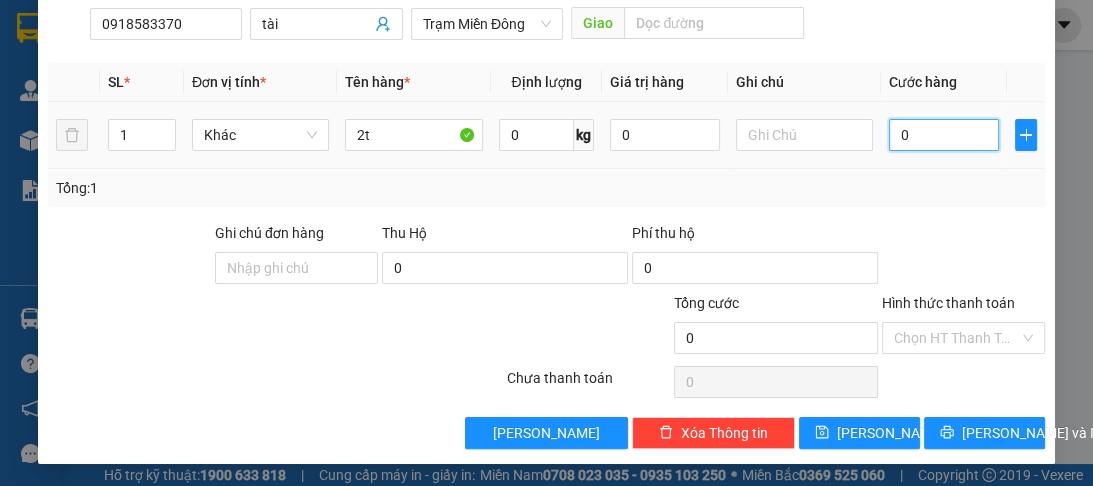 type on "1" 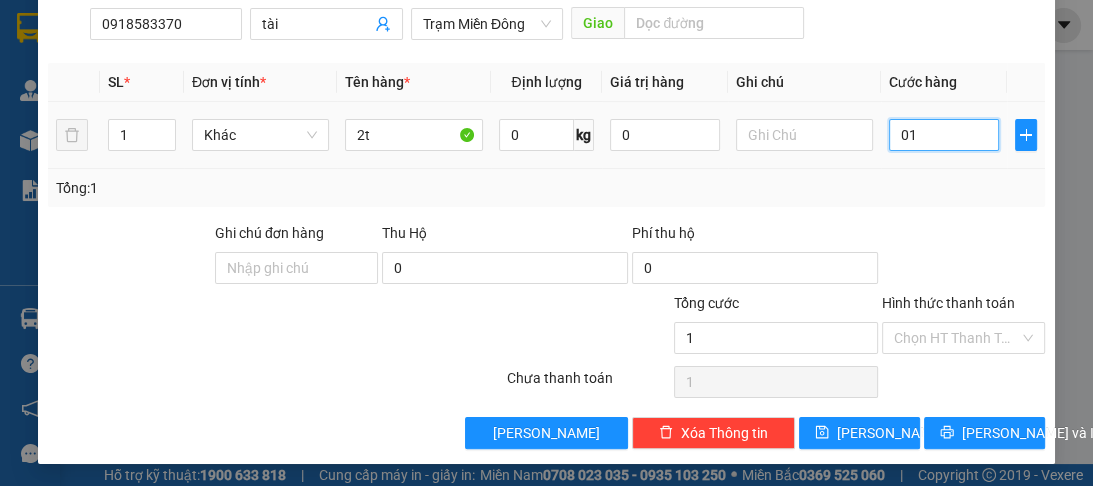type on "13" 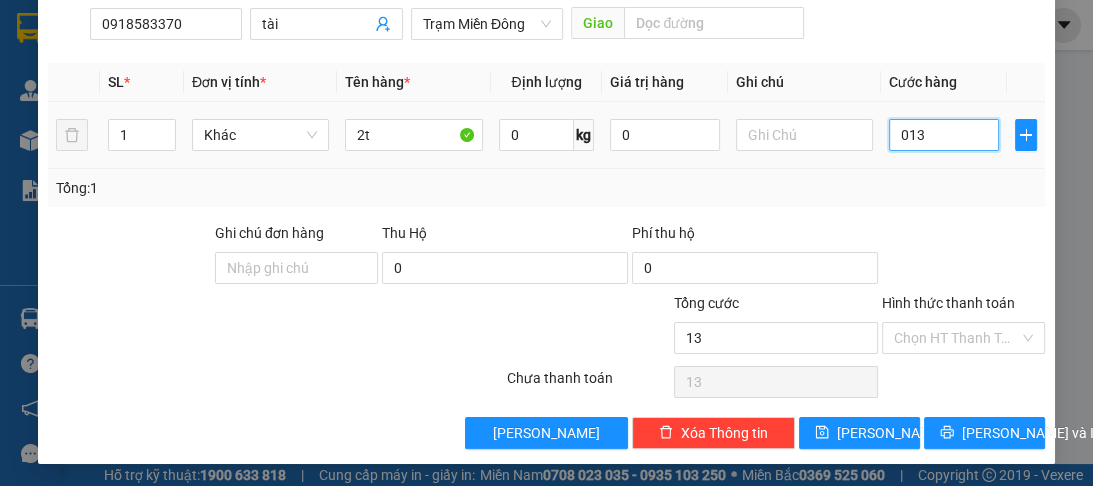 type on "0.130" 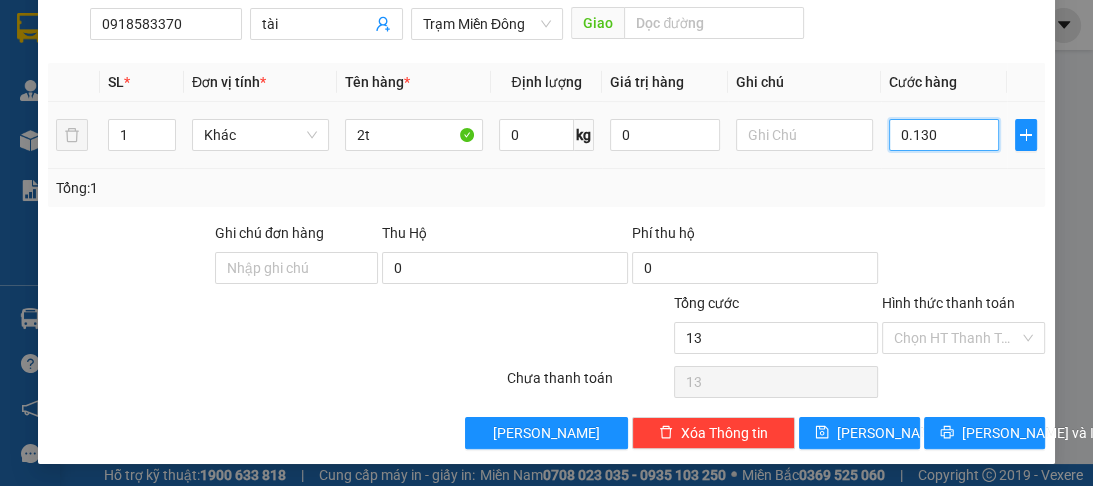 type on "130" 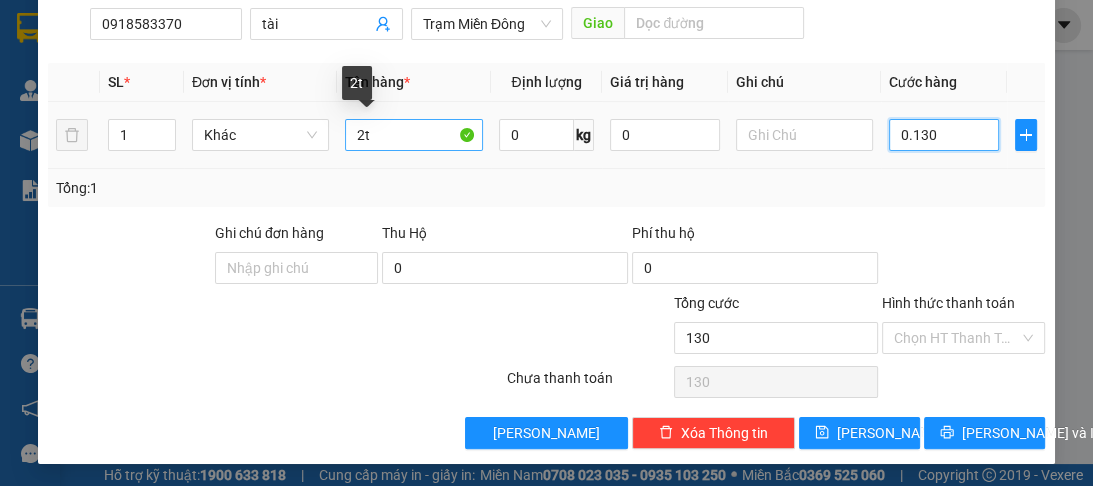 type on "0.130" 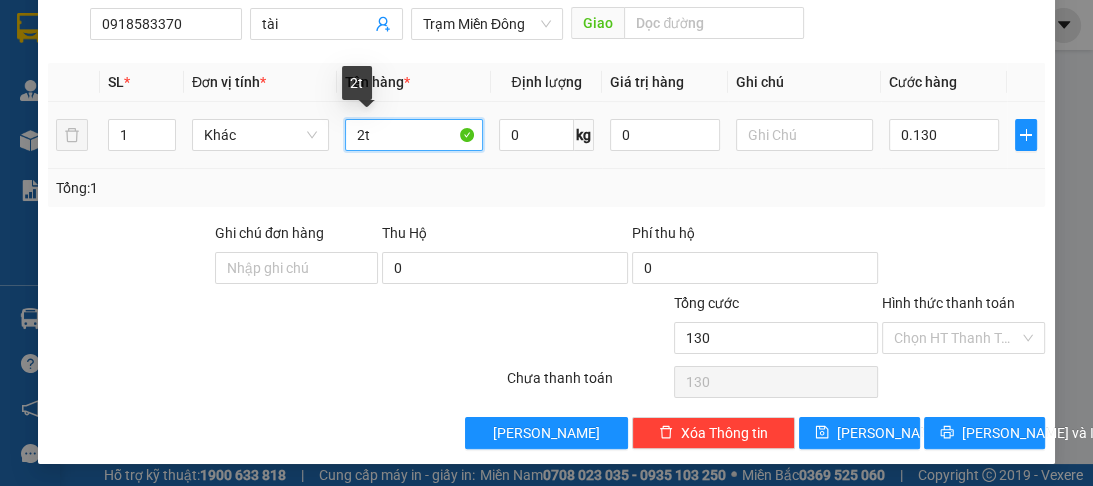 type on "130.000" 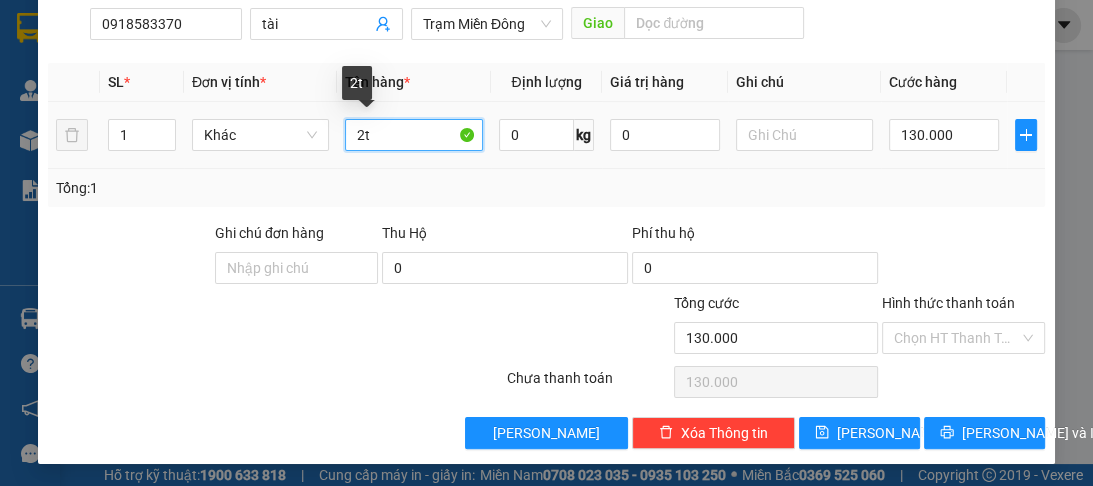 click on "2t" at bounding box center [413, 135] 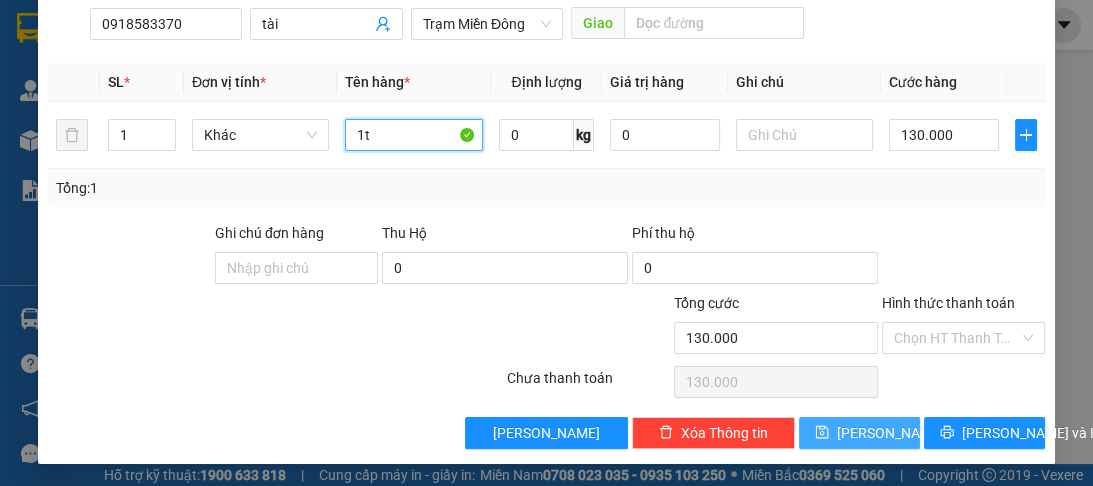 type on "1t" 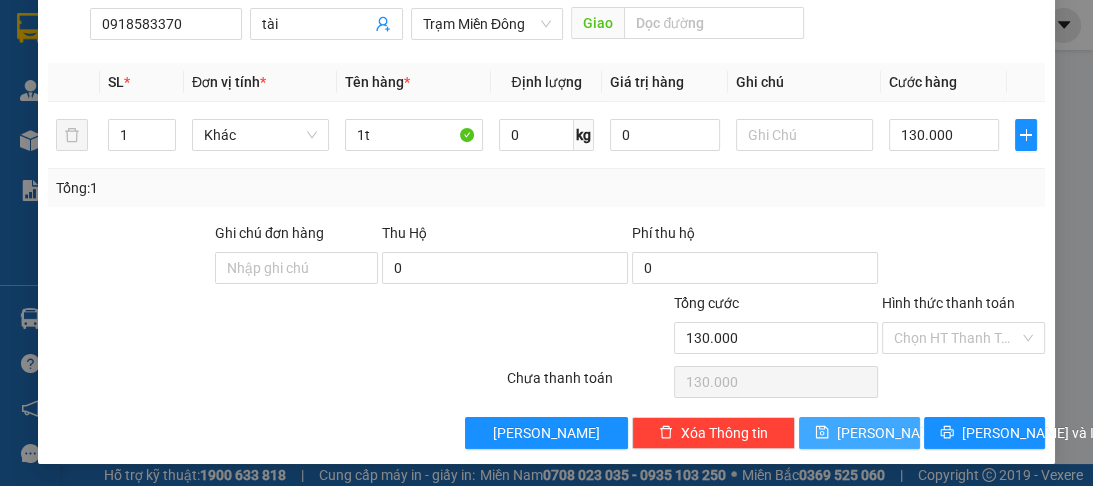 click on "[PERSON_NAME]" at bounding box center [890, 433] 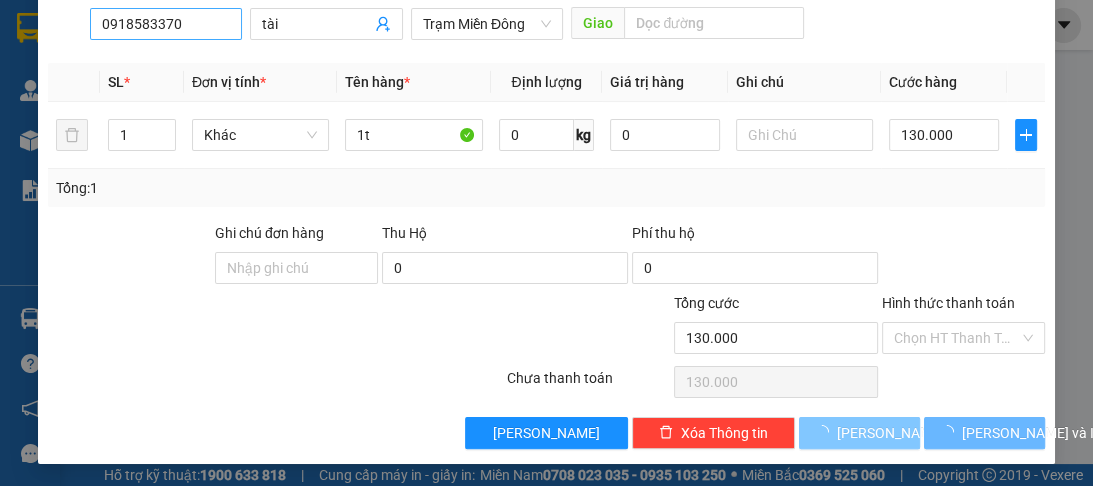 type 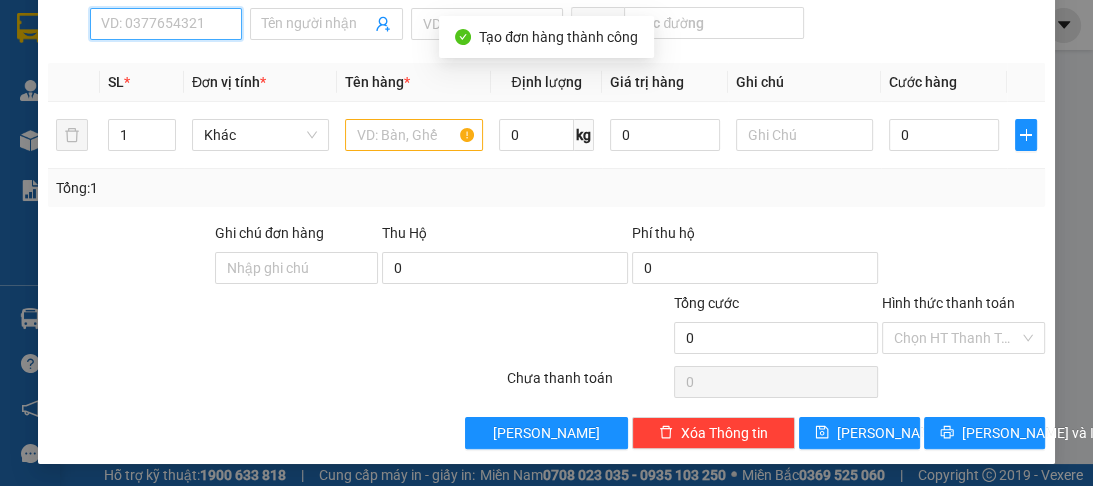 click on "SĐT Người Nhận  *" at bounding box center [166, 24] 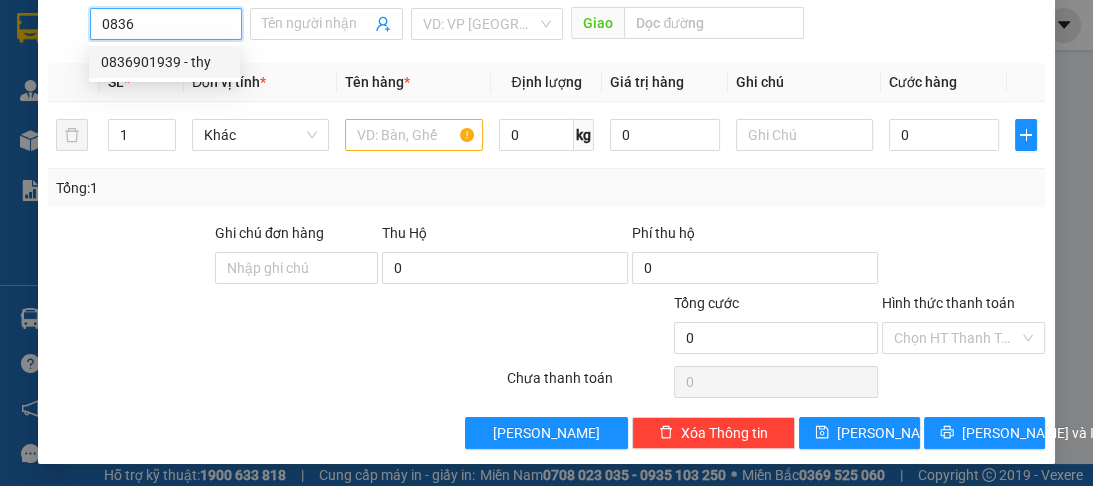 click on "0836901939 - thy" at bounding box center (164, 62) 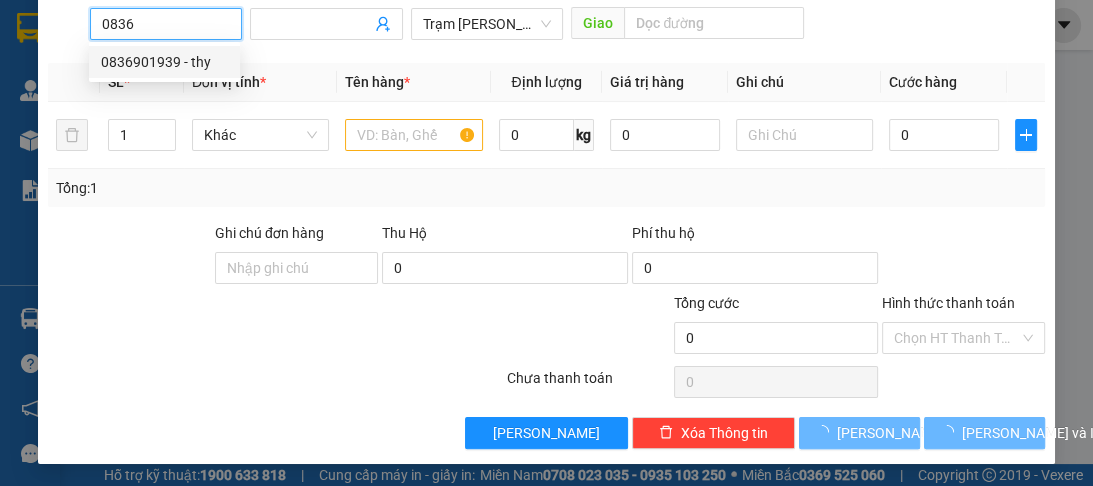 type on "0836901939" 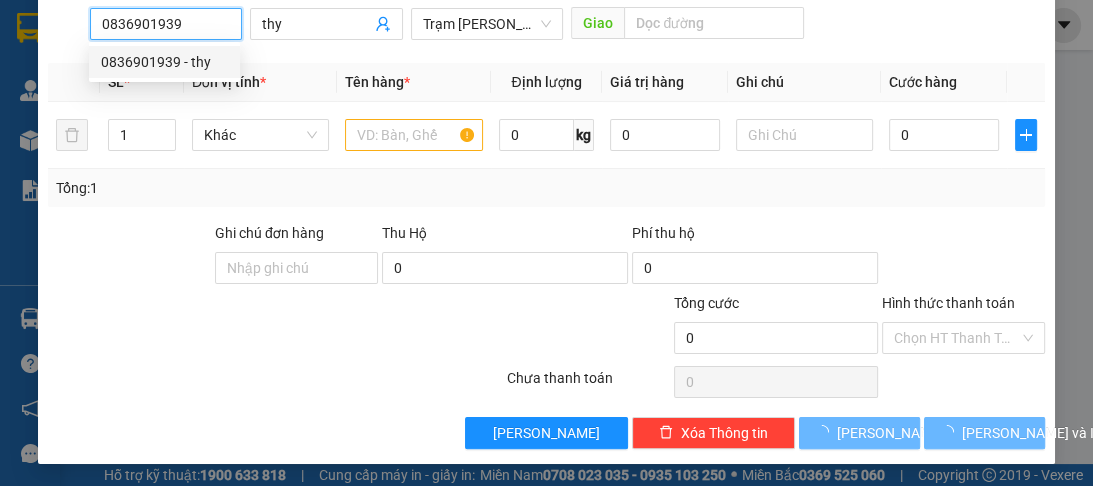 type on "100.000" 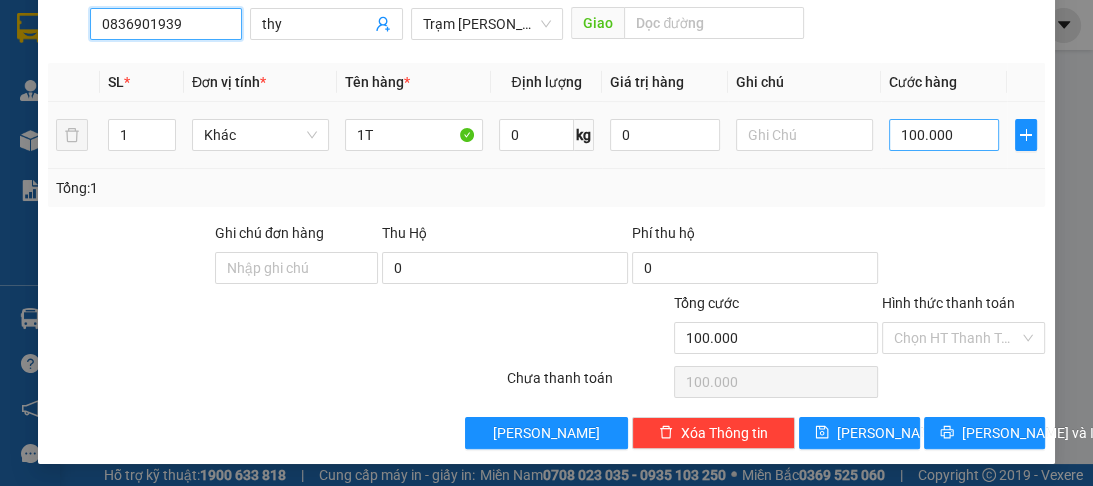 type on "0836901939" 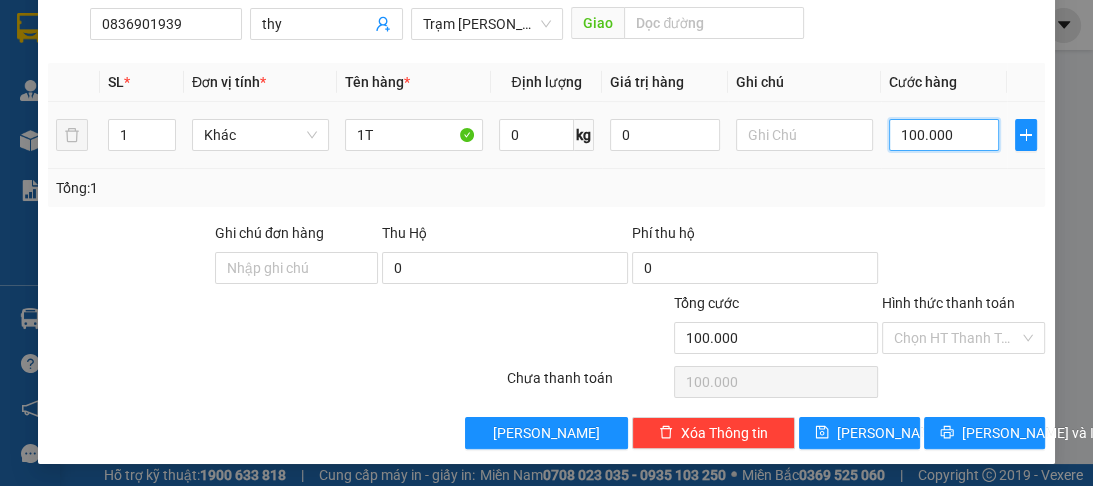 click on "100.000" at bounding box center (944, 135) 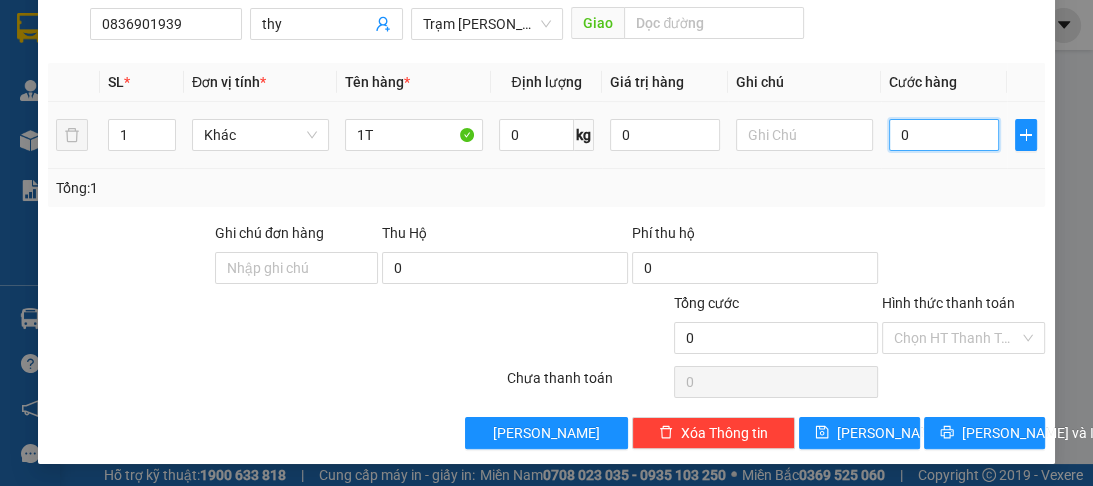 type on "0" 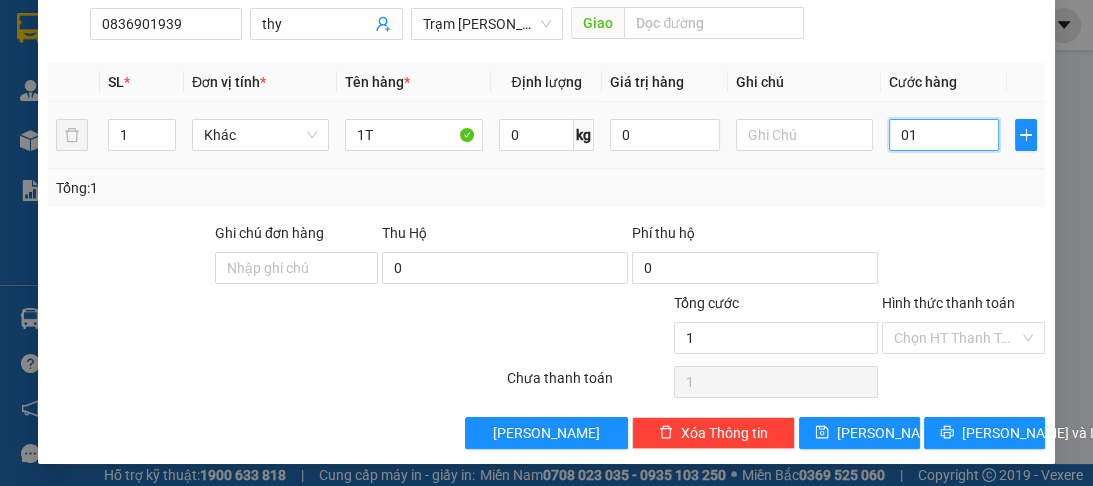 type on "12" 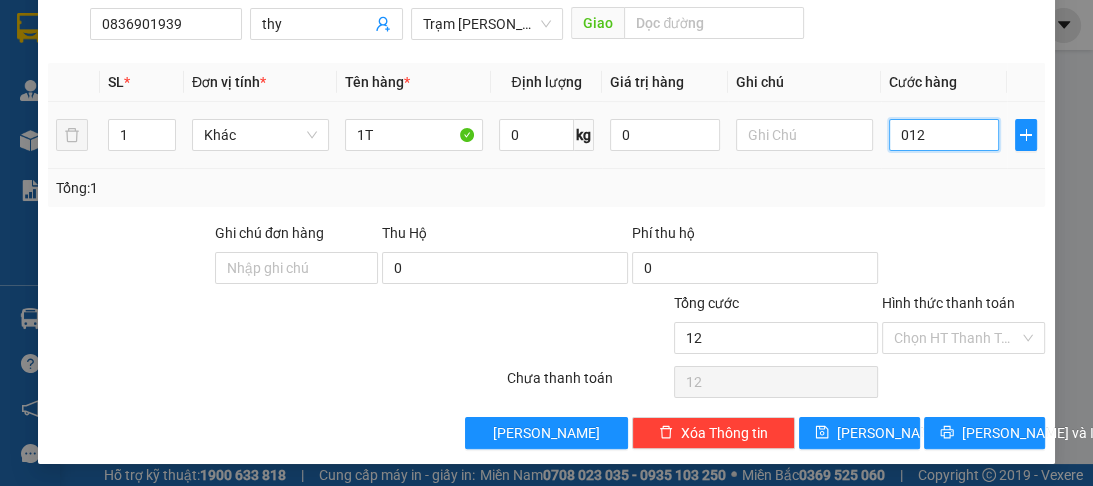 type on "012-" 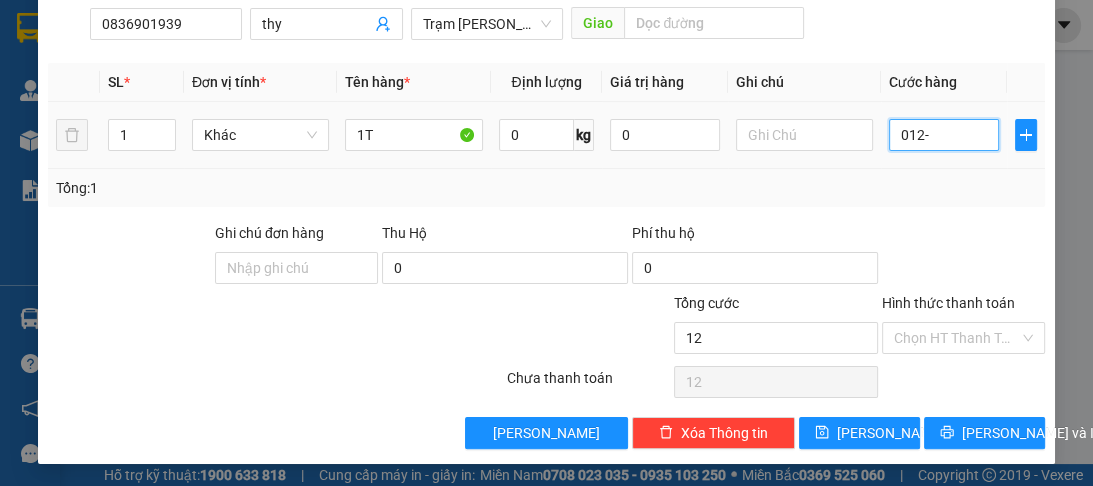 type on "0" 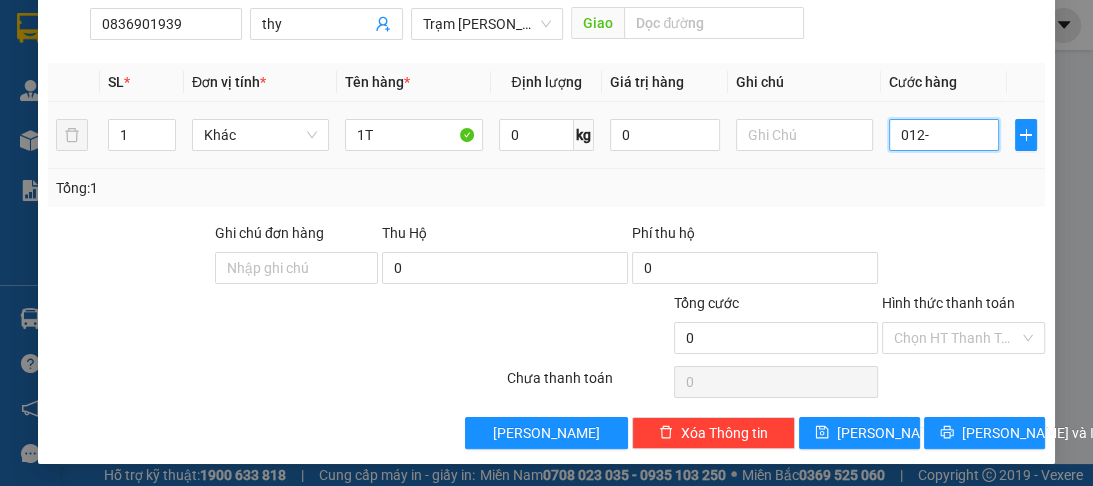 type on "12" 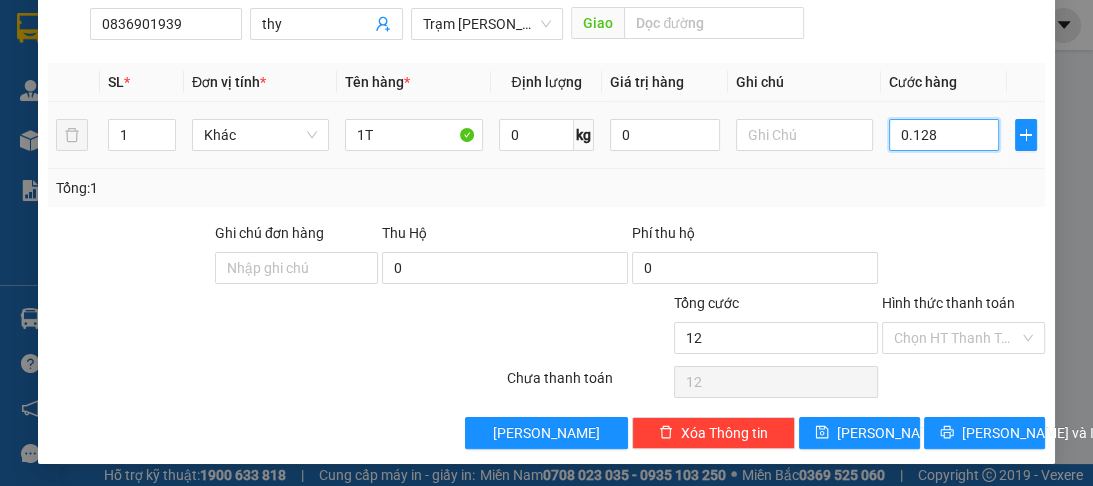 type on "01.289" 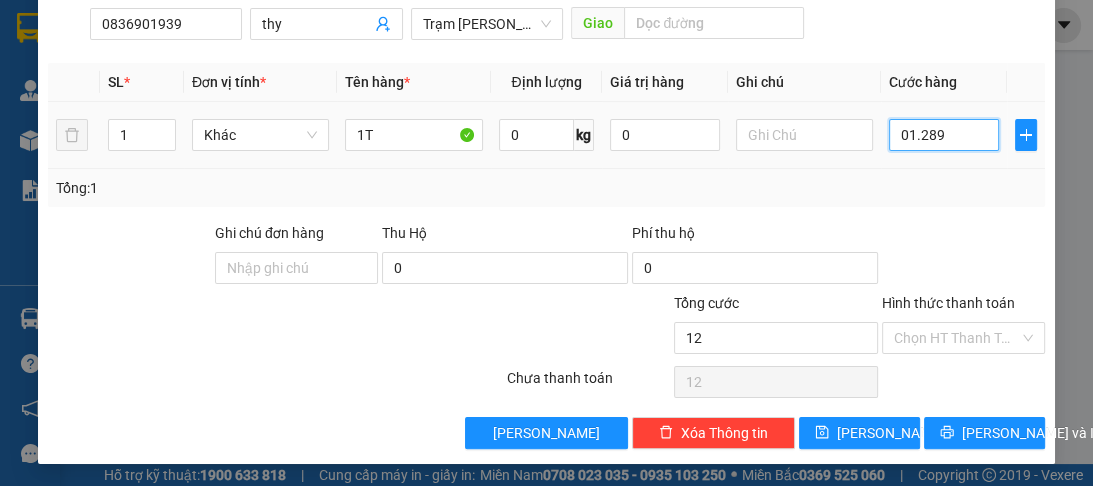 type on "1.289" 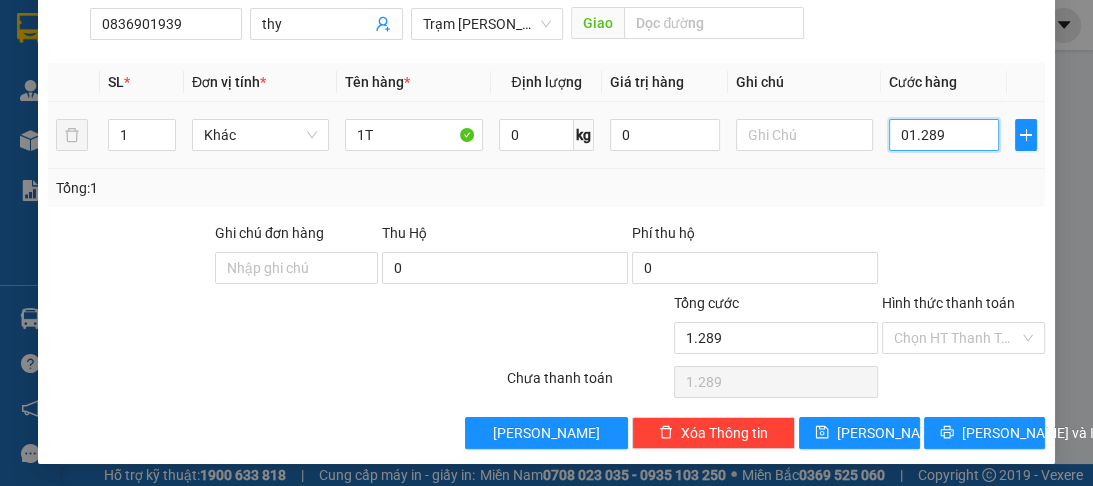 type on "128" 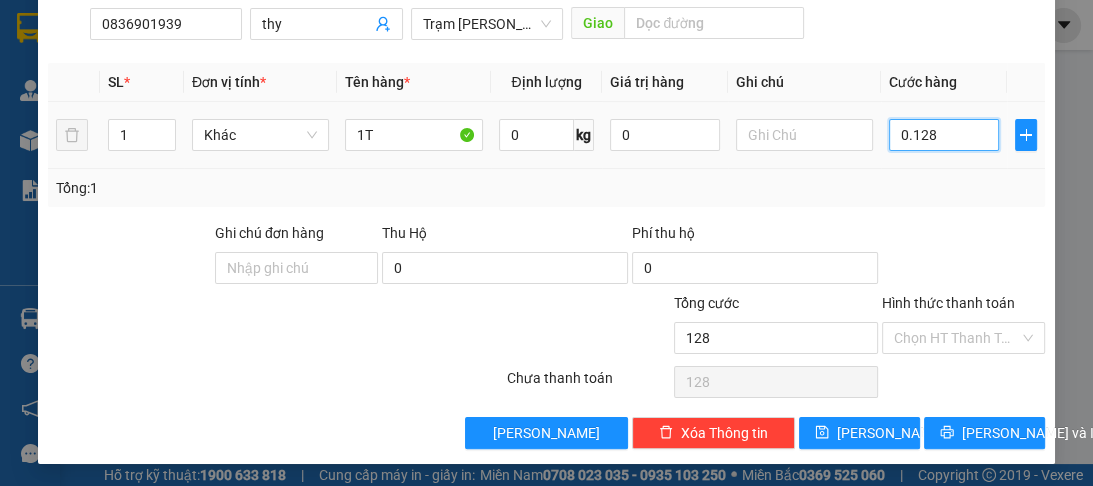 type on "12" 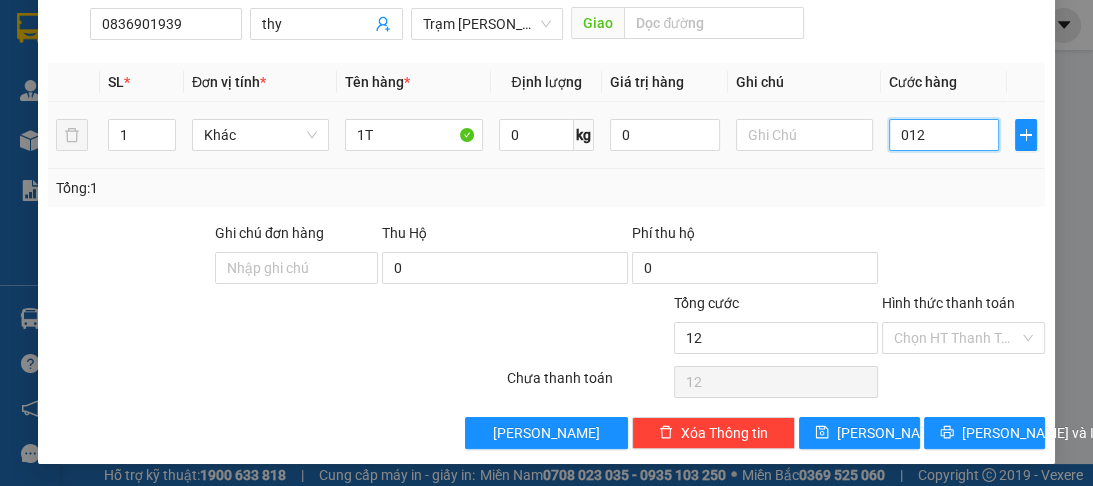 type on "0.120" 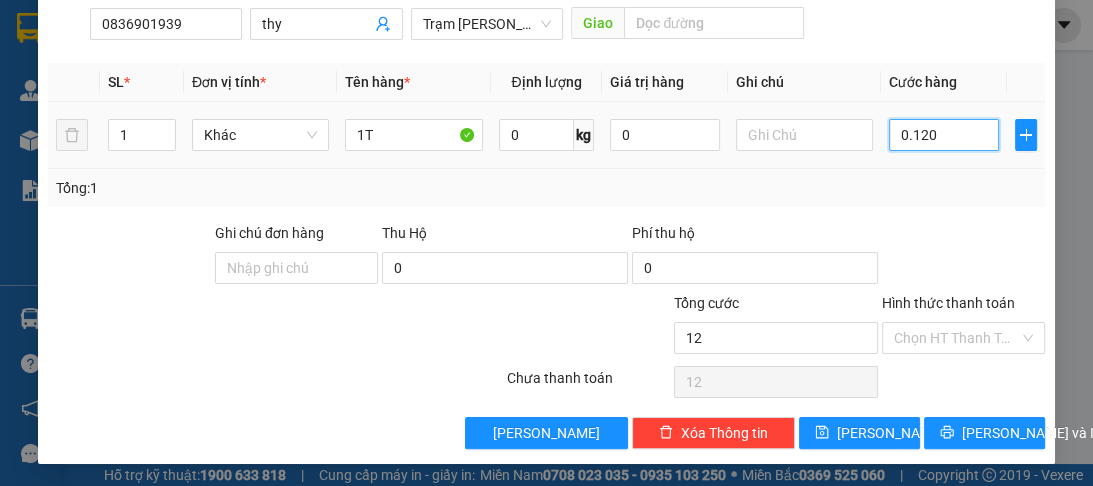 type on "120" 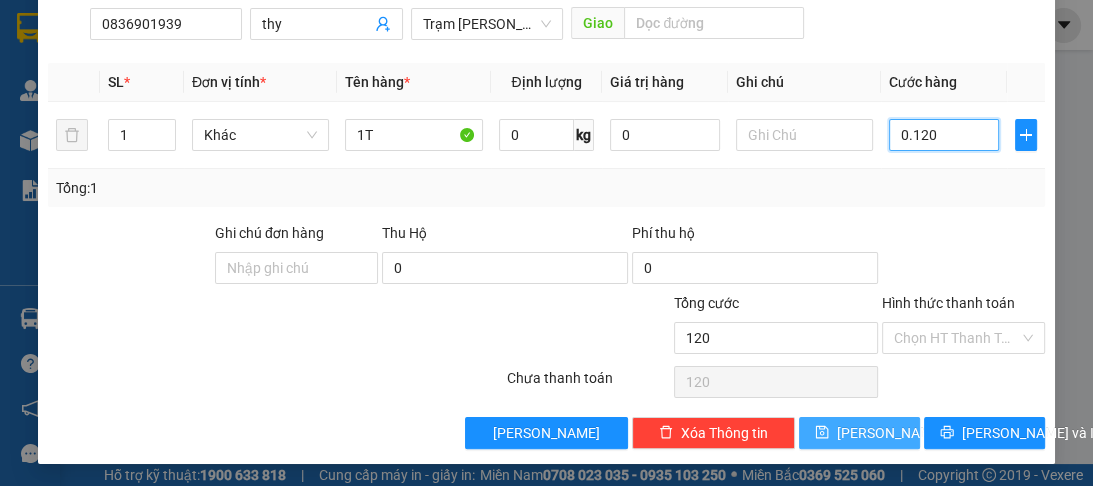 type on "0.120" 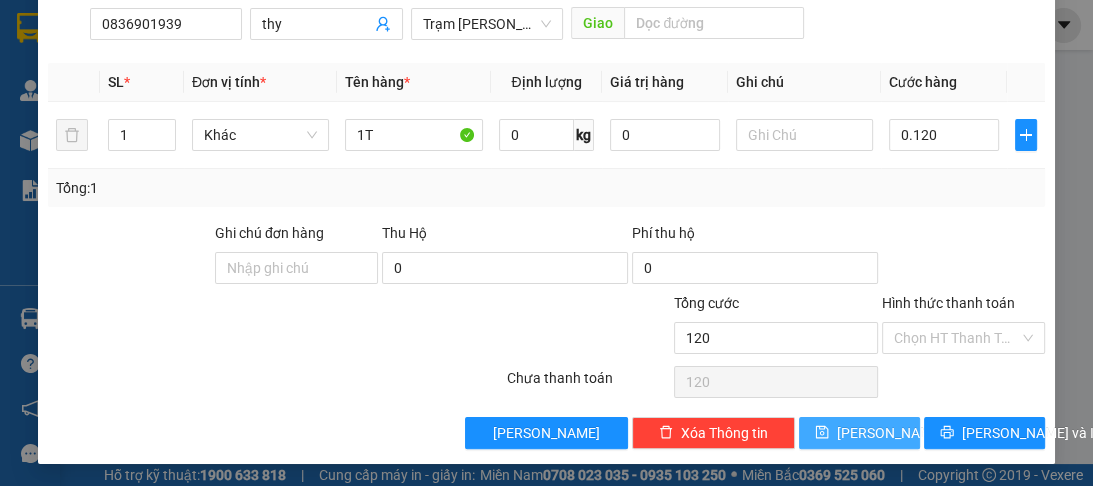 type on "120.000" 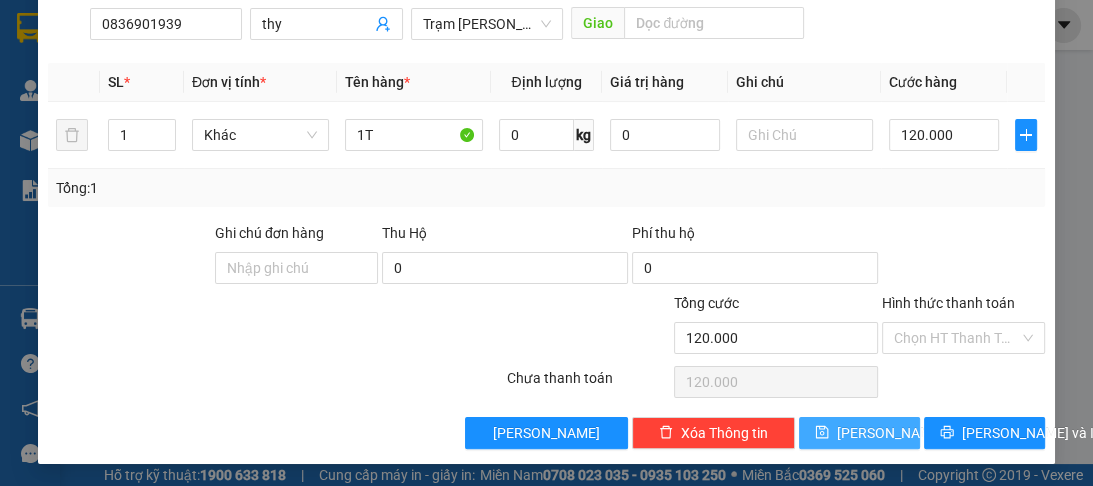 click on "[PERSON_NAME]" at bounding box center (859, 433) 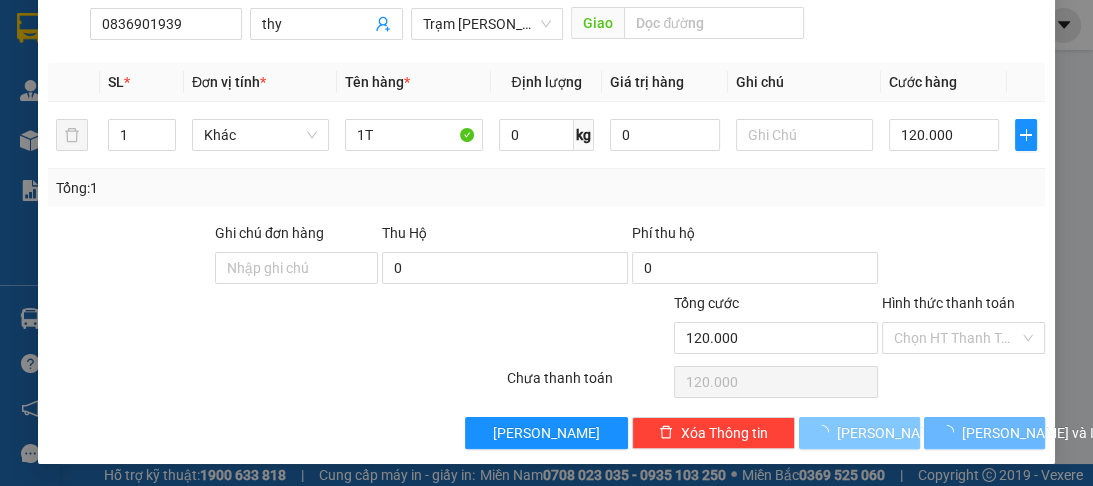 type 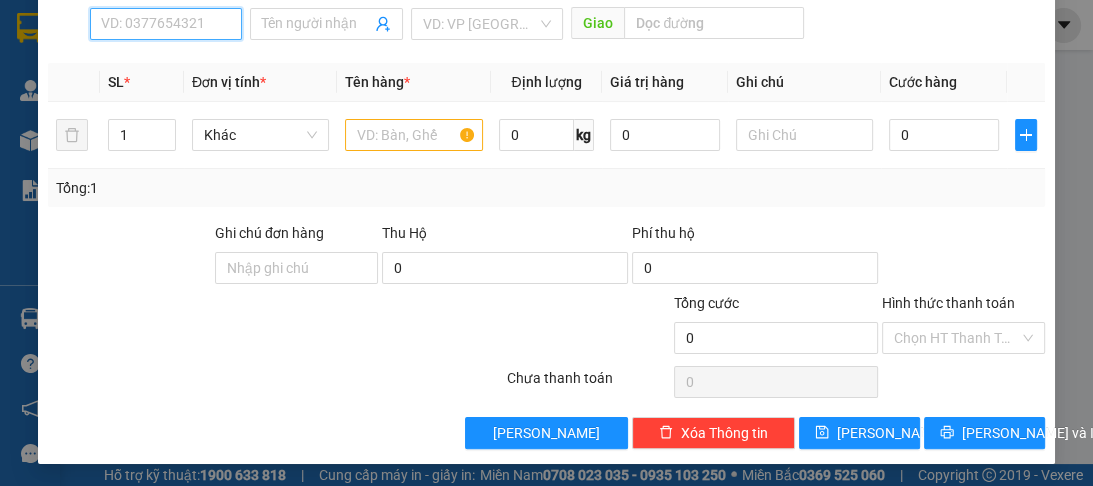click on "SĐT Người Nhận  *" at bounding box center [166, 24] 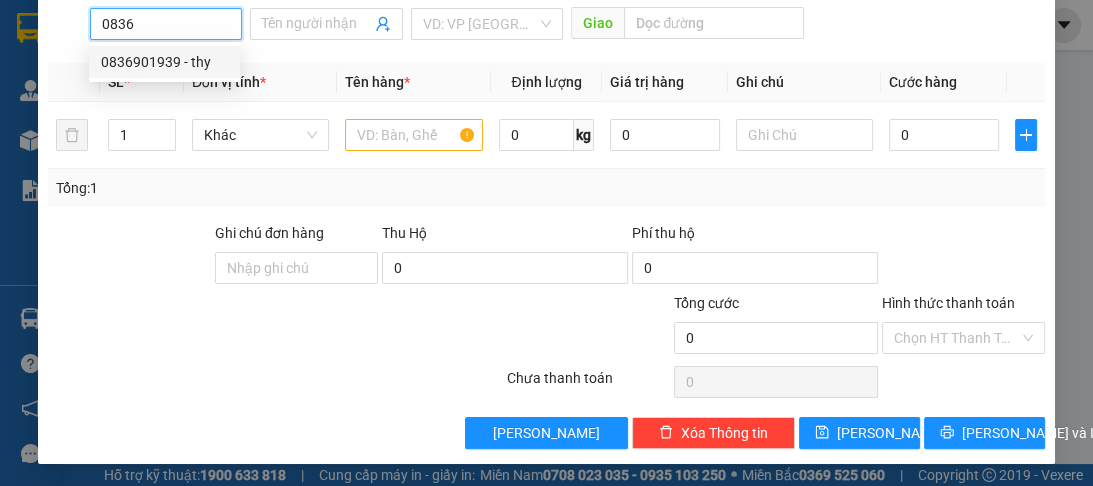 click on "0836901939 - thy" at bounding box center (164, 62) 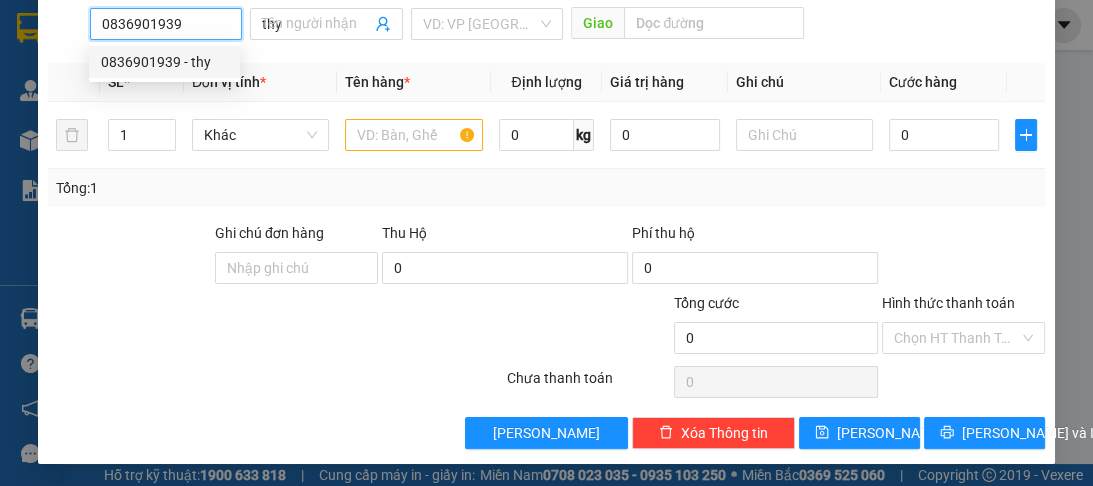 type on "120.000" 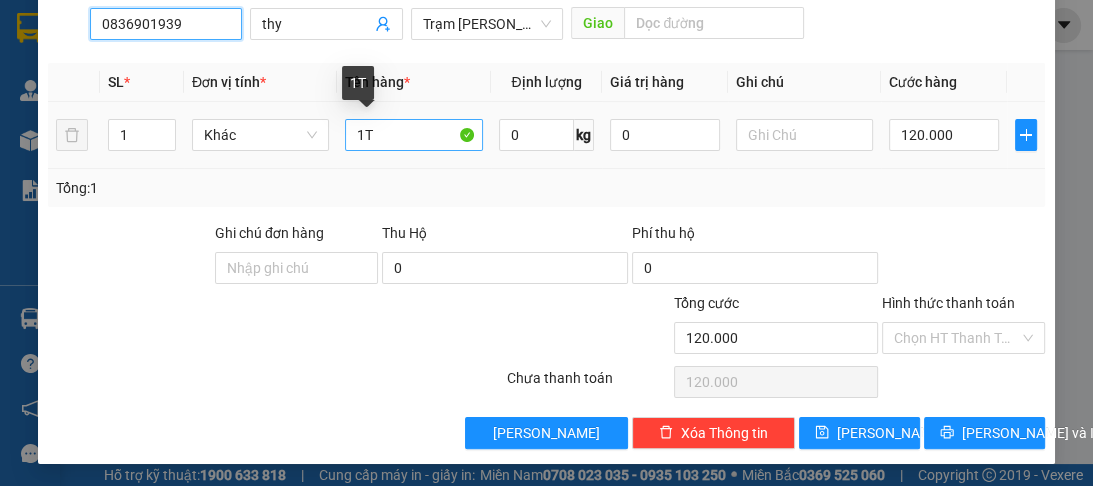 type on "0836901939" 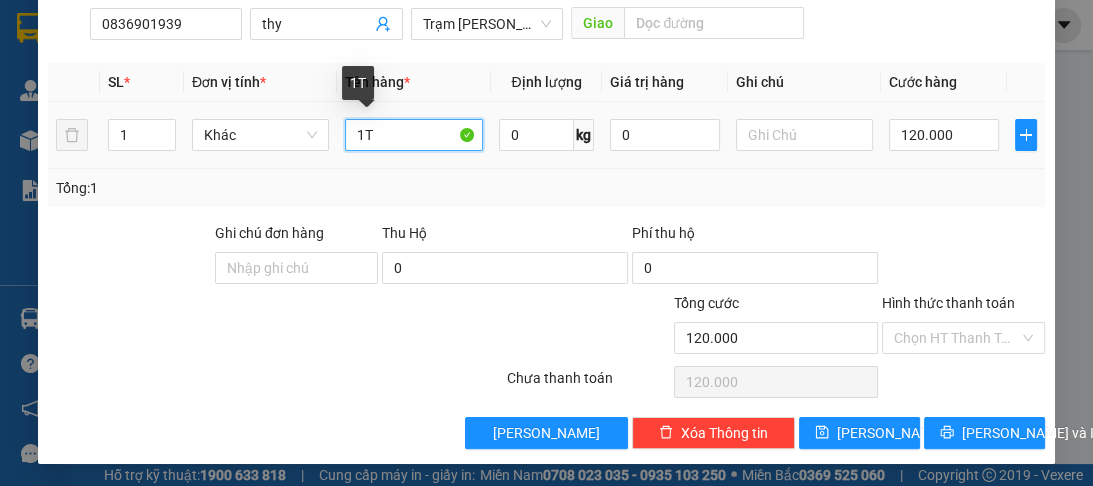 click on "1T" at bounding box center [413, 135] 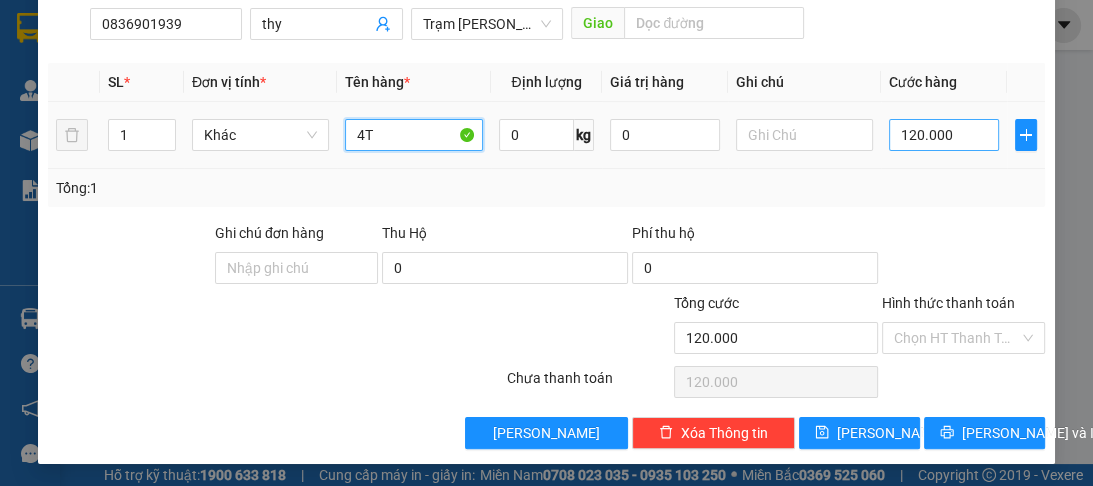 type on "4T" 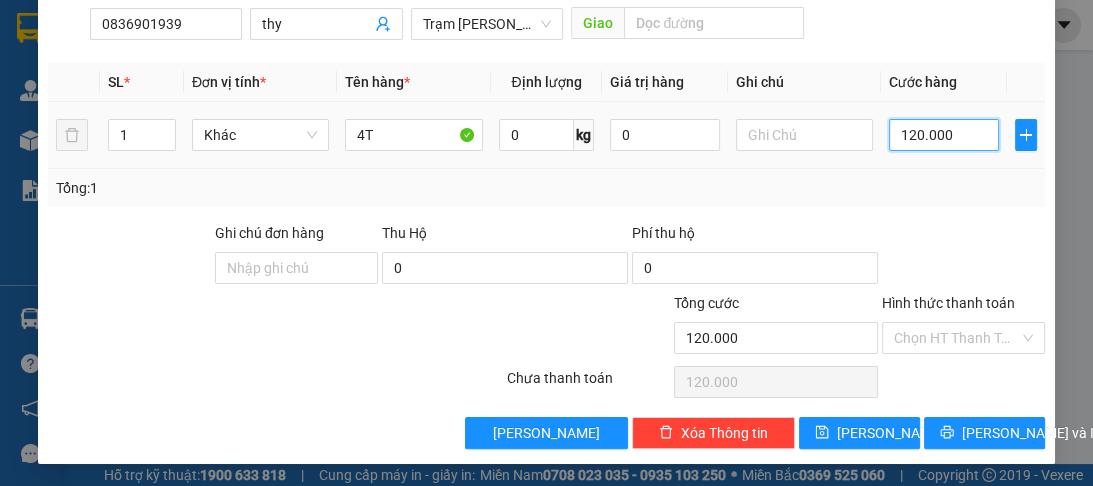 click on "120.000" at bounding box center [944, 135] 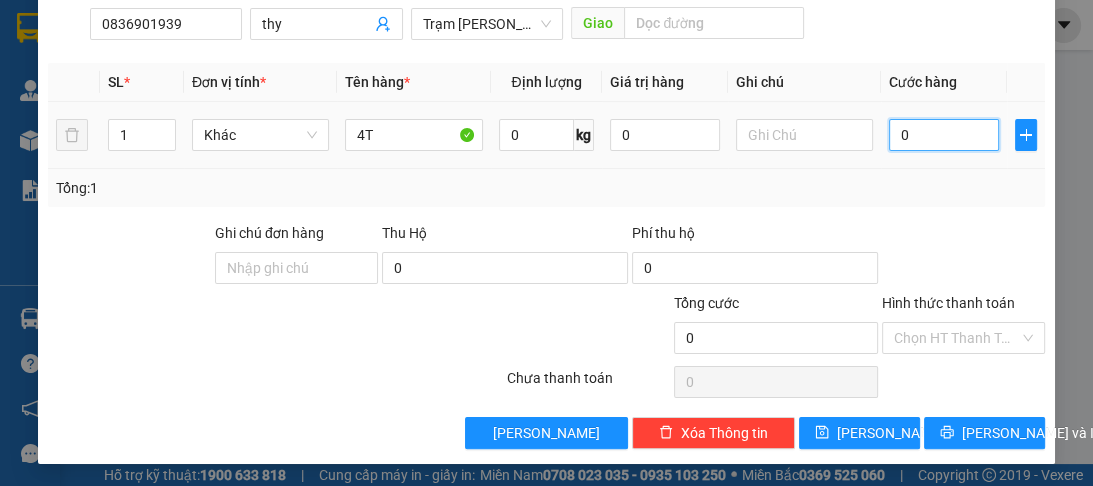 type on "0" 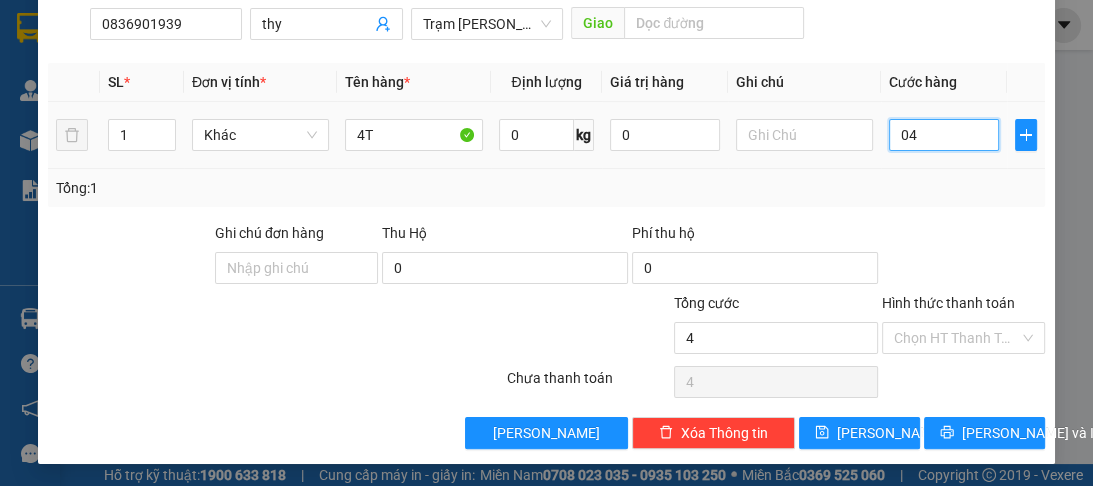 type on "44" 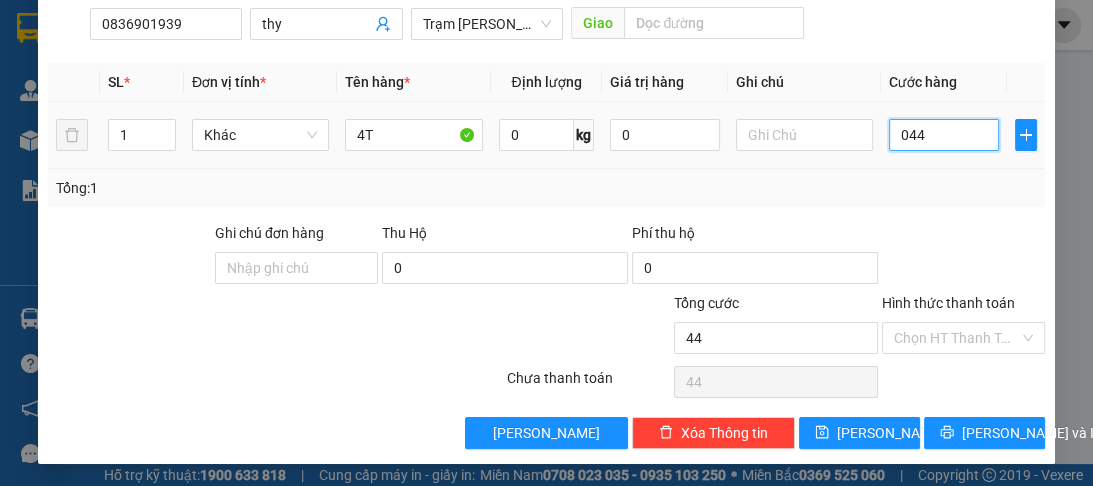 type on "0.440" 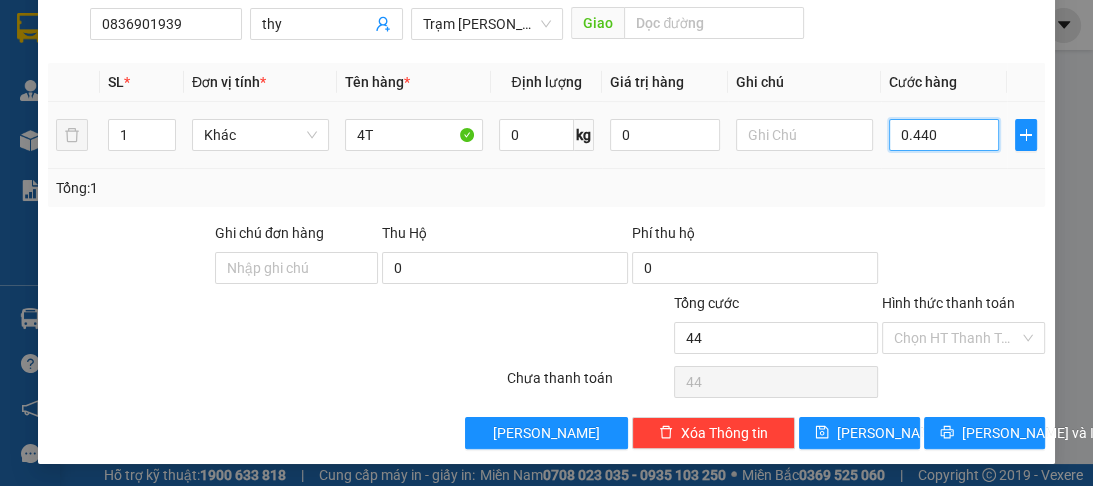 type on "440" 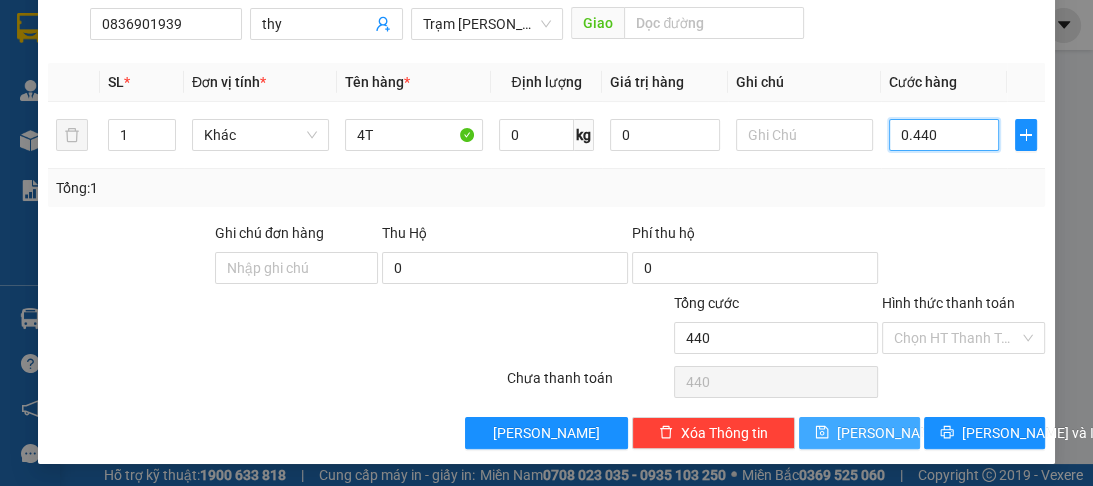 type on "0.440" 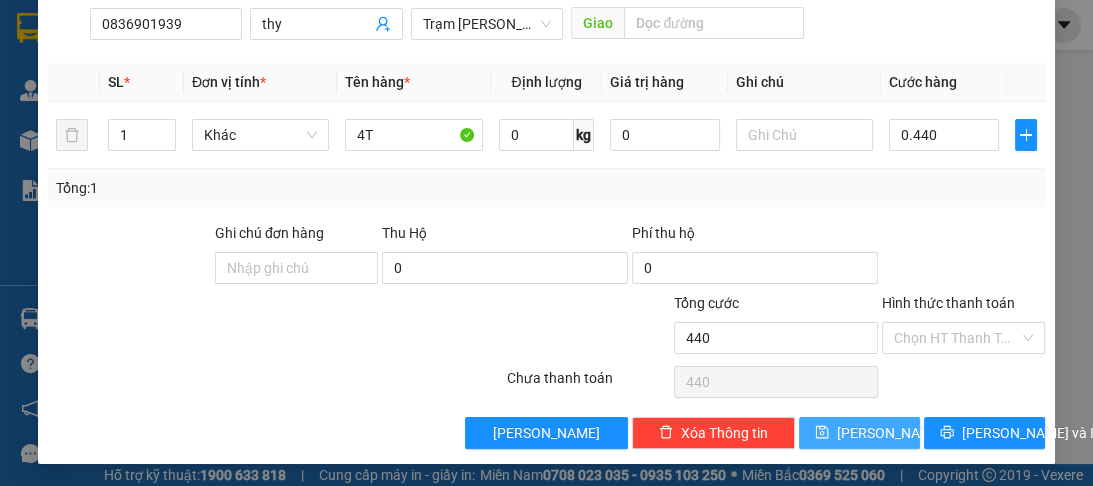 type on "440.000" 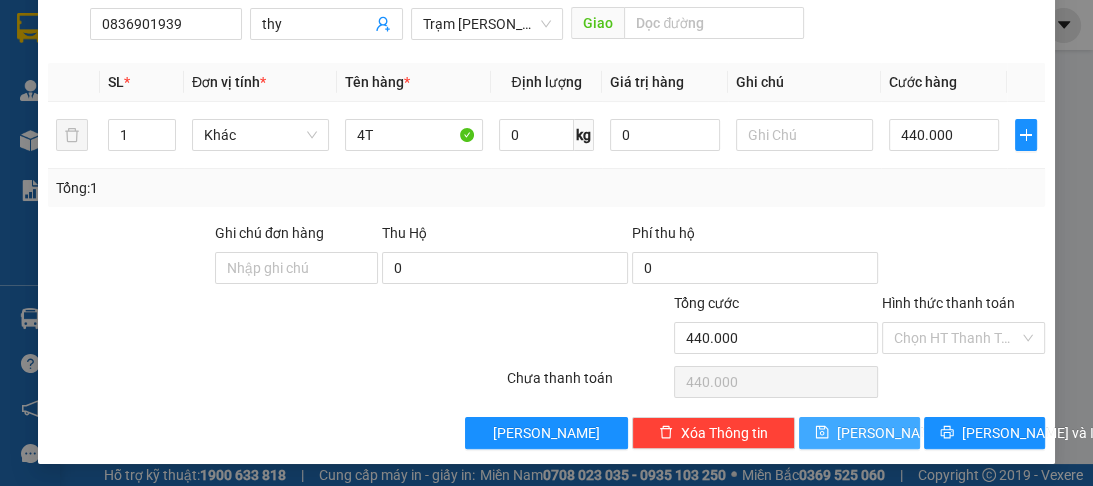 click on "[PERSON_NAME]" at bounding box center (890, 433) 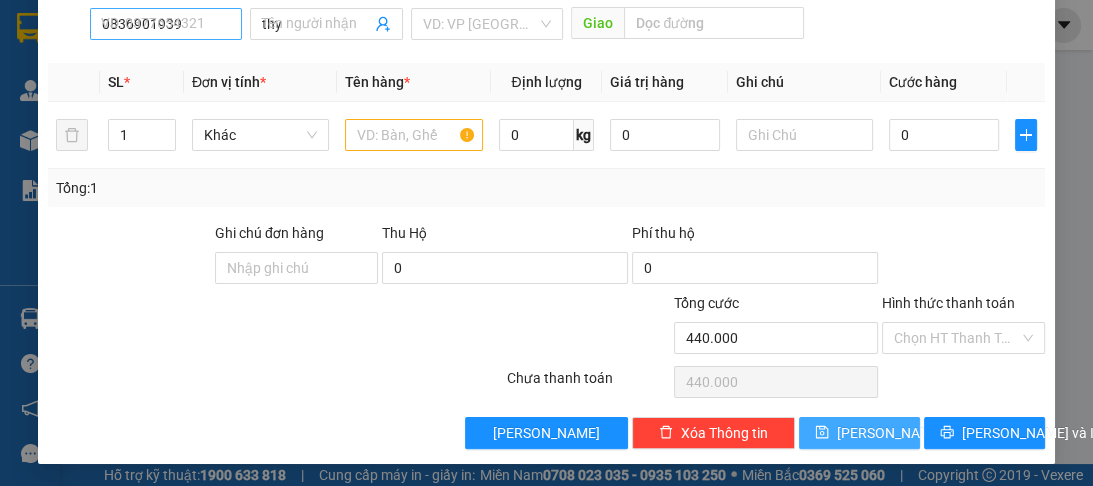 type 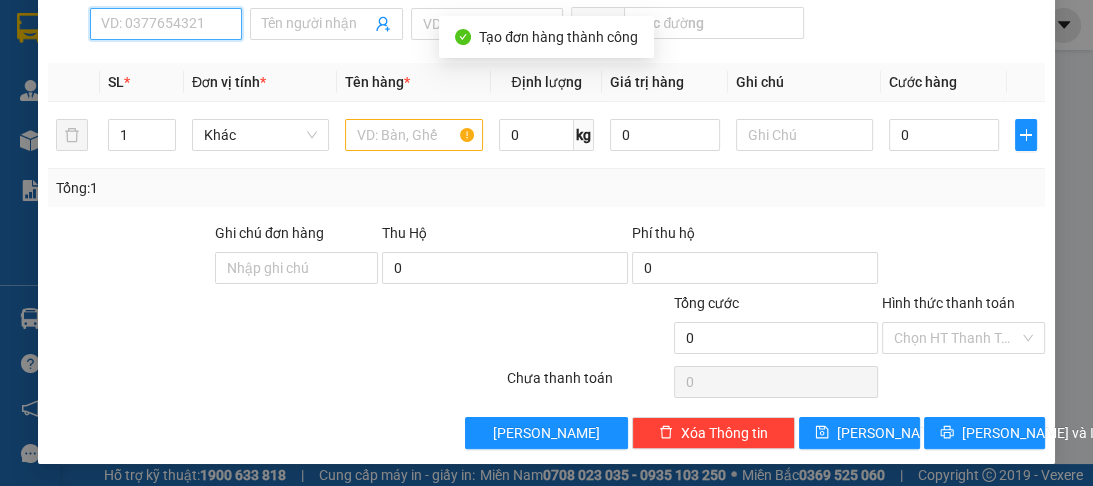 click on "SĐT Người Nhận  *" at bounding box center [166, 24] 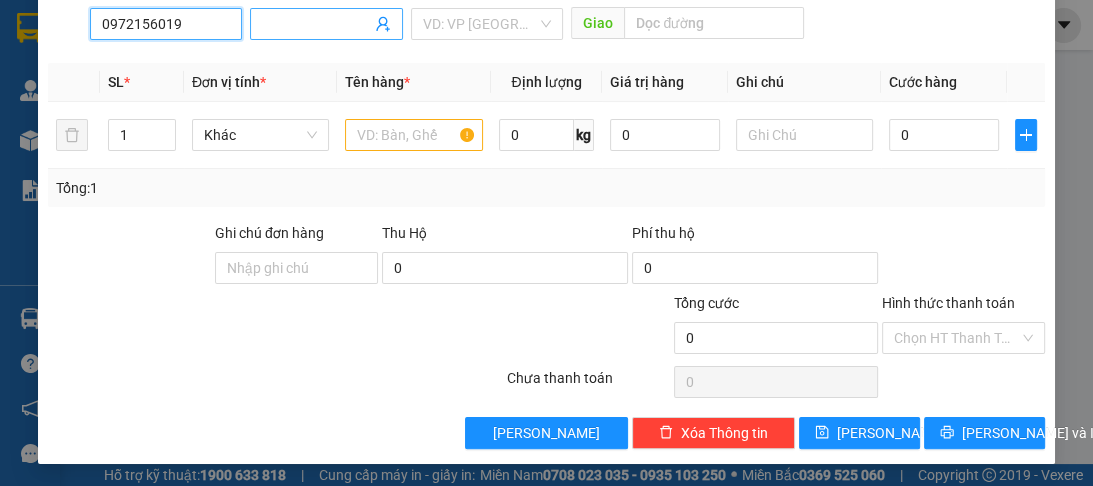 type on "0972156019" 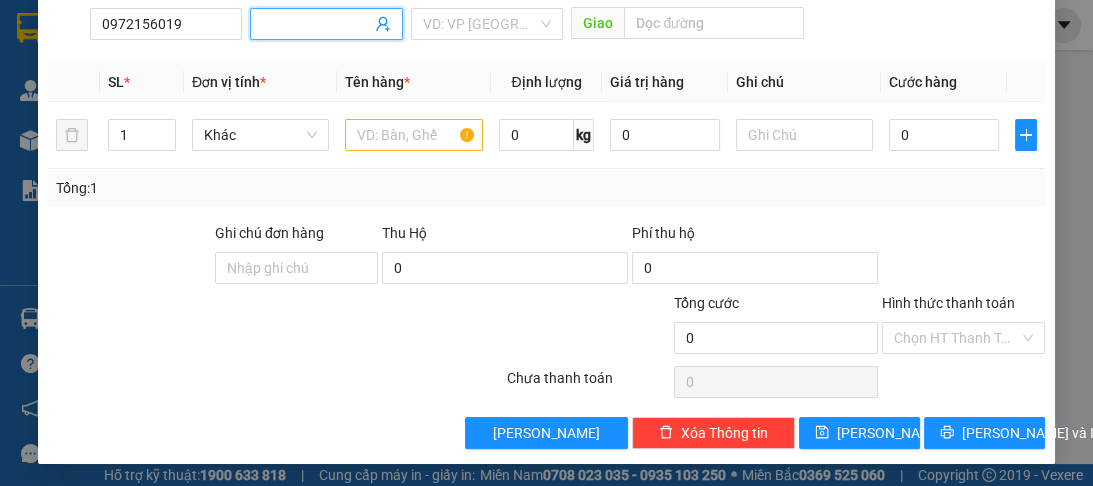 click on "Người nhận  *" at bounding box center [316, 24] 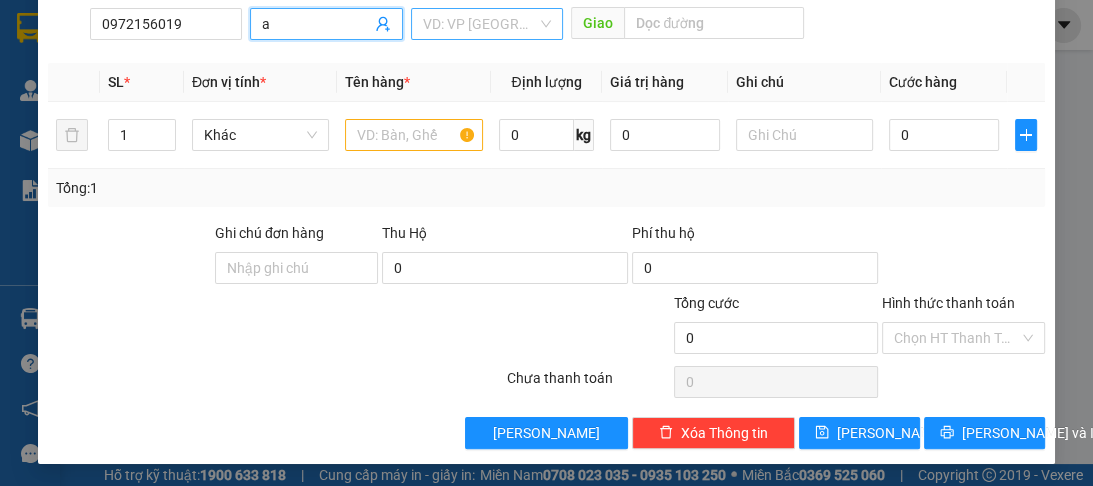 type on "a" 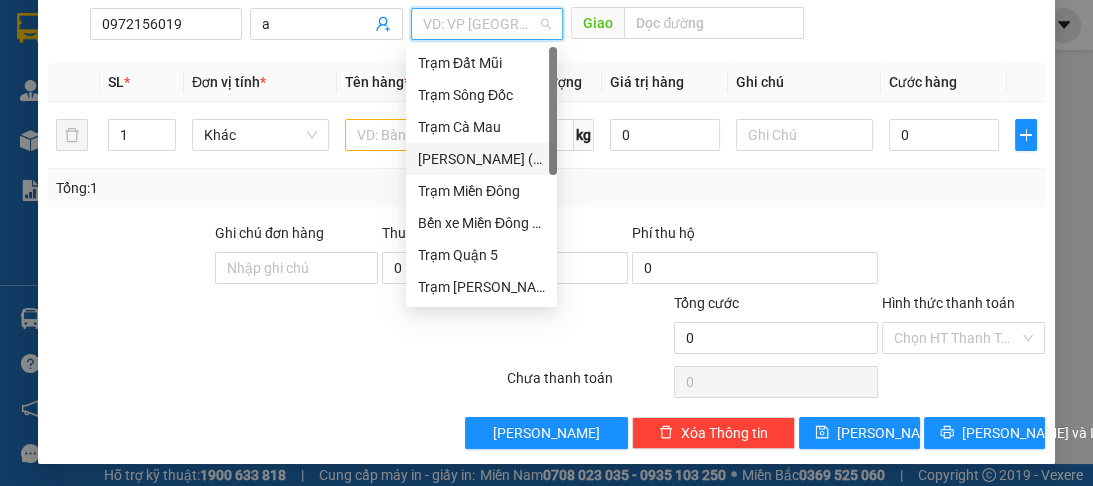 click at bounding box center (480, 24) 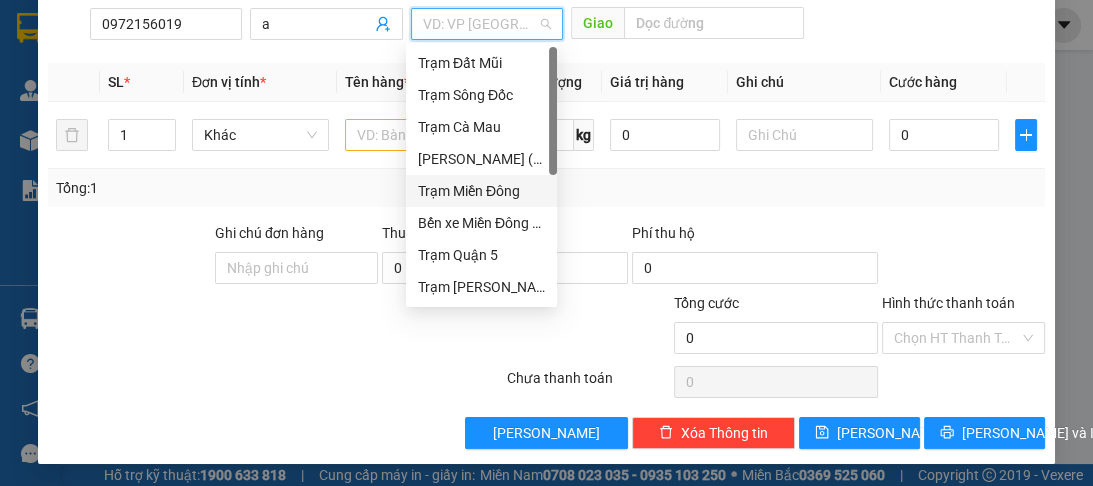 click on "Trạm Miền Đông" at bounding box center [481, 191] 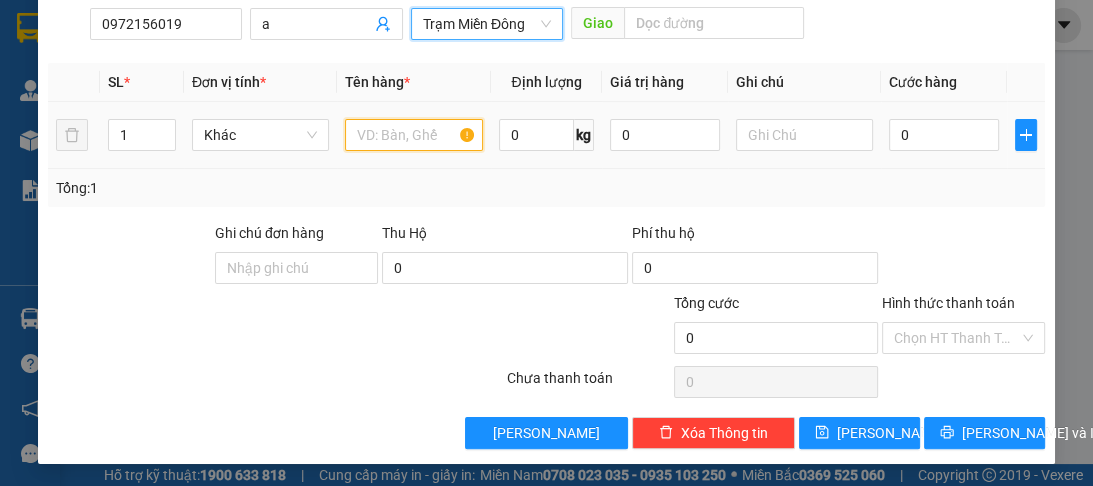 click at bounding box center (413, 135) 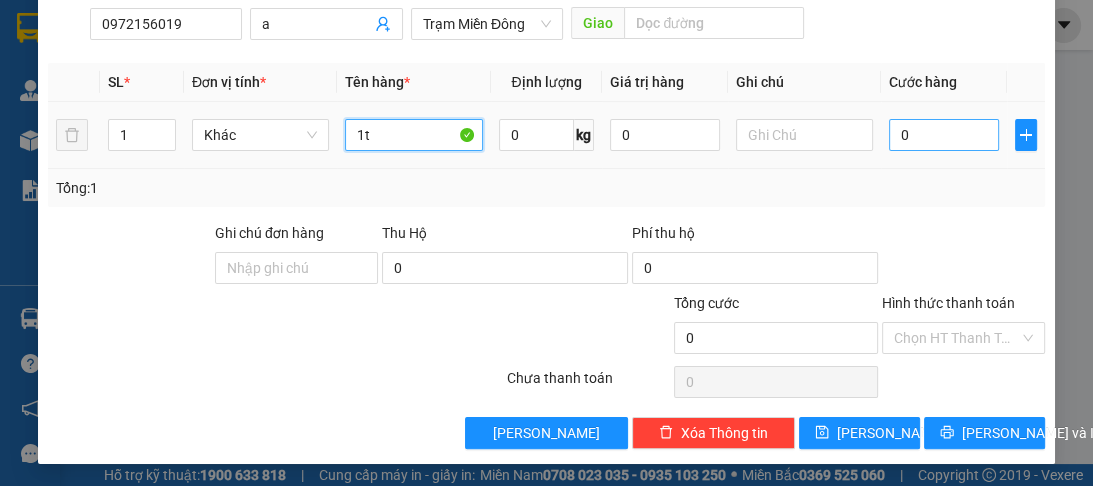 type on "1t" 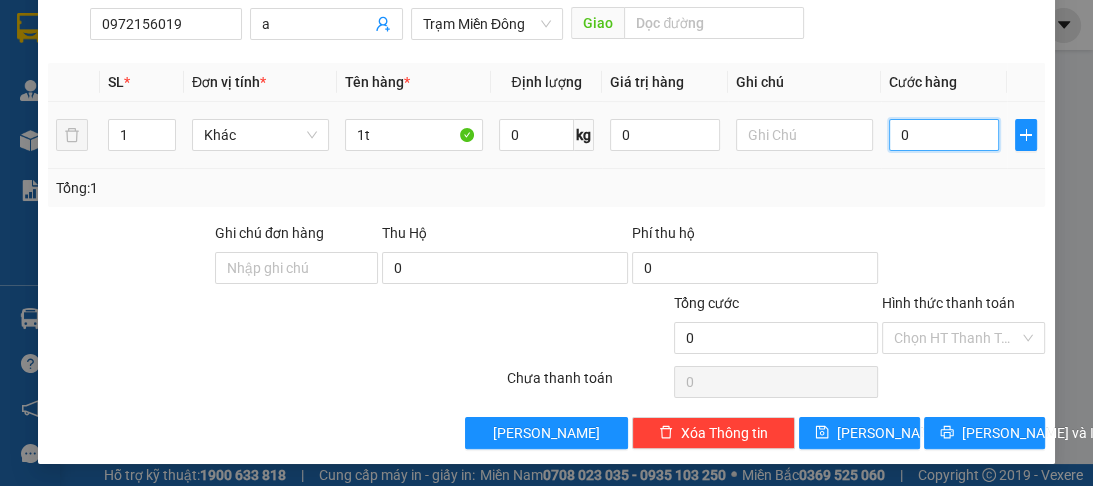 click on "0" at bounding box center [944, 135] 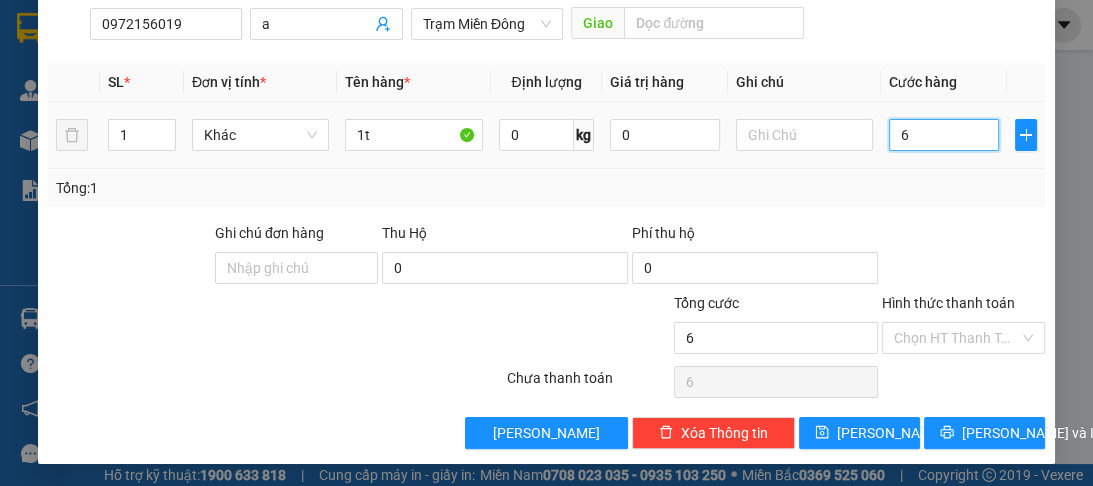 type on "60" 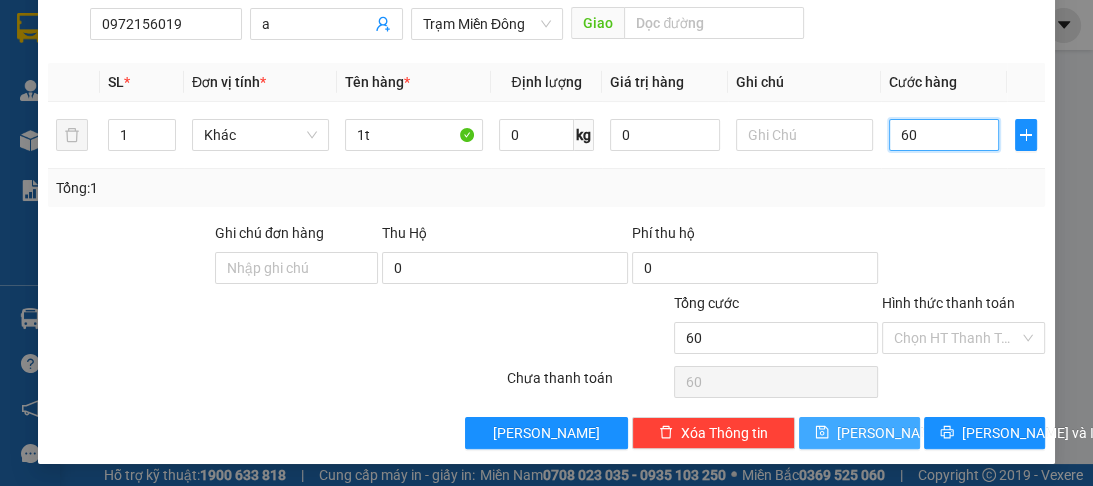 type on "60" 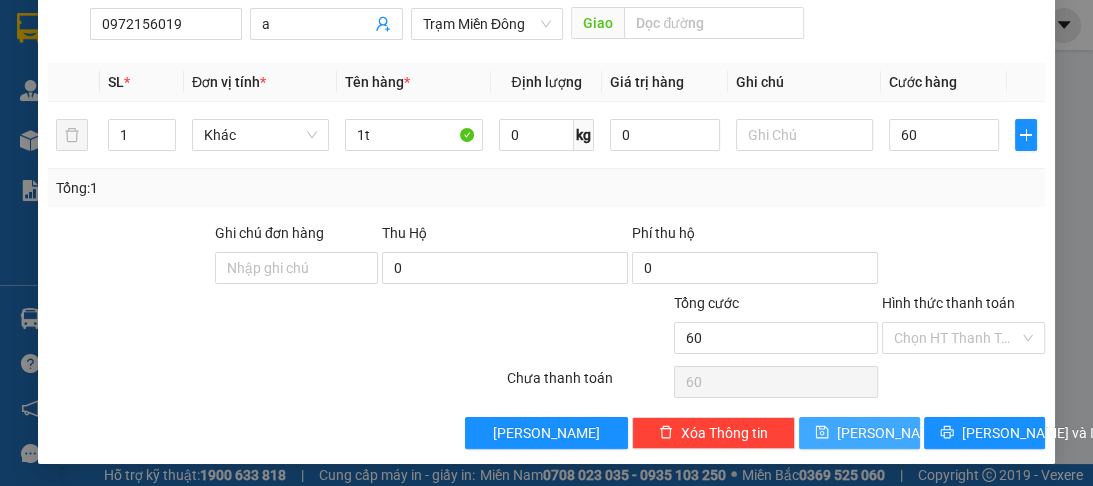 type on "60.000" 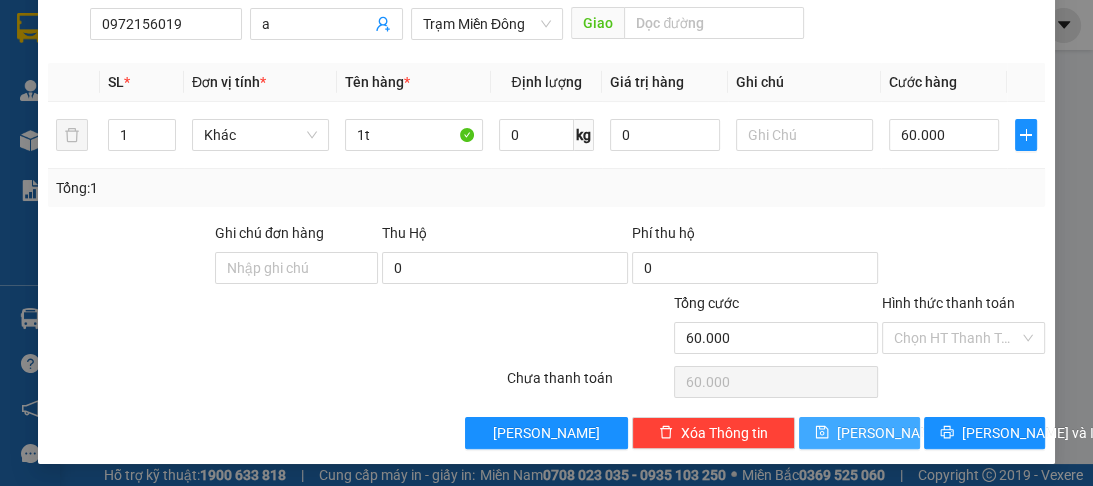 click on "[PERSON_NAME]" at bounding box center (890, 433) 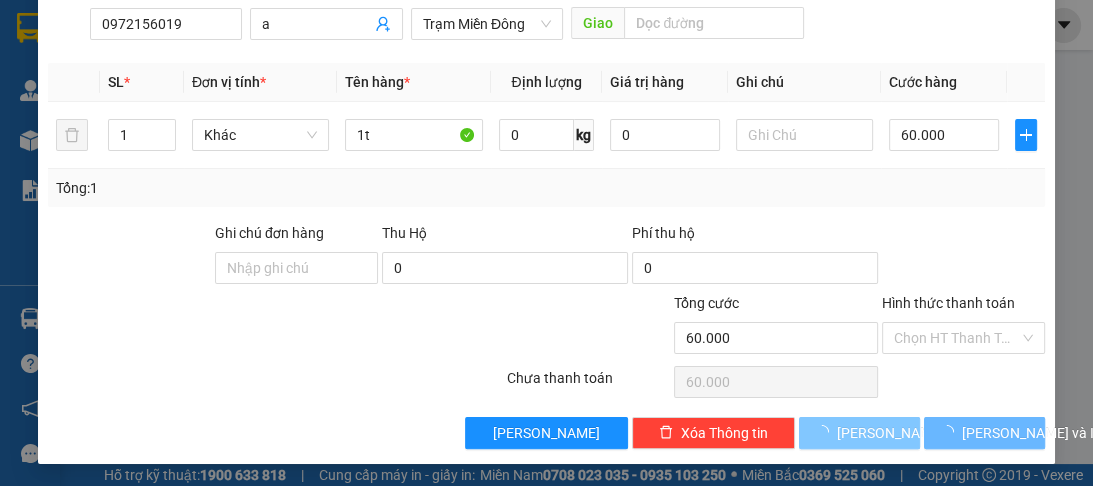type 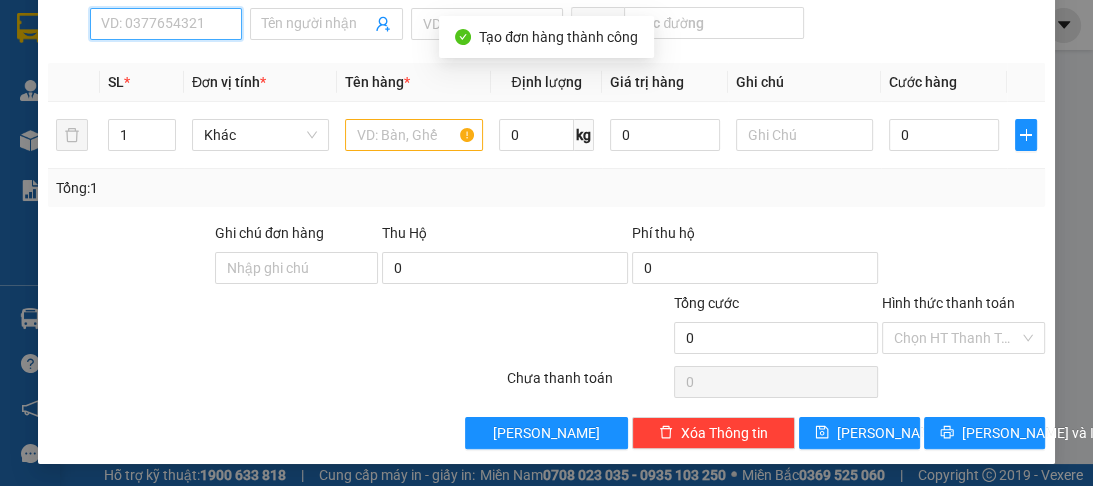 click on "SĐT Người Nhận  *" at bounding box center [166, 24] 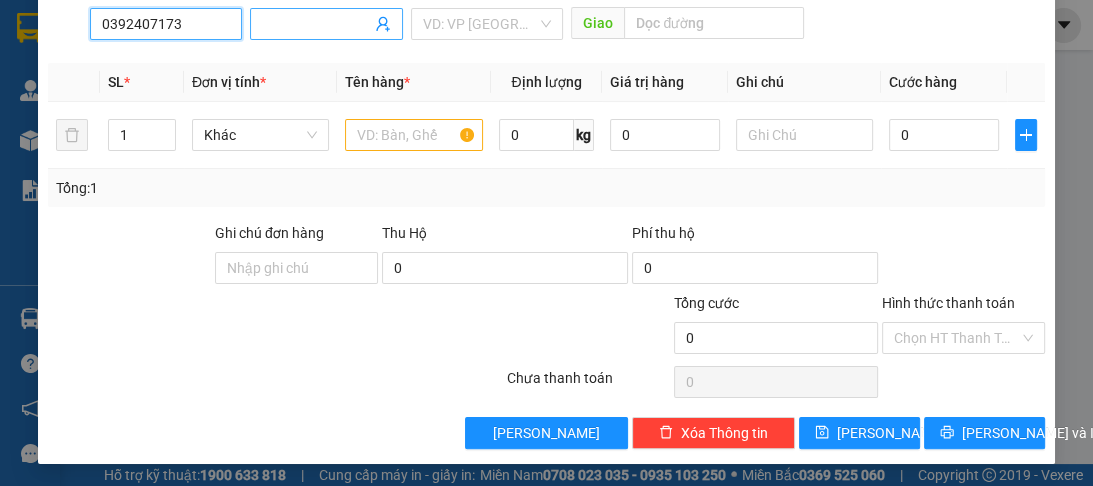 type on "0392407173" 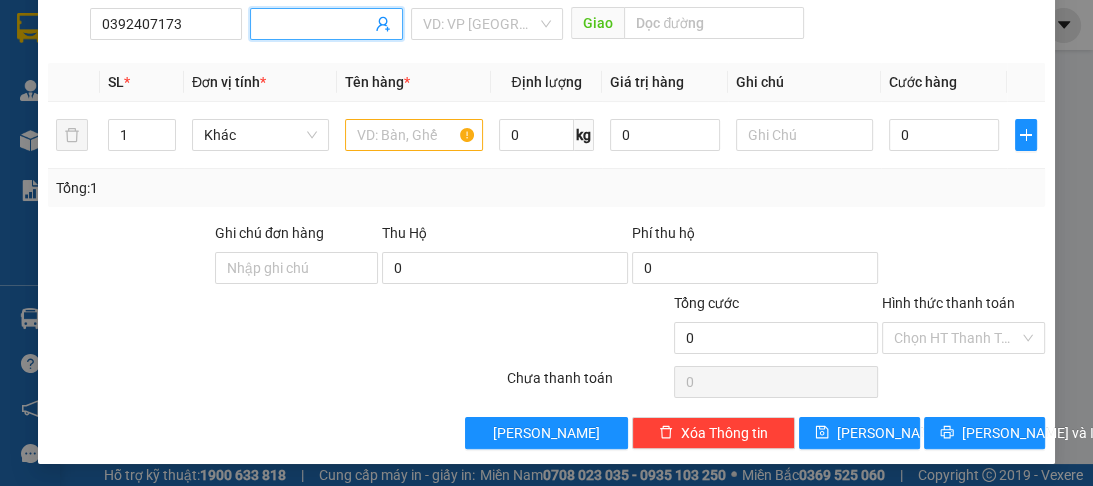 click on "Người nhận  *" at bounding box center (316, 24) 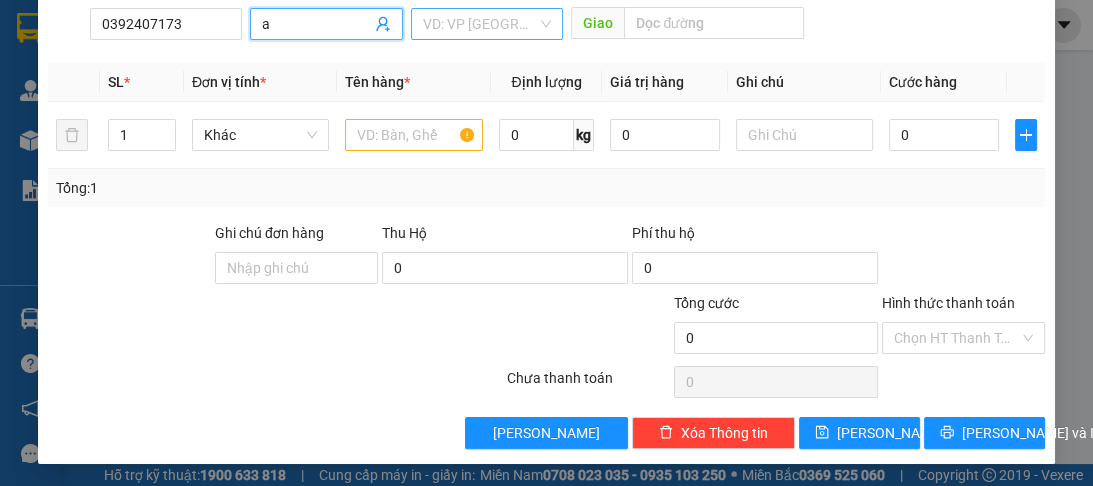 type on "a" 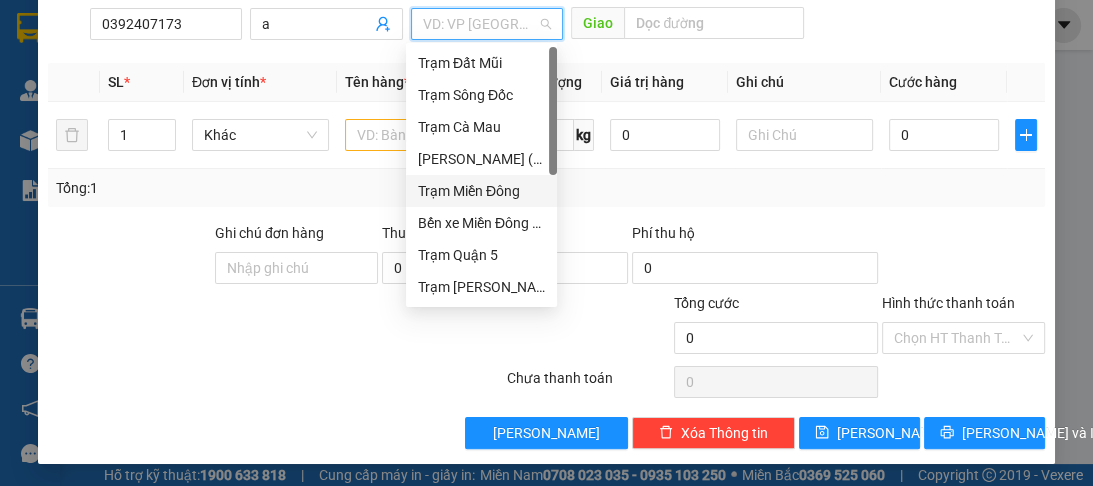 click at bounding box center (480, 24) 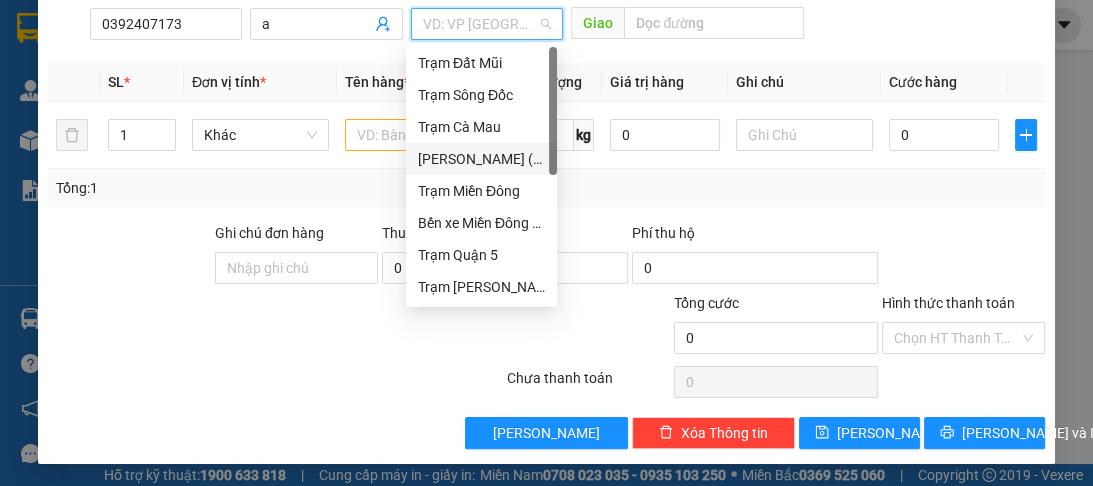 click on "[PERSON_NAME] ([GEOGRAPHIC_DATA])" at bounding box center [481, 159] 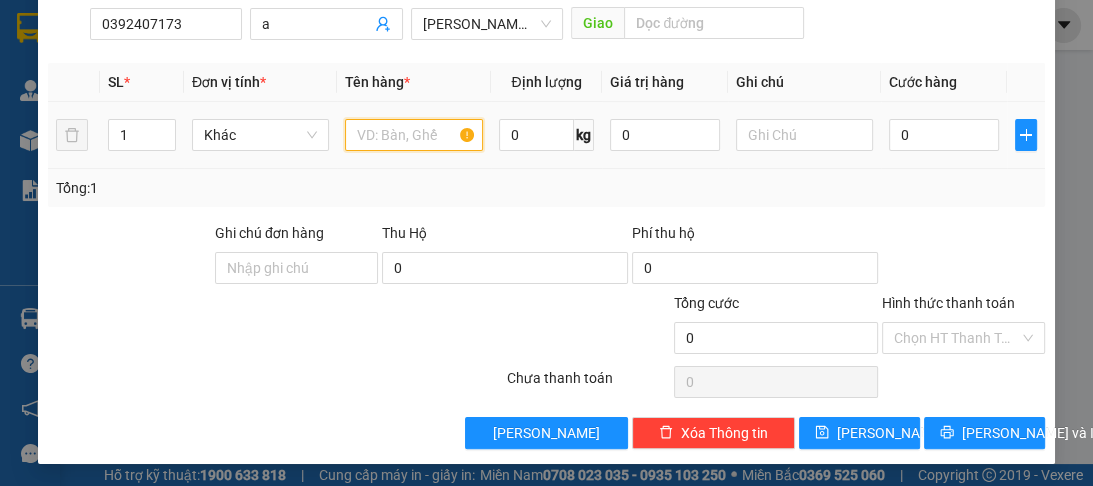 click at bounding box center [413, 135] 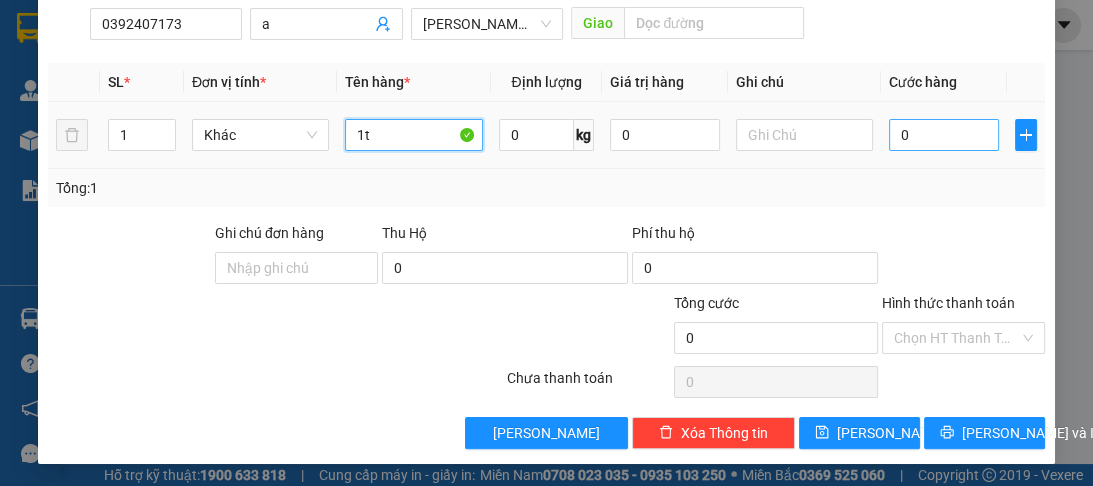 type on "1t" 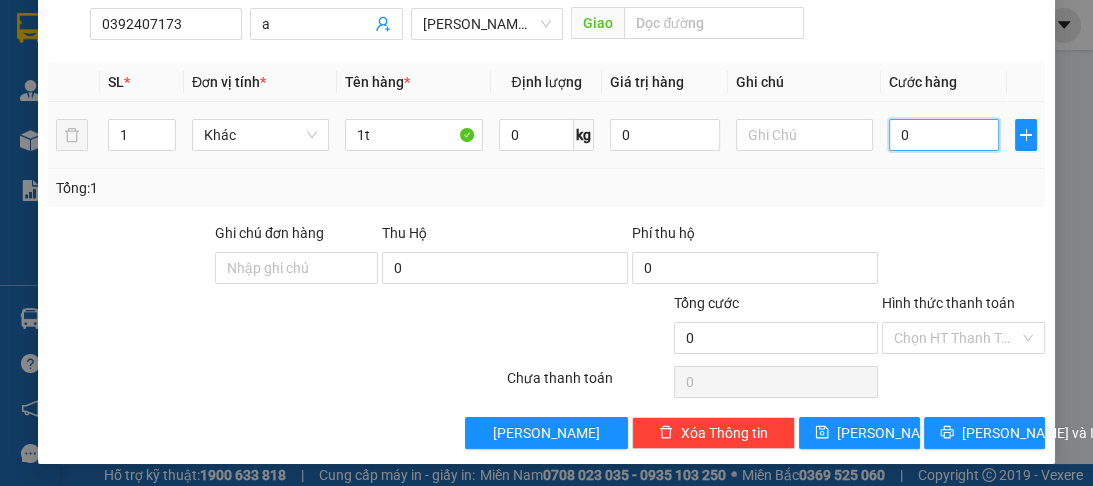 click on "0" at bounding box center (944, 135) 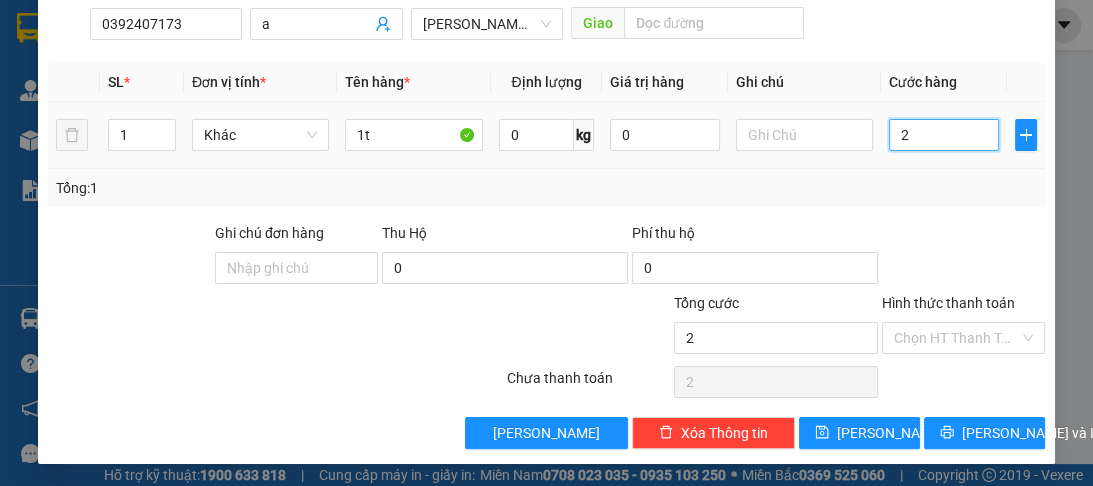 type on "20" 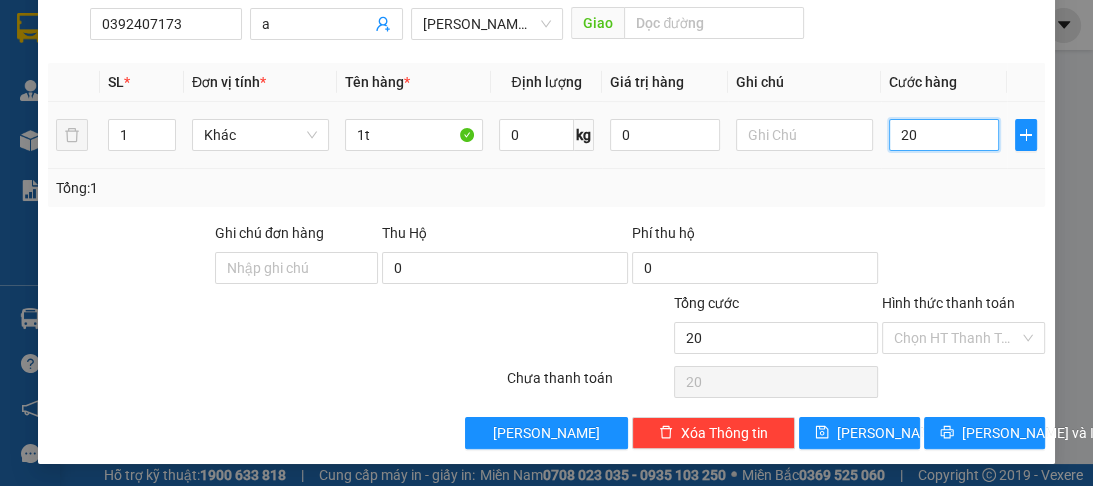 type on "200" 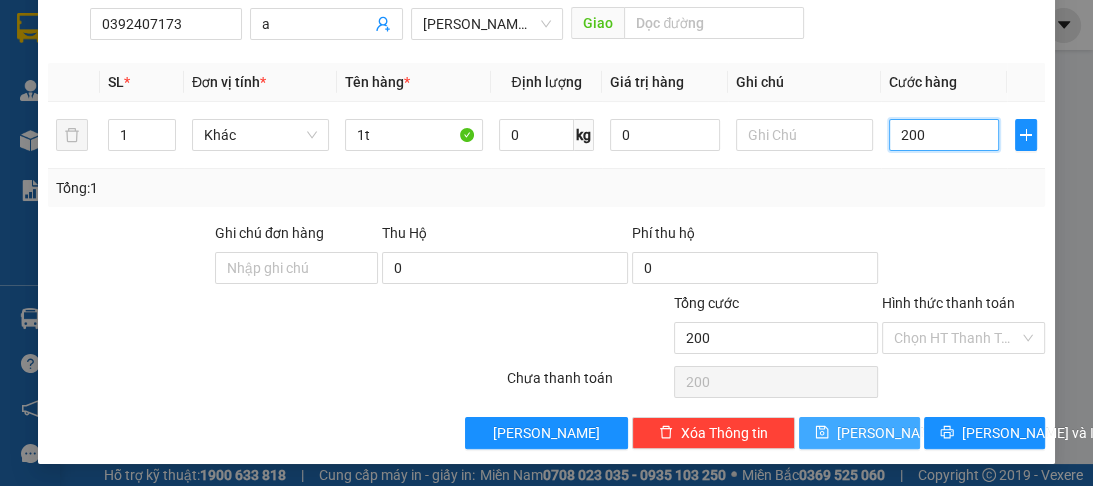 type on "200" 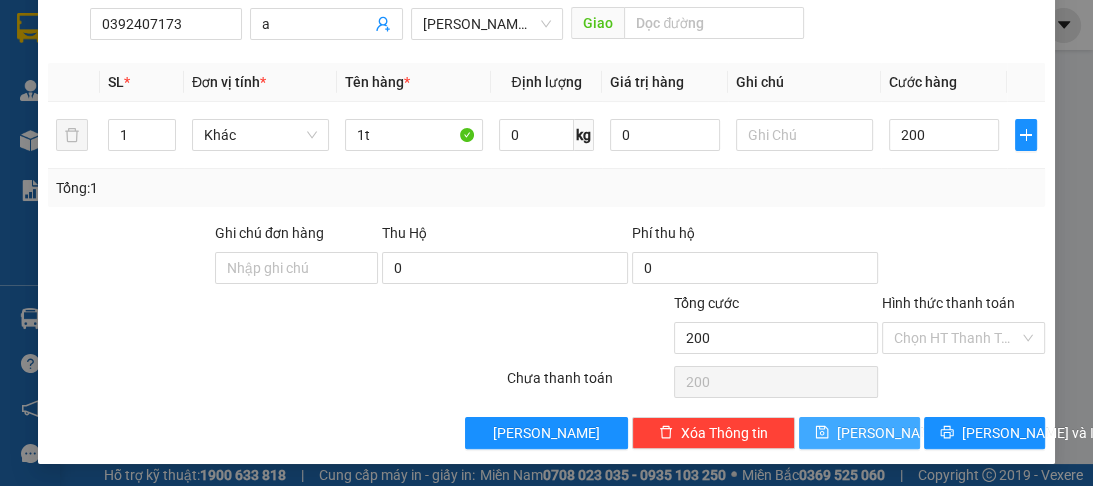 type on "200.000" 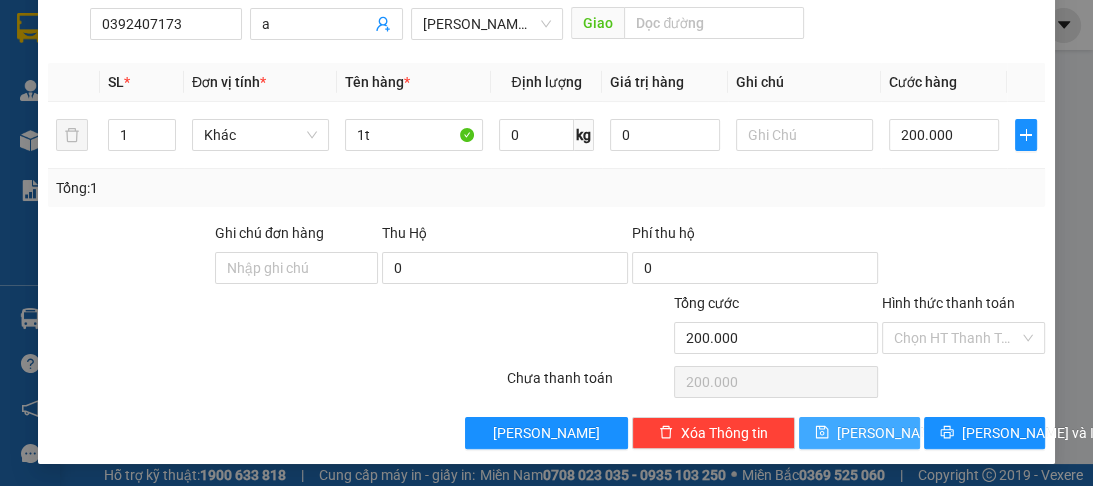 click on "[PERSON_NAME]" at bounding box center (890, 433) 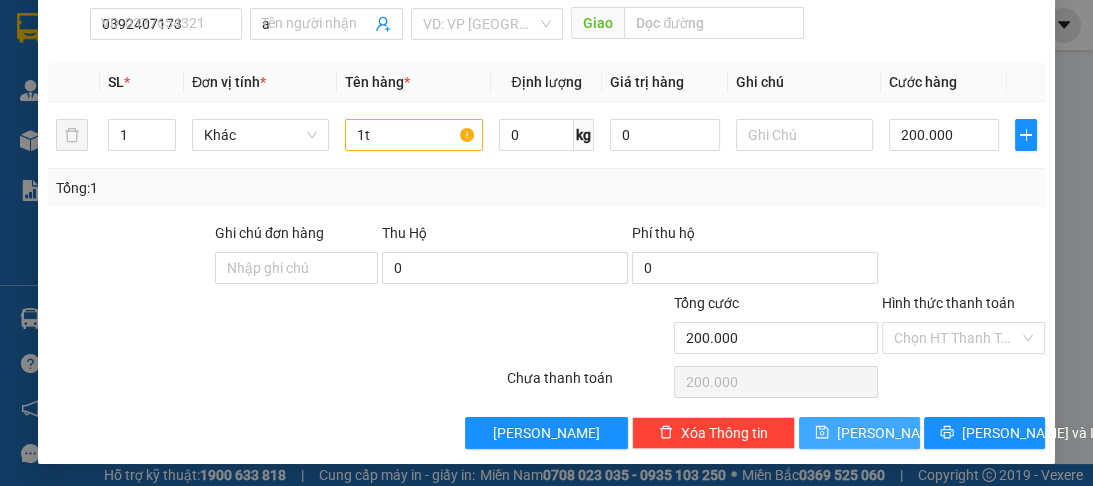 type 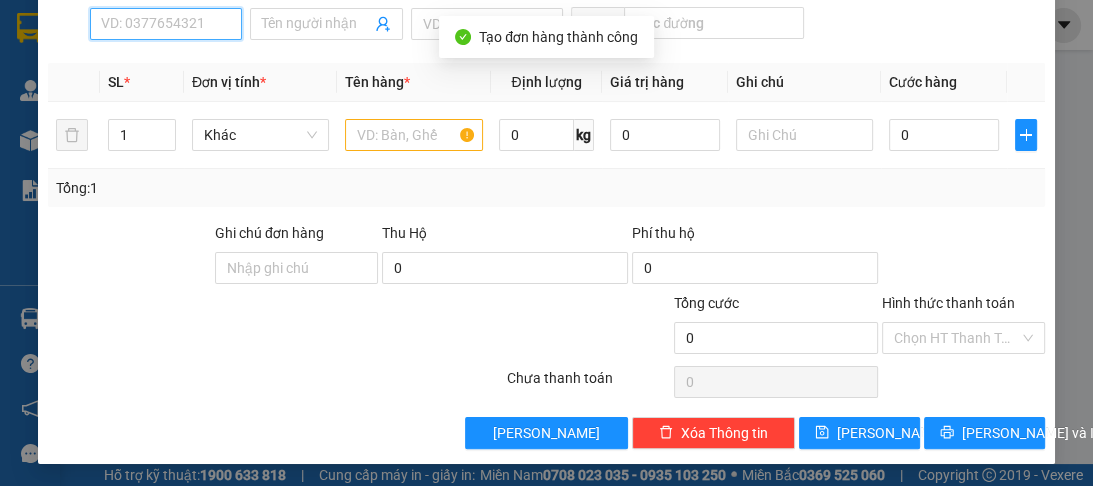 click on "SĐT Người Nhận  *" at bounding box center (166, 24) 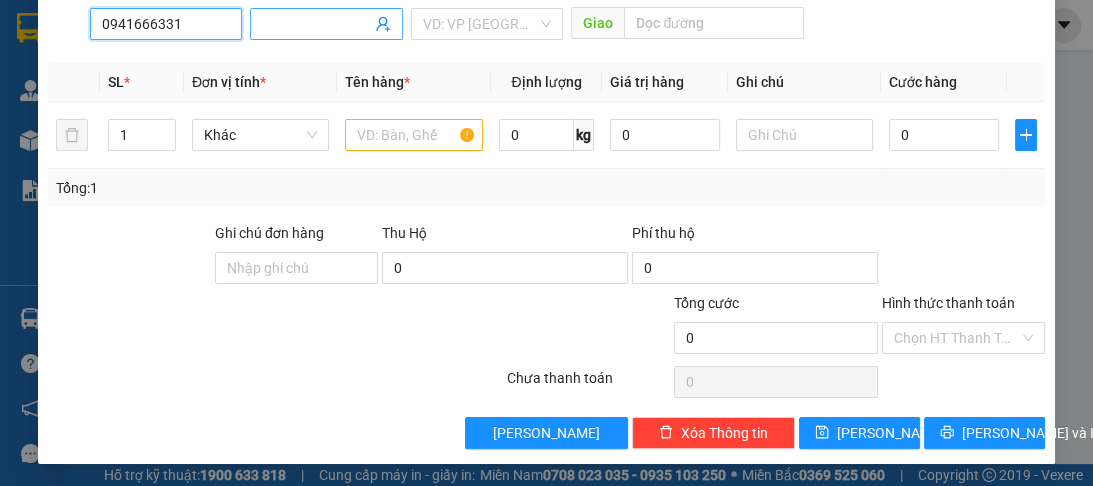 type on "0941666331" 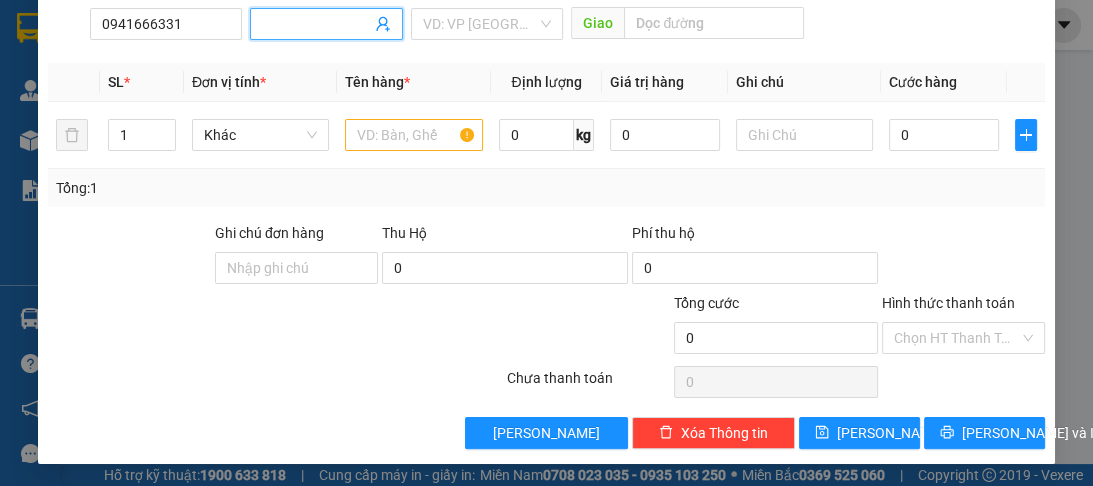 click on "Người nhận  *" at bounding box center (316, 24) 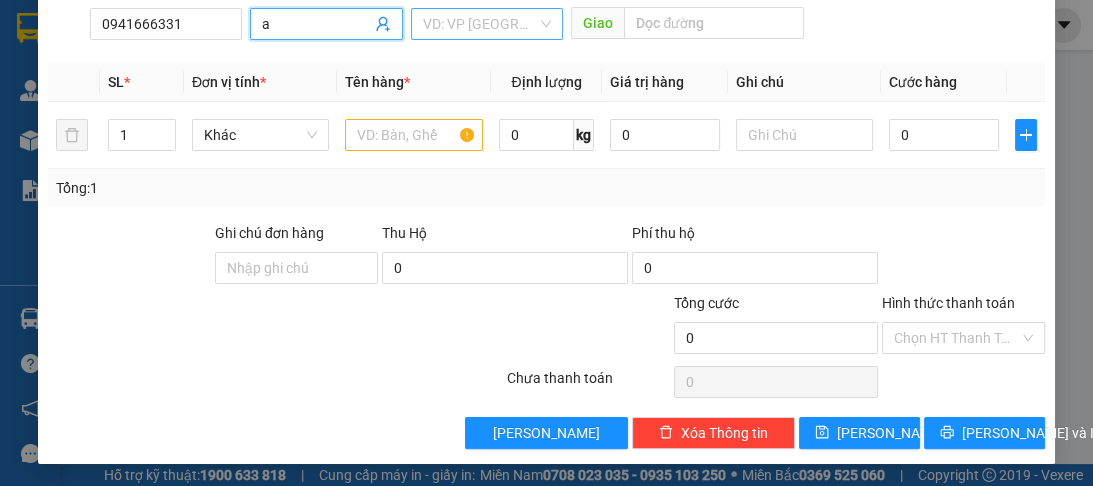type on "a" 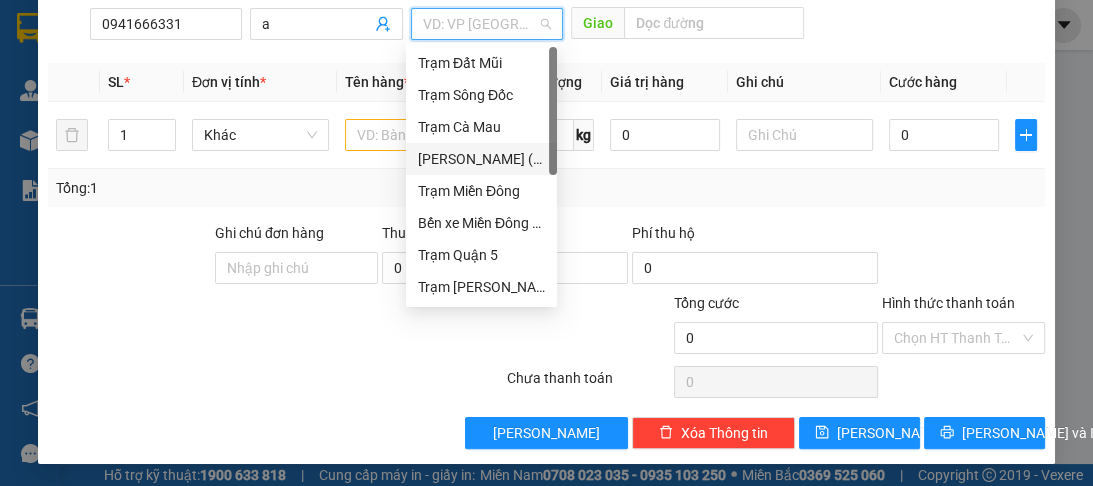 click at bounding box center [480, 24] 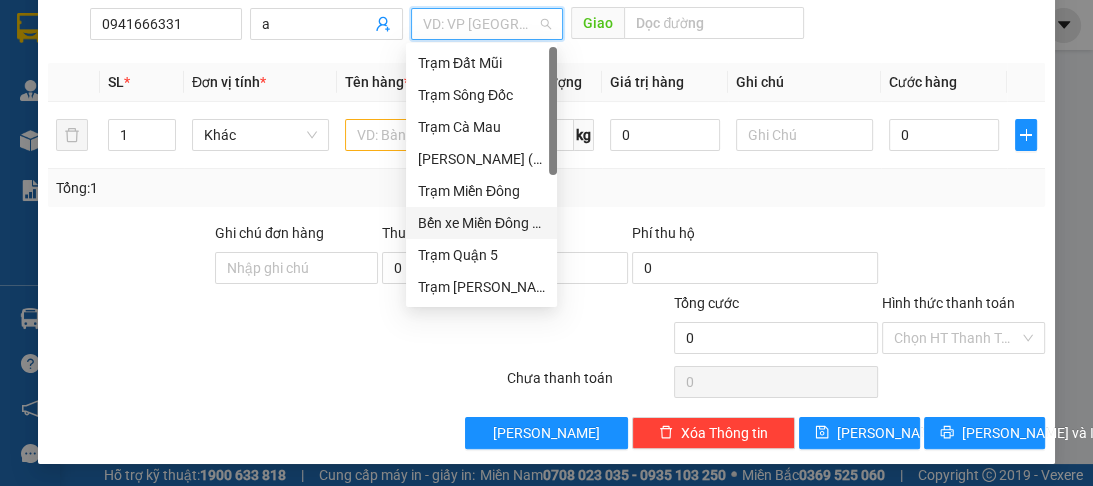 click on "Bến xe Miền Đông Mới" at bounding box center [481, 223] 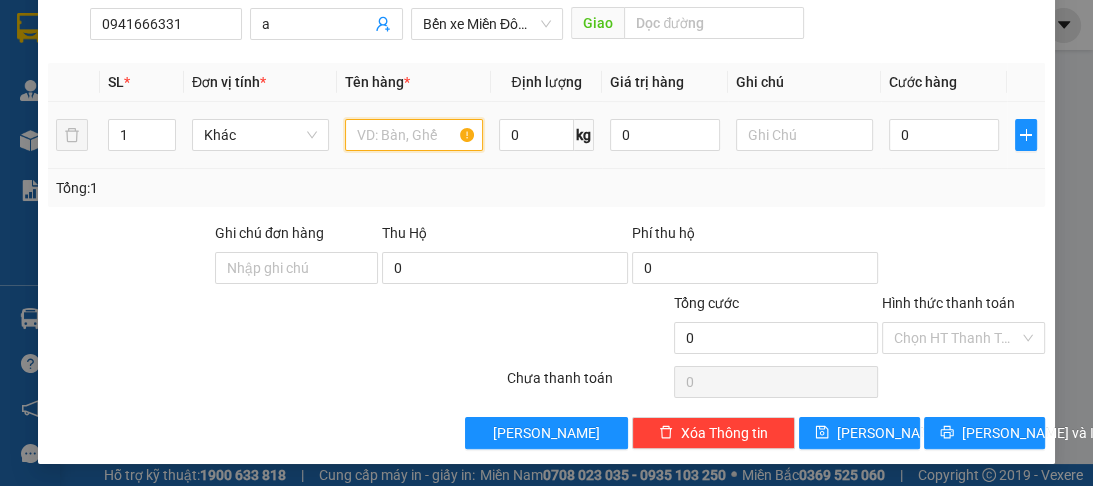 click at bounding box center (413, 135) 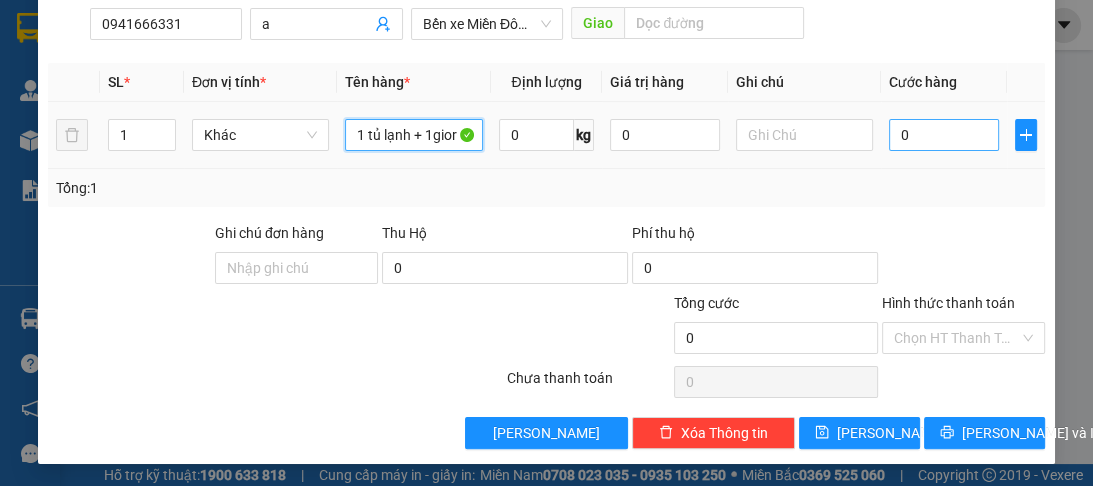 type 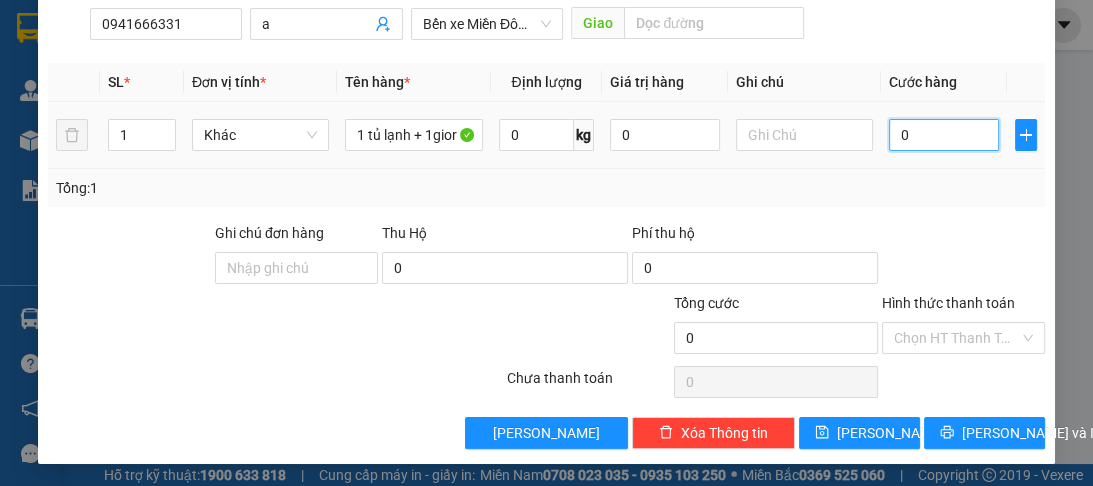 click on "0" at bounding box center (944, 135) 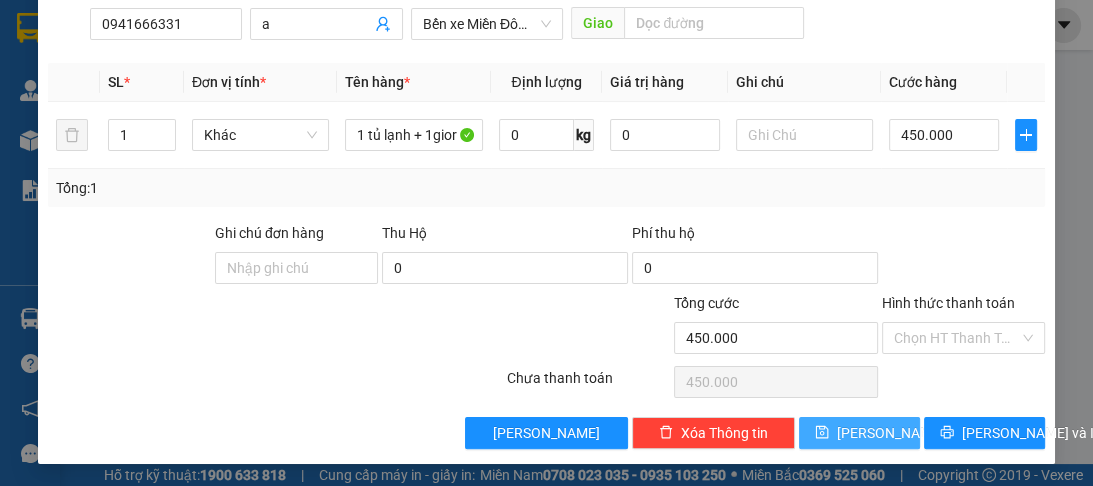 click on "[PERSON_NAME]" at bounding box center [890, 433] 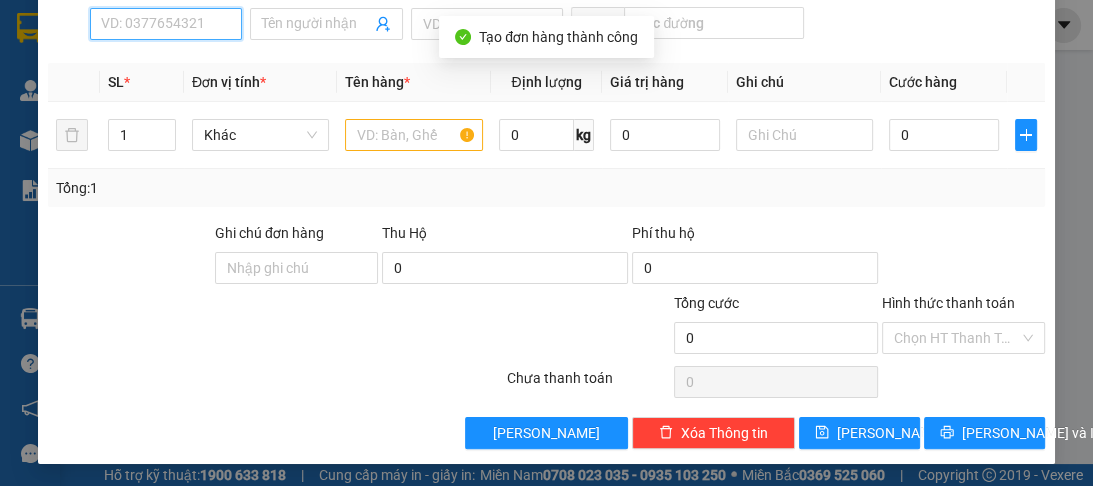 click on "SĐT Người Nhận  *" at bounding box center [166, 24] 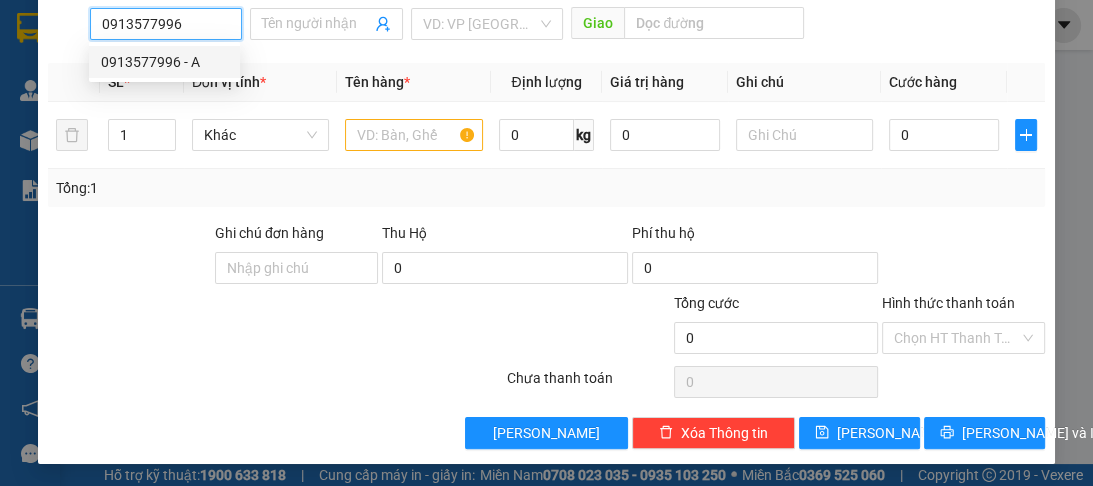 click on "0913577996 - A" at bounding box center (164, 62) 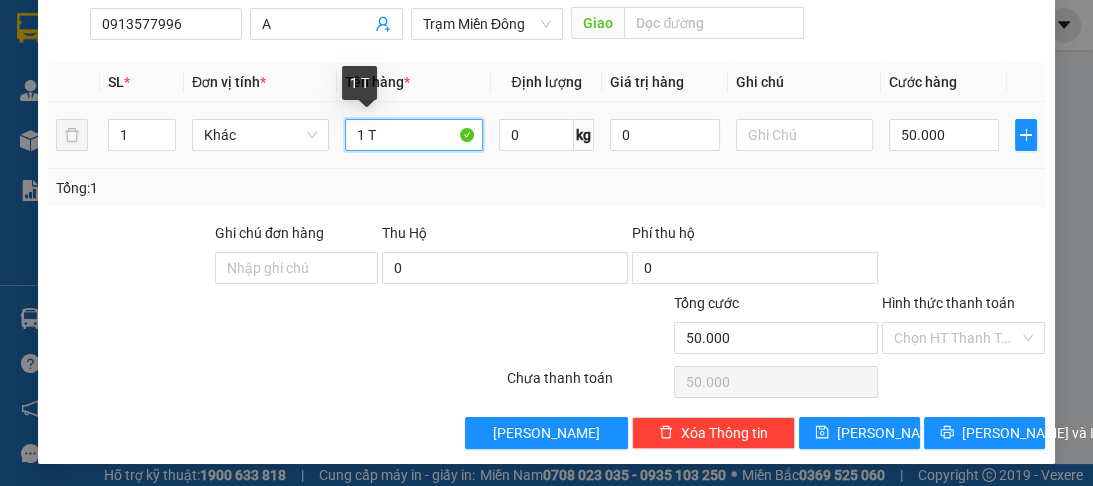 click on "1 T" at bounding box center [413, 135] 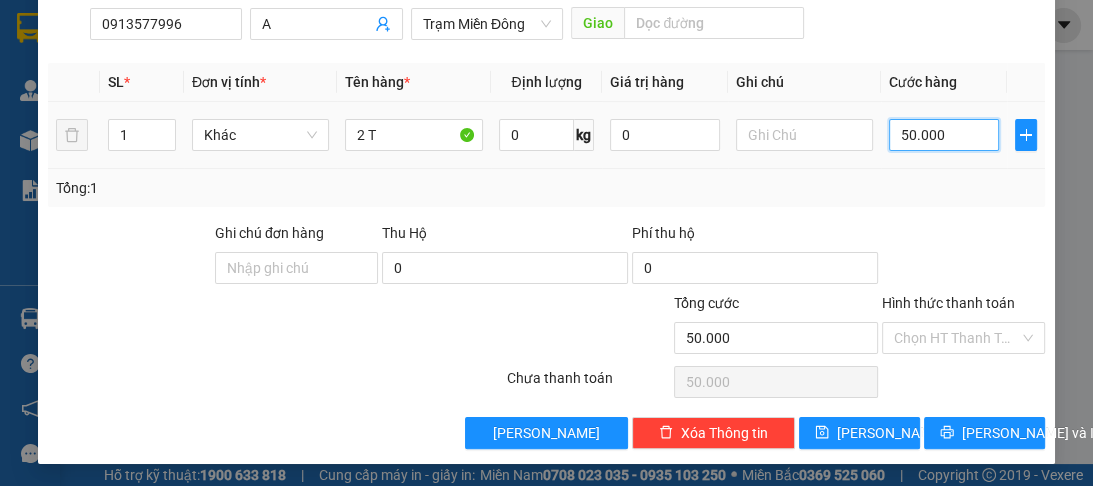 click on "50.000" at bounding box center [944, 135] 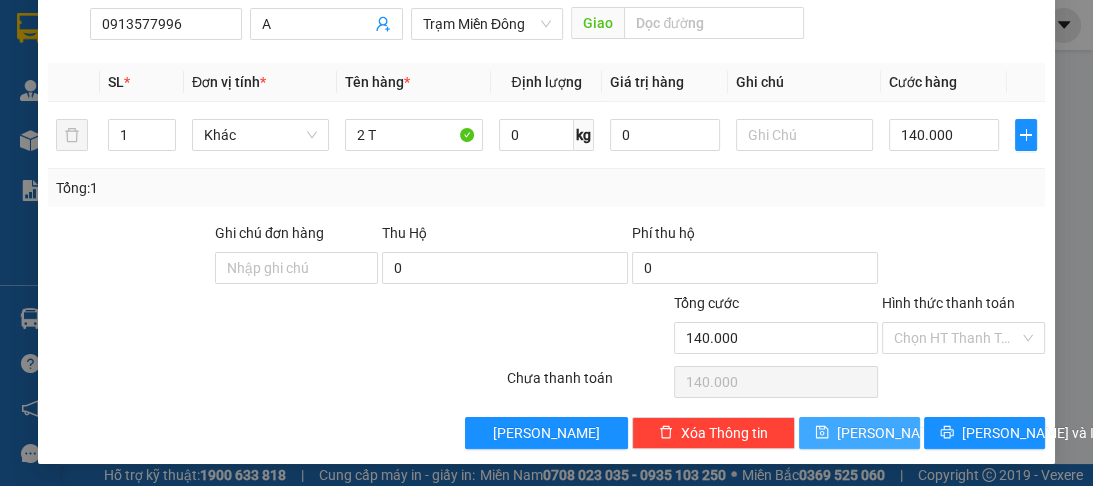 click on "[PERSON_NAME]" at bounding box center [859, 433] 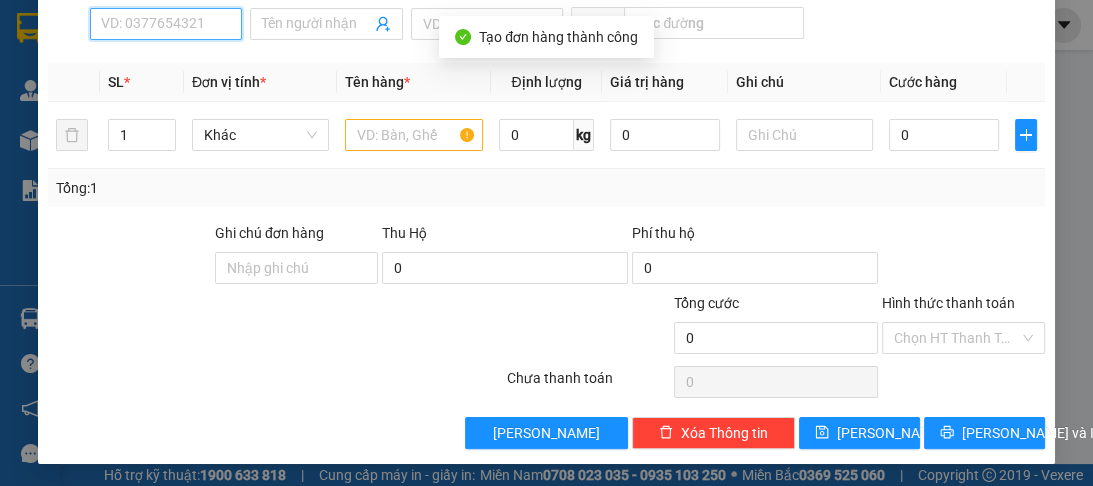 click on "SĐT Người Nhận  *" at bounding box center (166, 24) 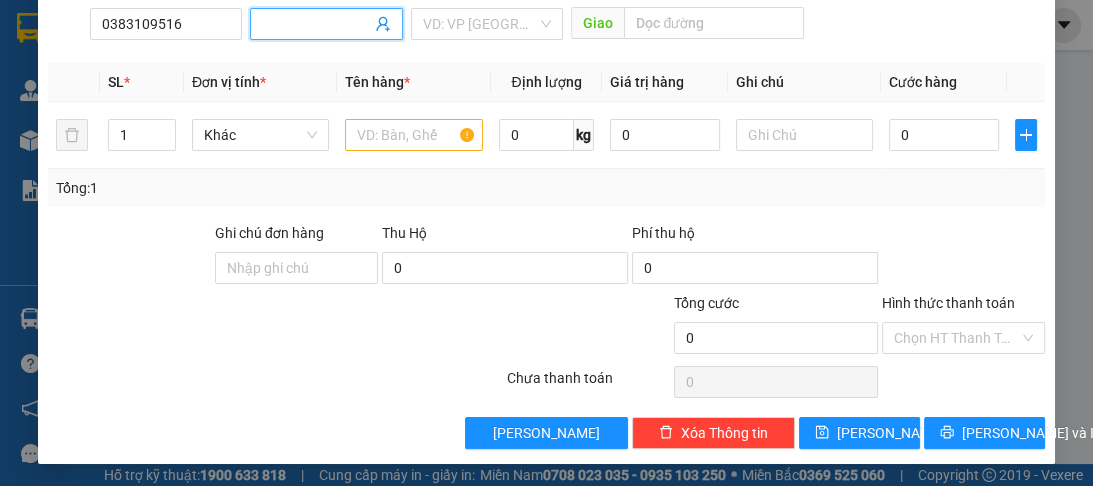 click on "Người nhận  *" at bounding box center (316, 24) 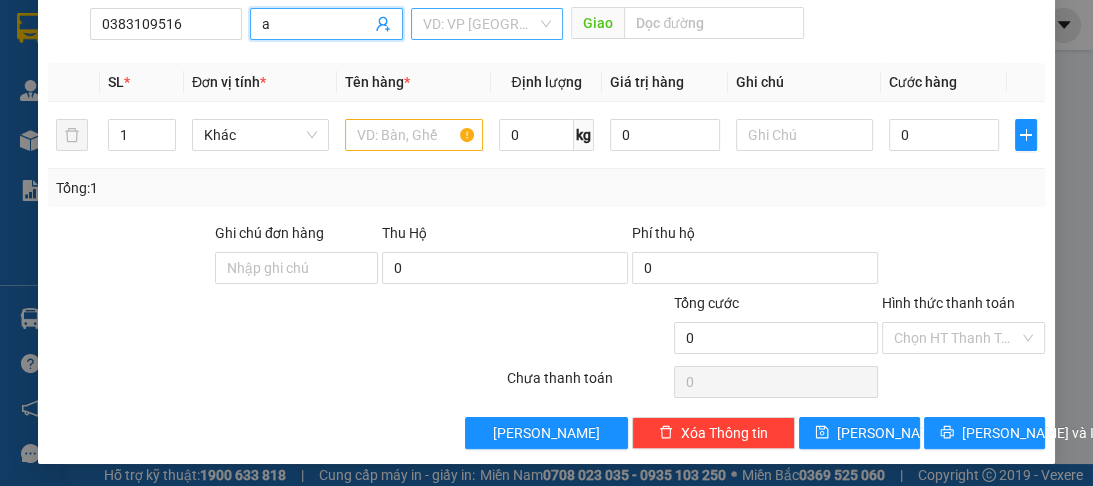 click at bounding box center (480, 24) 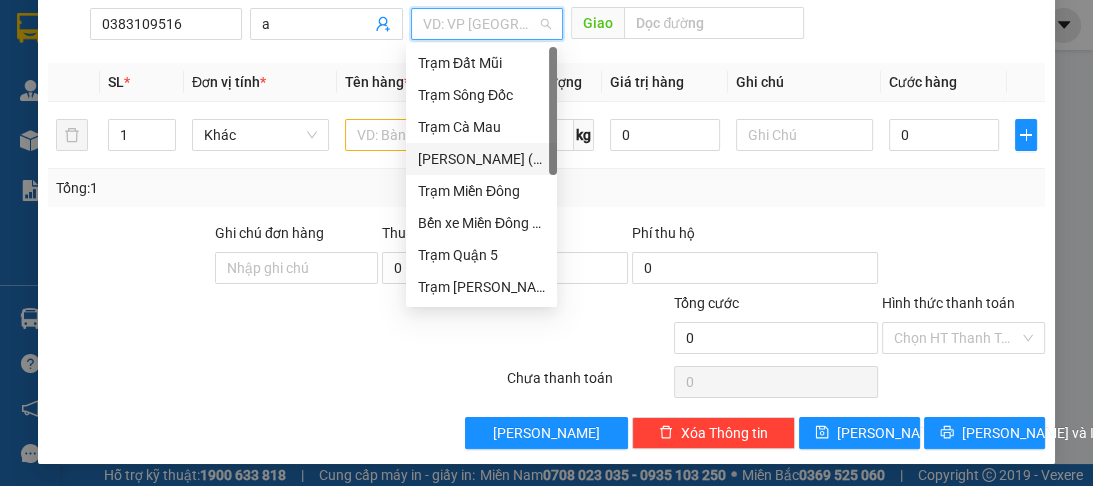click on "[PERSON_NAME] ([GEOGRAPHIC_DATA])" at bounding box center (481, 159) 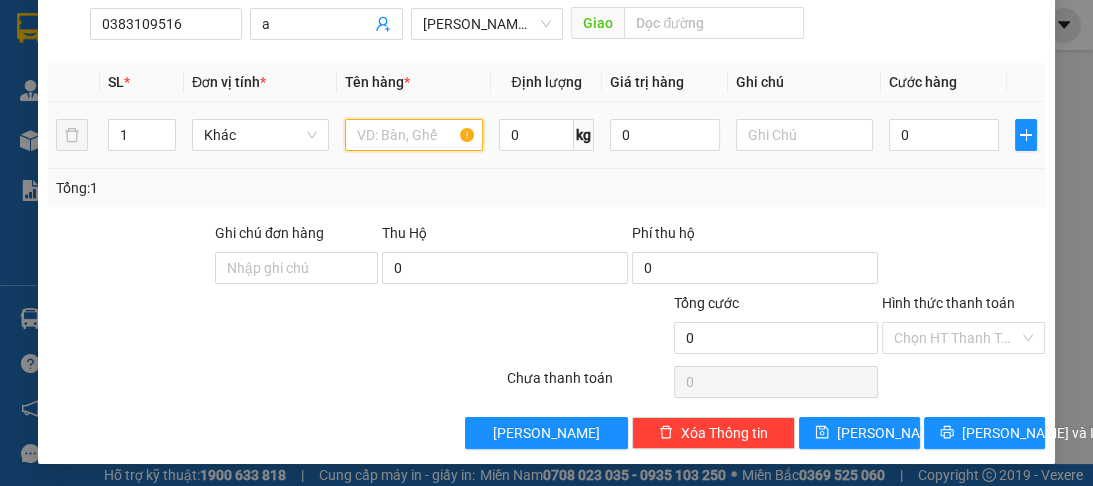 click at bounding box center (413, 135) 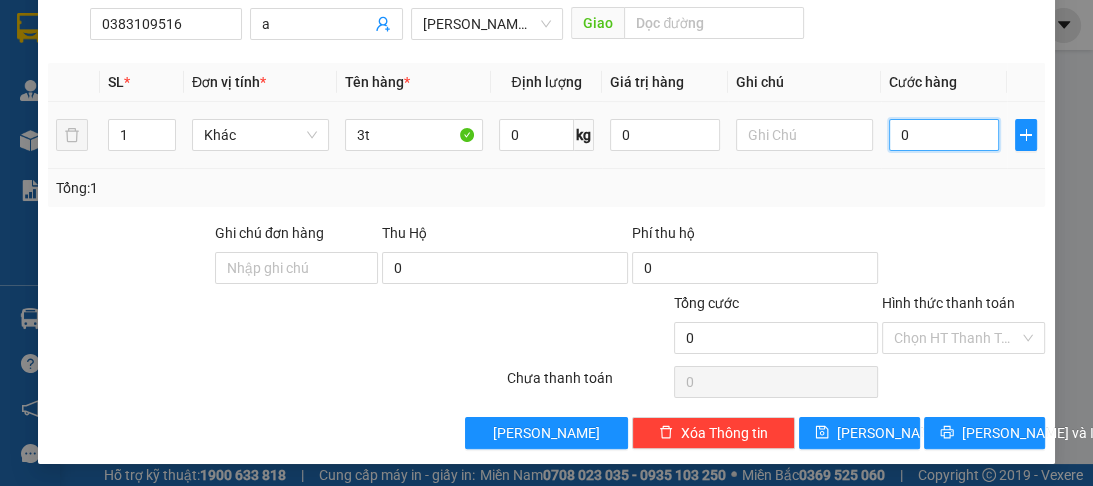 click on "0" at bounding box center [944, 135] 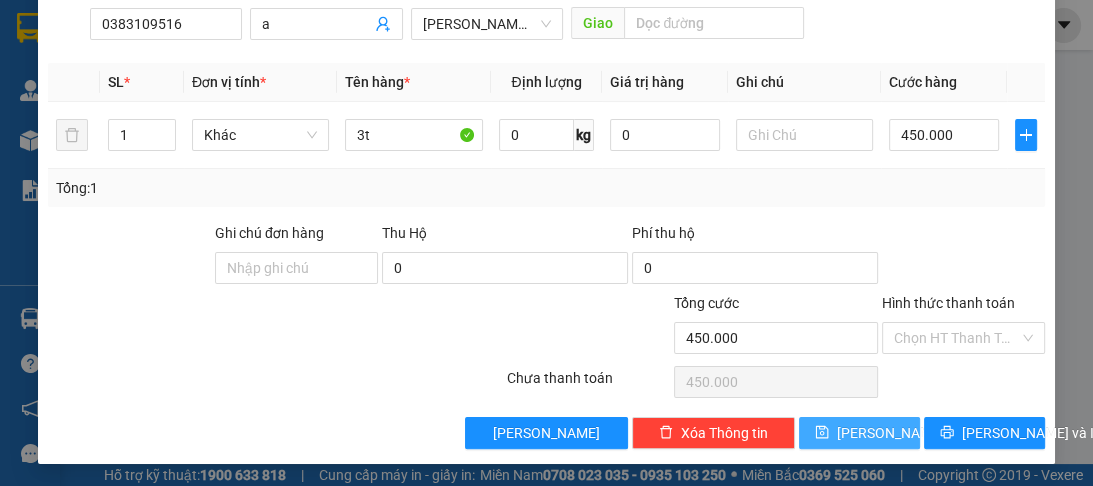 click on "[PERSON_NAME]" at bounding box center (859, 433) 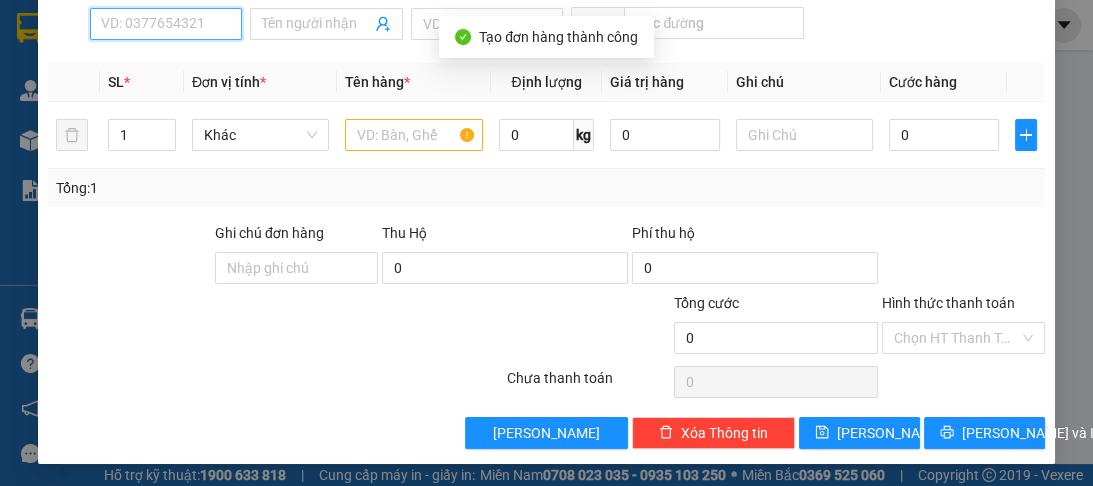 click on "SĐT Người Nhận  *" at bounding box center (166, 24) 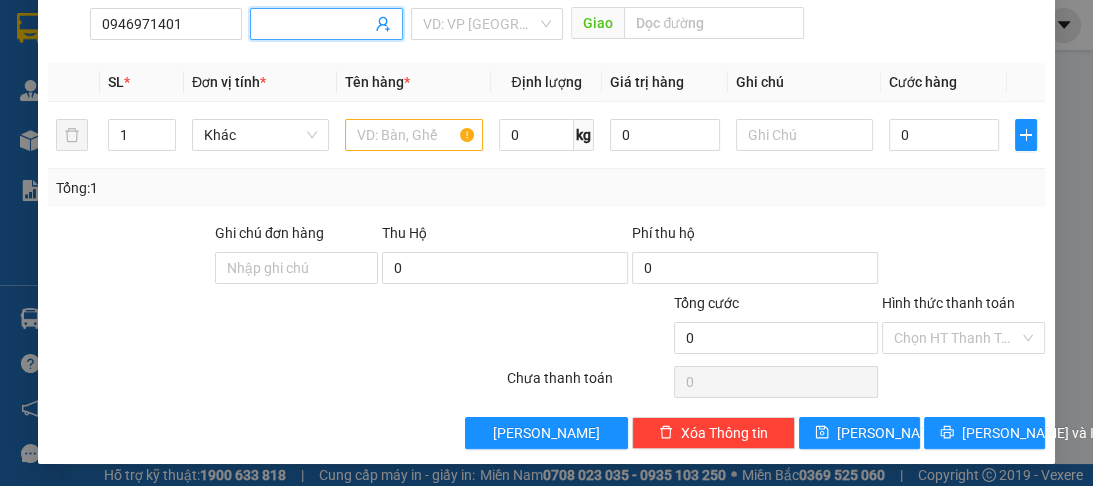 click on "Người nhận  *" at bounding box center [316, 24] 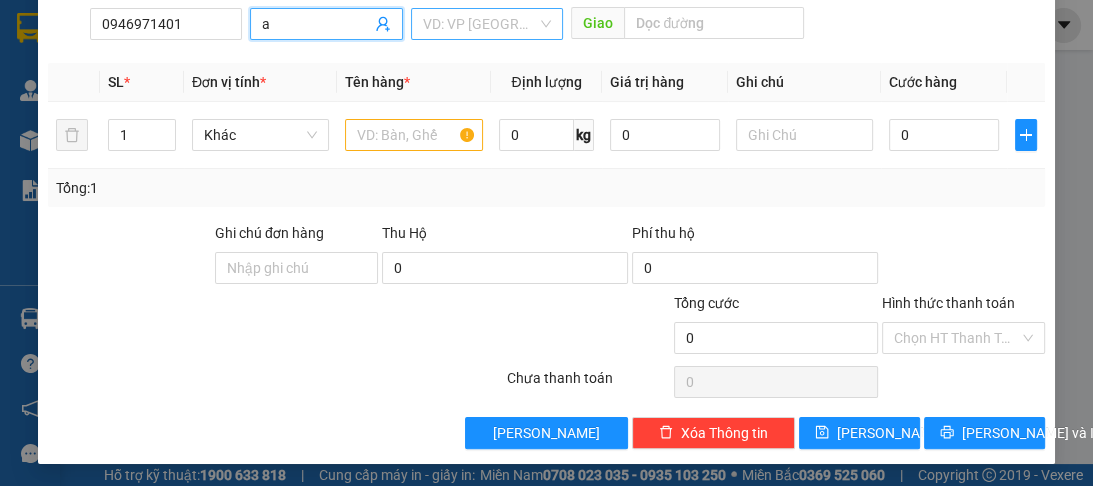 click at bounding box center [480, 24] 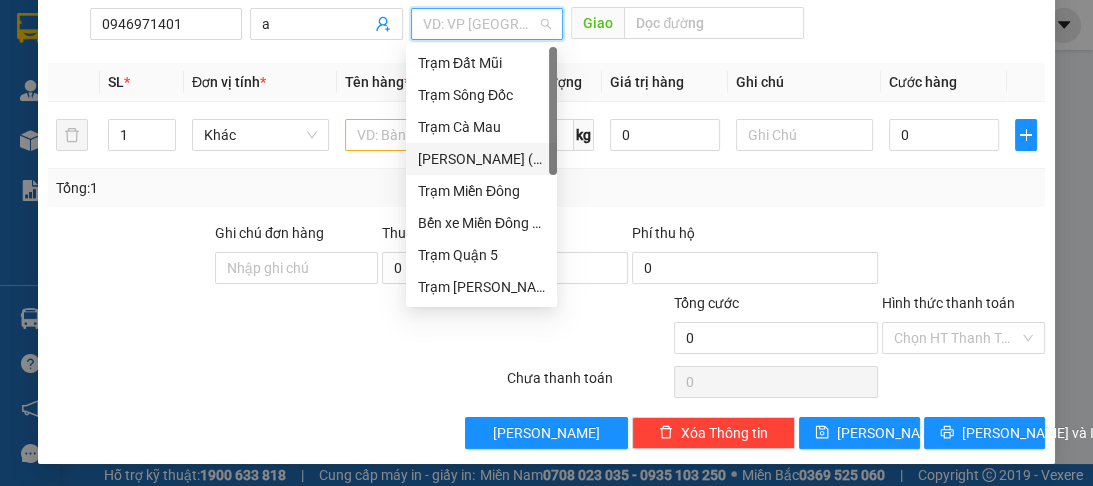 click on "[PERSON_NAME] ([GEOGRAPHIC_DATA])" at bounding box center (481, 159) 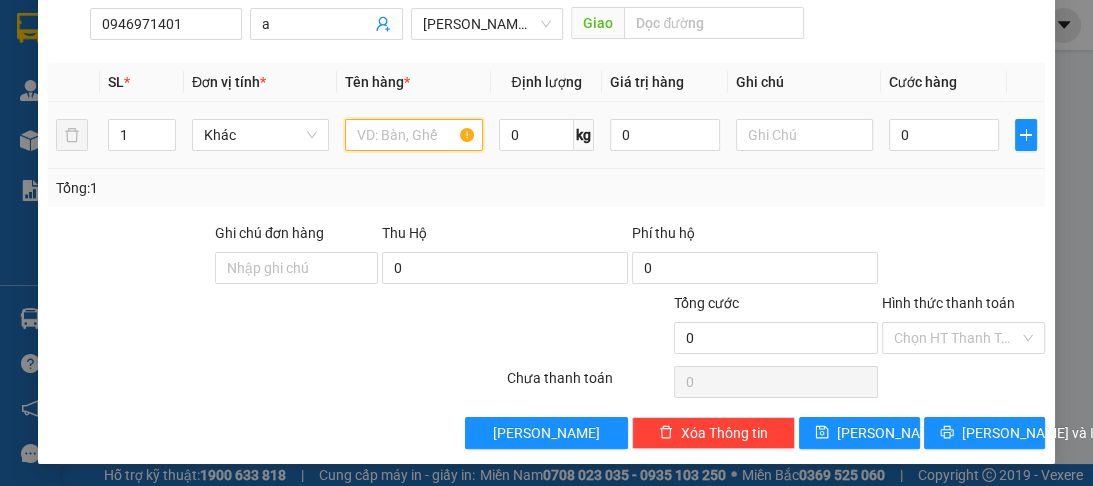 click at bounding box center (413, 135) 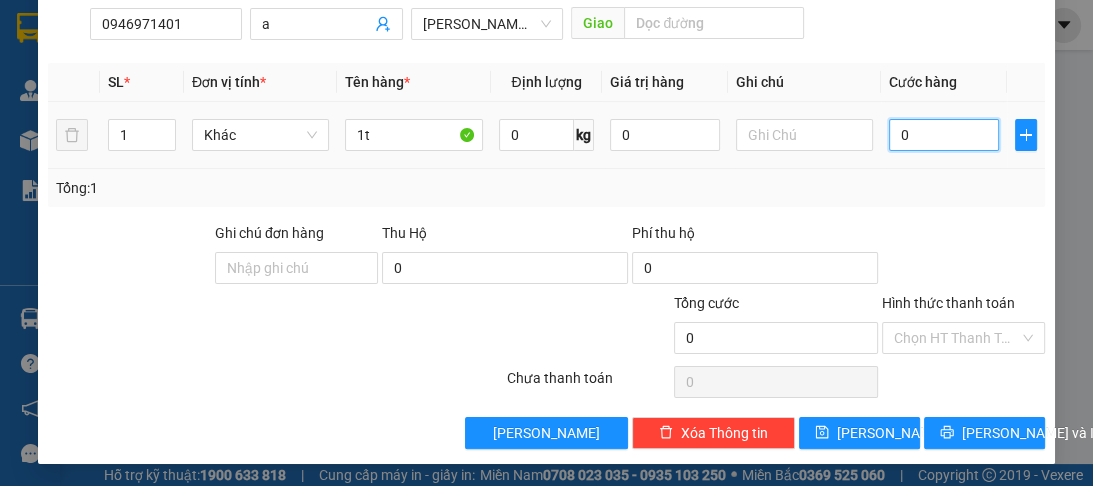 click on "0" at bounding box center (944, 135) 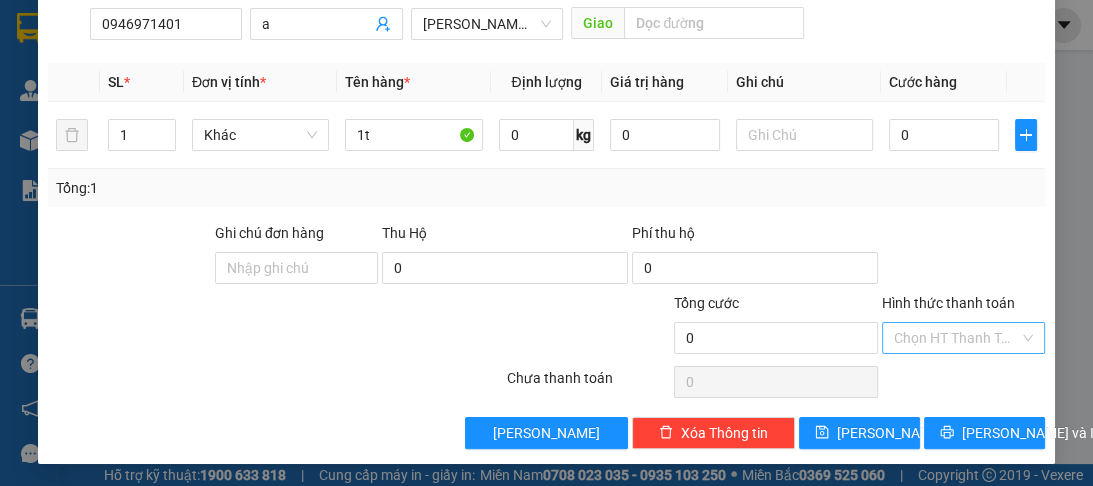 click on "Hình thức thanh toán" at bounding box center (956, 338) 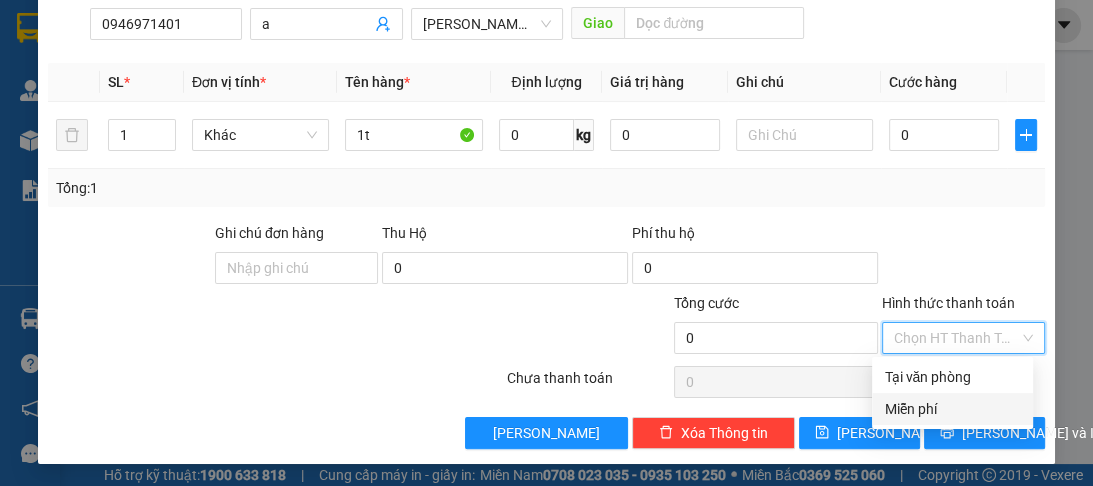 click on "Miễn phí" at bounding box center [952, 409] 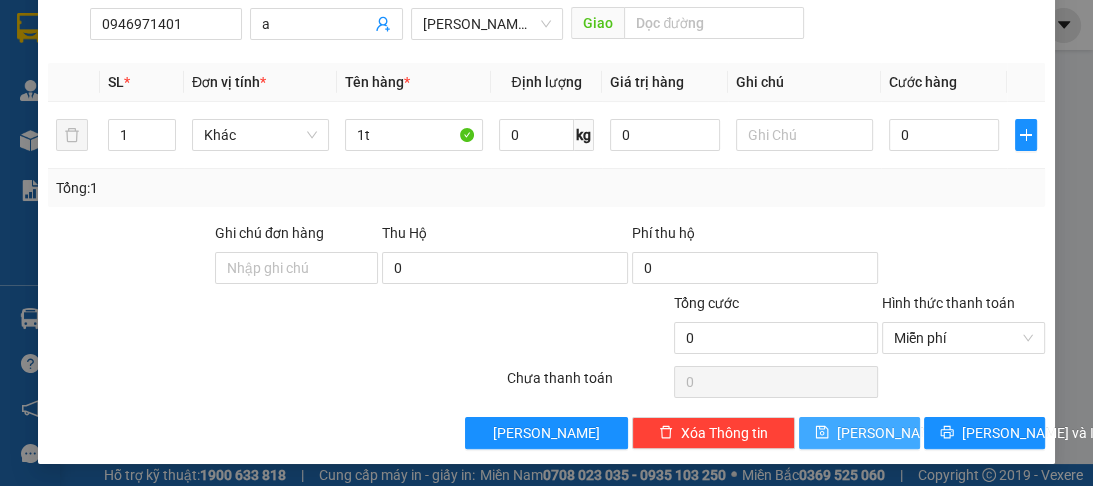 click on "[PERSON_NAME]" at bounding box center [859, 433] 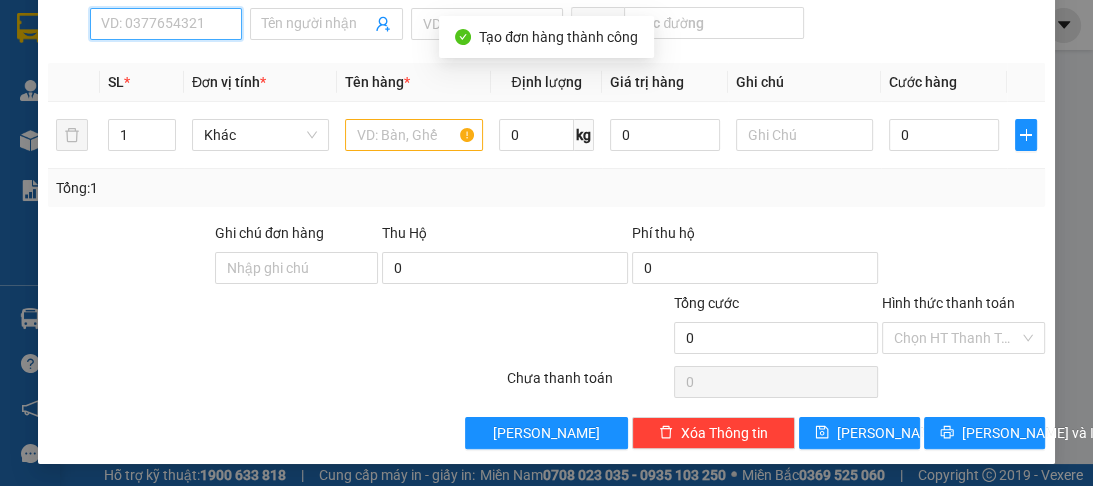 click on "SĐT Người Nhận  *" at bounding box center (166, 24) 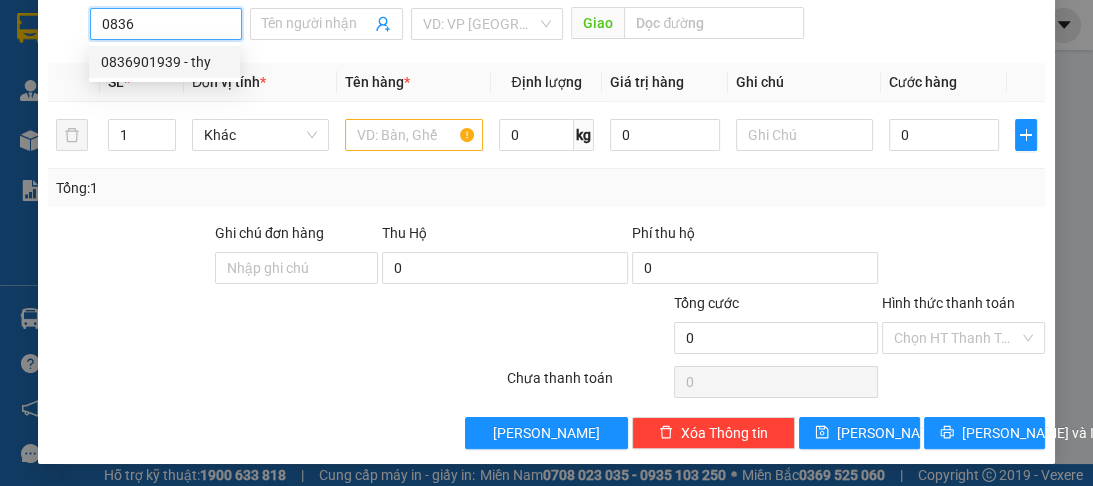 click on "0836901939 - thy" at bounding box center (164, 62) 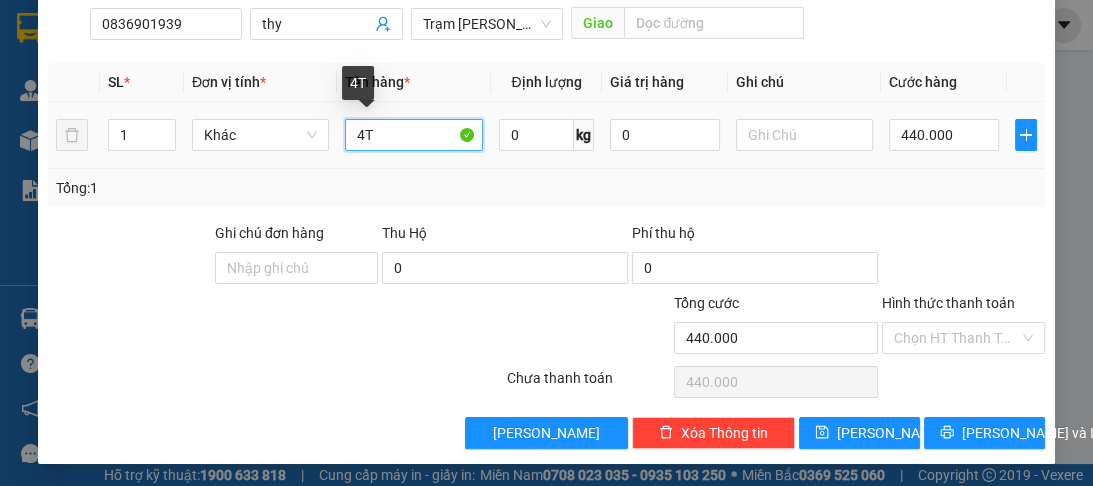 click on "4T" at bounding box center [413, 135] 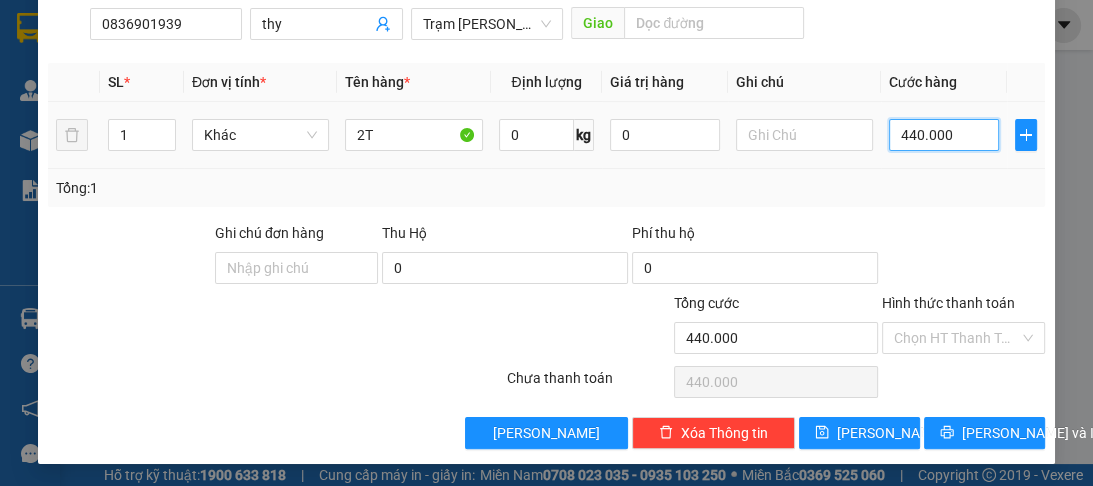 click on "440.000" at bounding box center (944, 135) 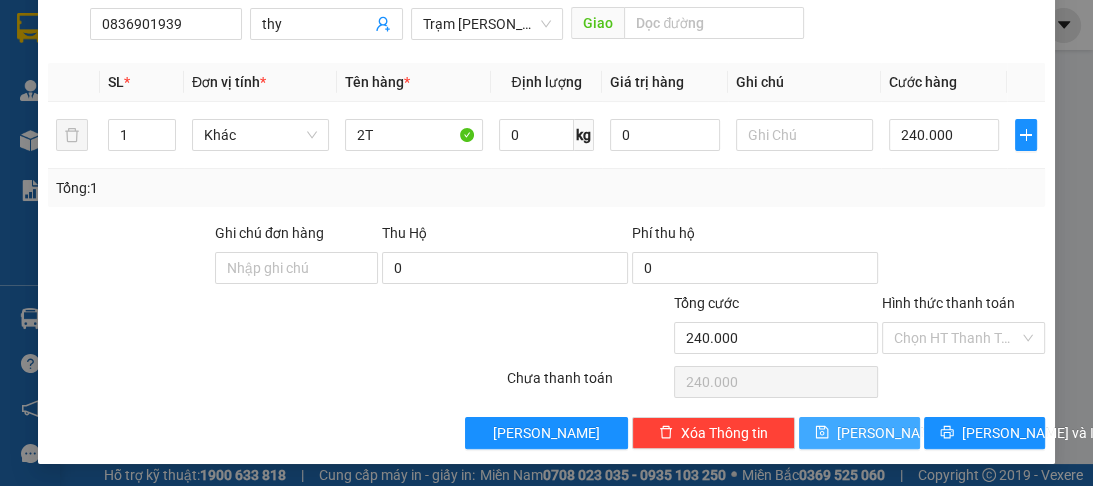click on "[PERSON_NAME]" at bounding box center [890, 433] 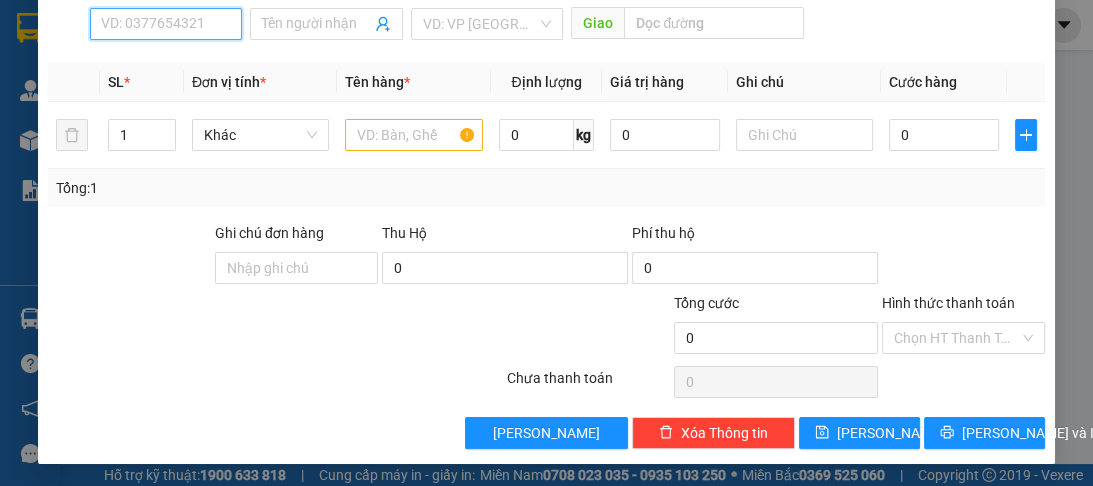 click on "SĐT Người Nhận  *" at bounding box center [166, 24] 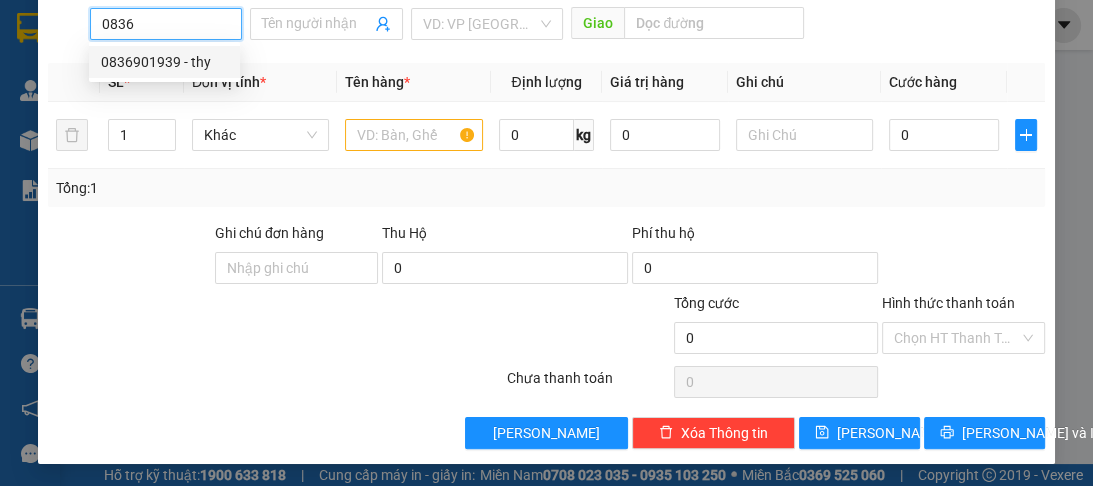 click on "0836901939 - thy" at bounding box center [164, 62] 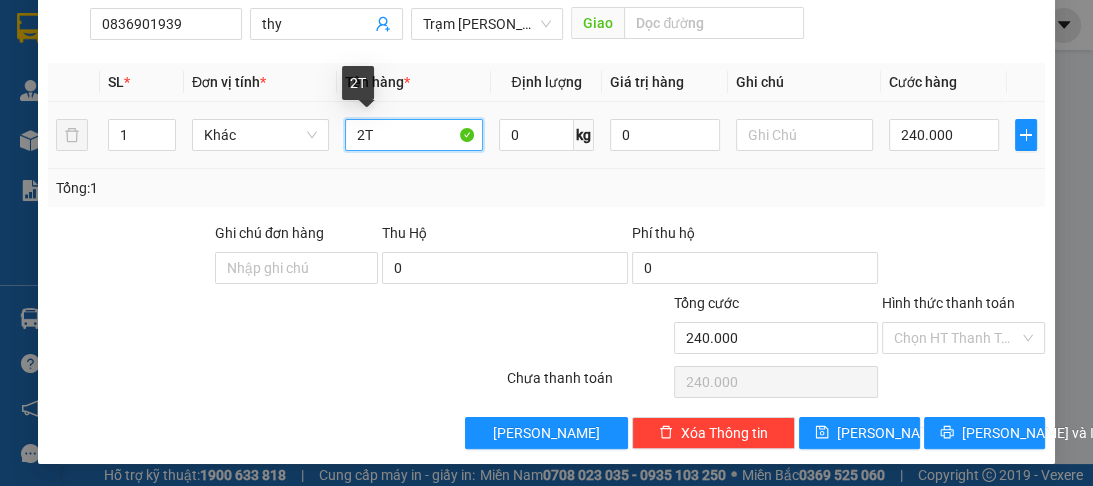 click on "2T" at bounding box center (413, 135) 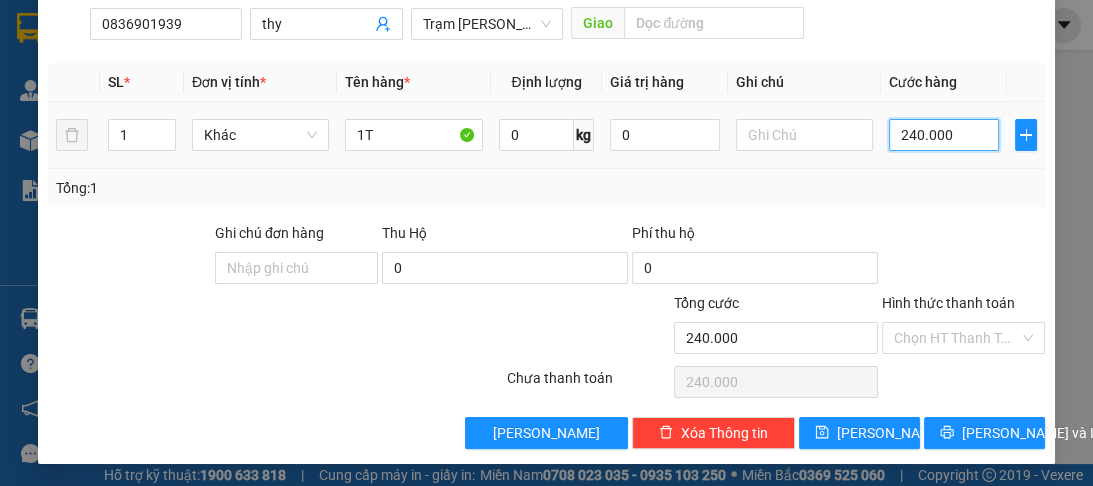 click on "240.000" at bounding box center (944, 135) 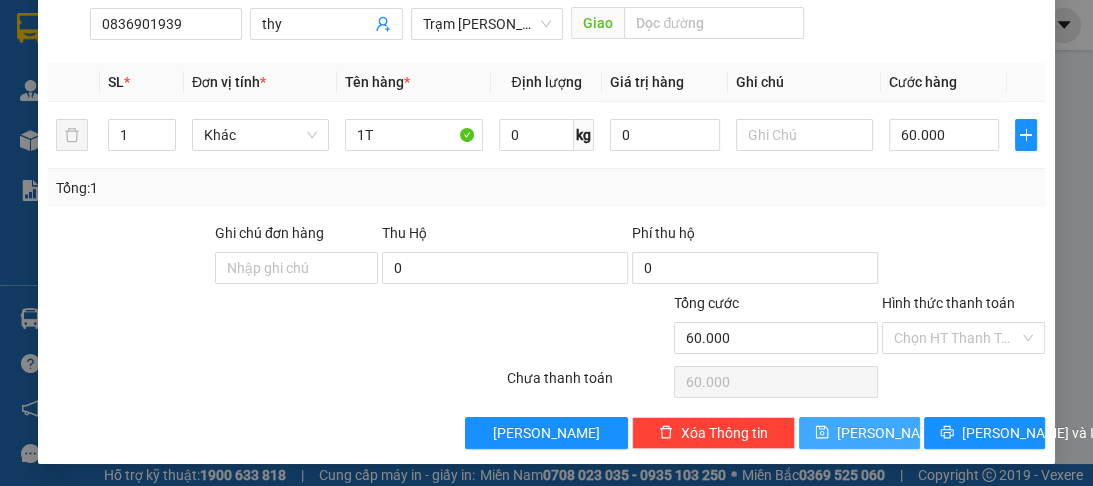 click on "[PERSON_NAME]" at bounding box center (859, 433) 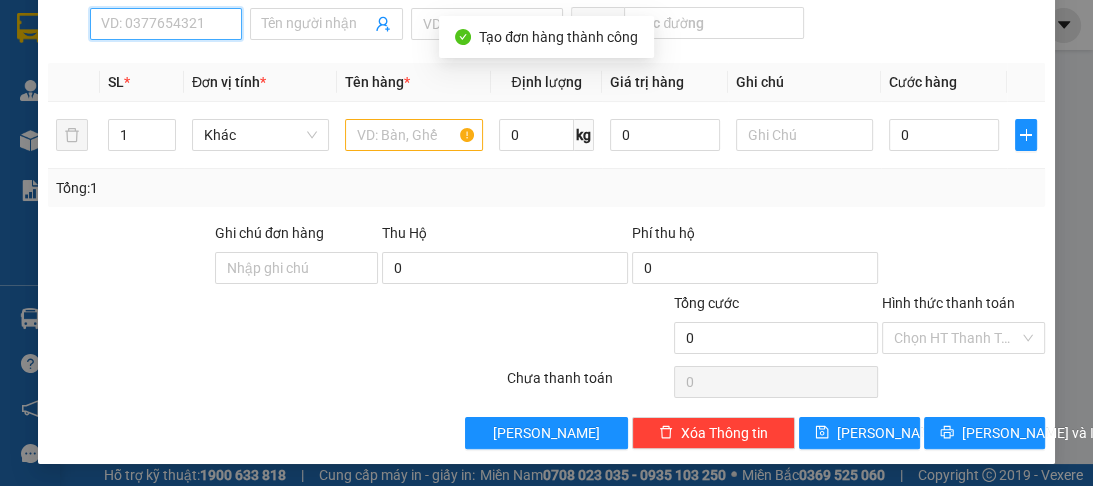 click on "SĐT Người Nhận  *" at bounding box center (166, 24) 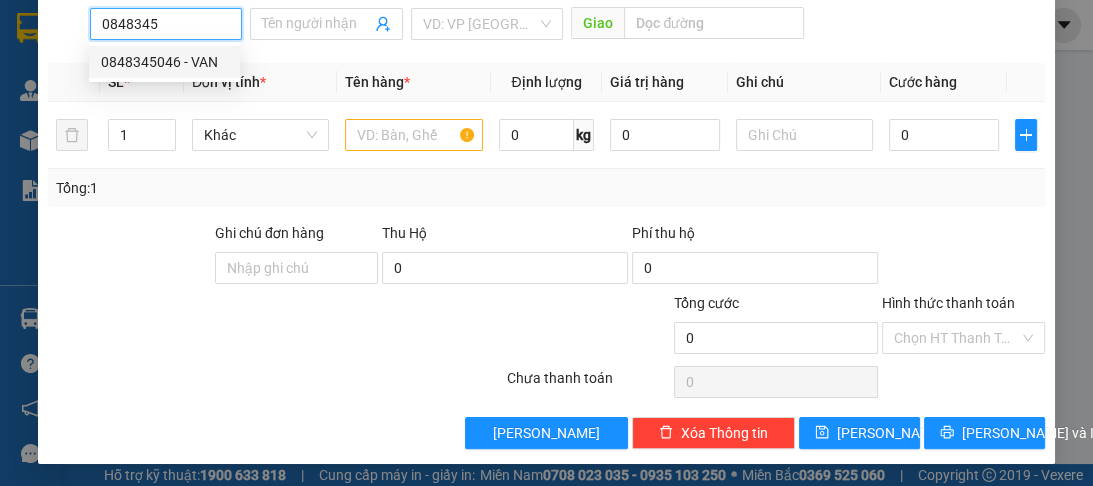 click on "0848345046 - VAN" at bounding box center [164, 62] 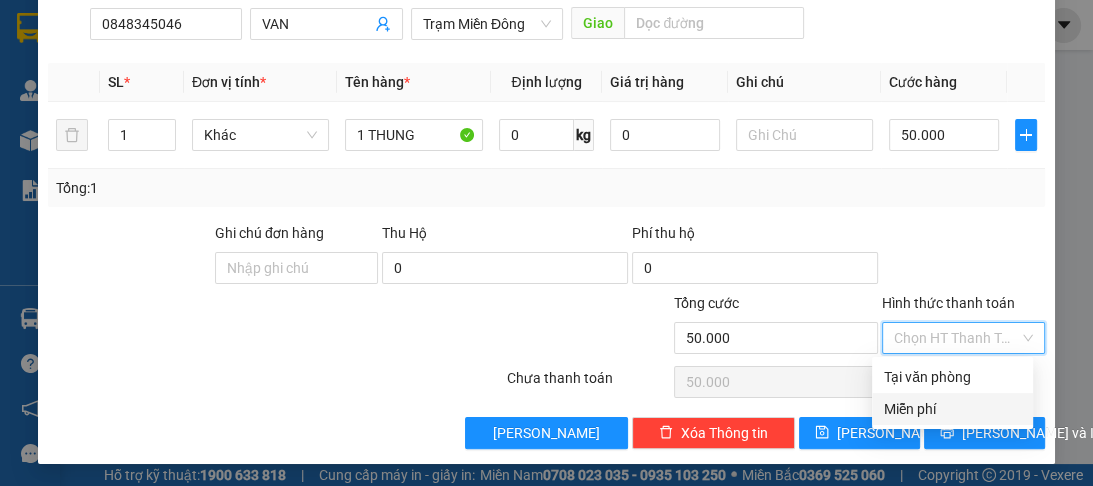 drag, startPoint x: 981, startPoint y: 343, endPoint x: 976, endPoint y: 390, distance: 47.26521 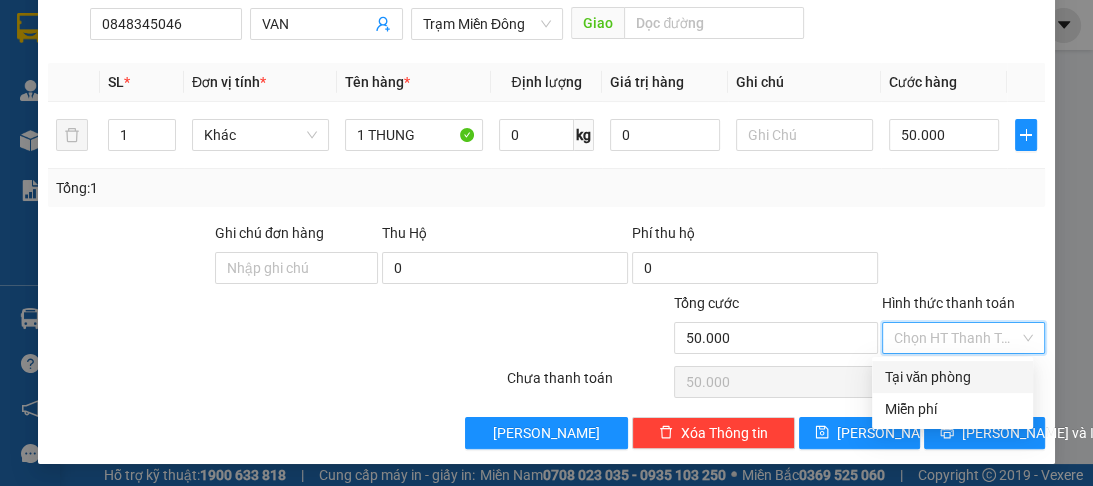 drag, startPoint x: 978, startPoint y: 378, endPoint x: 877, endPoint y: 420, distance: 109.38464 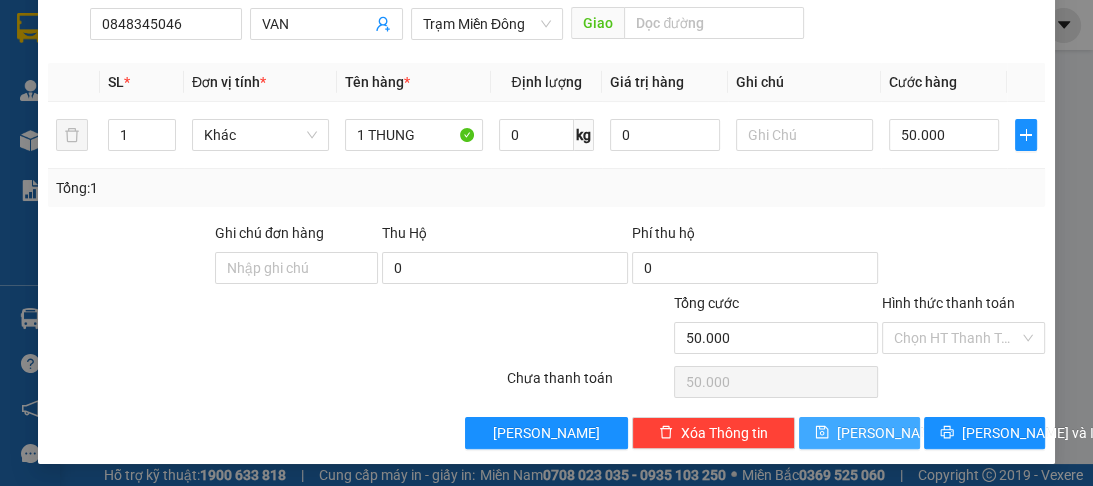 click on "[PERSON_NAME]" at bounding box center (890, 433) 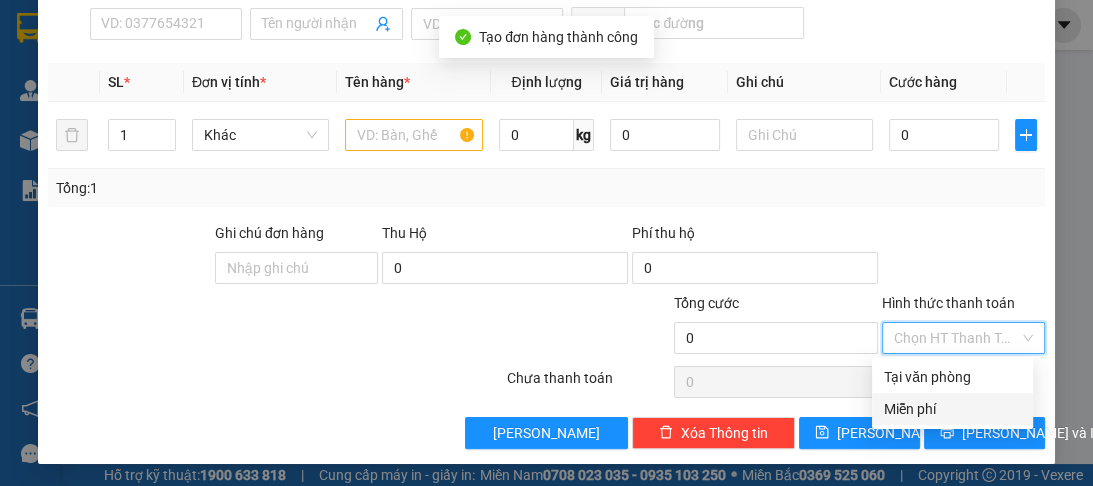 click on "Hình thức thanh toán" at bounding box center [956, 338] 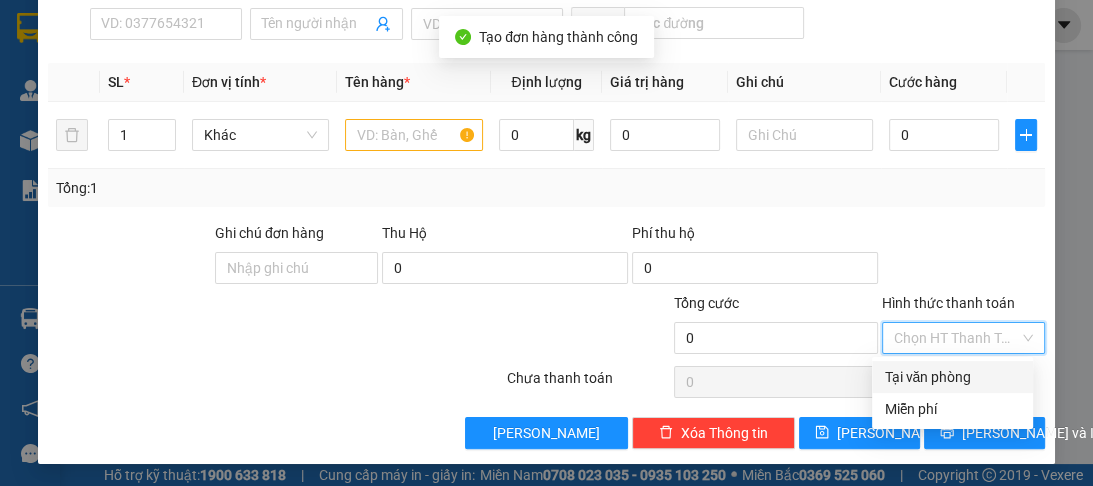 drag, startPoint x: 932, startPoint y: 378, endPoint x: 889, endPoint y: 435, distance: 71.40028 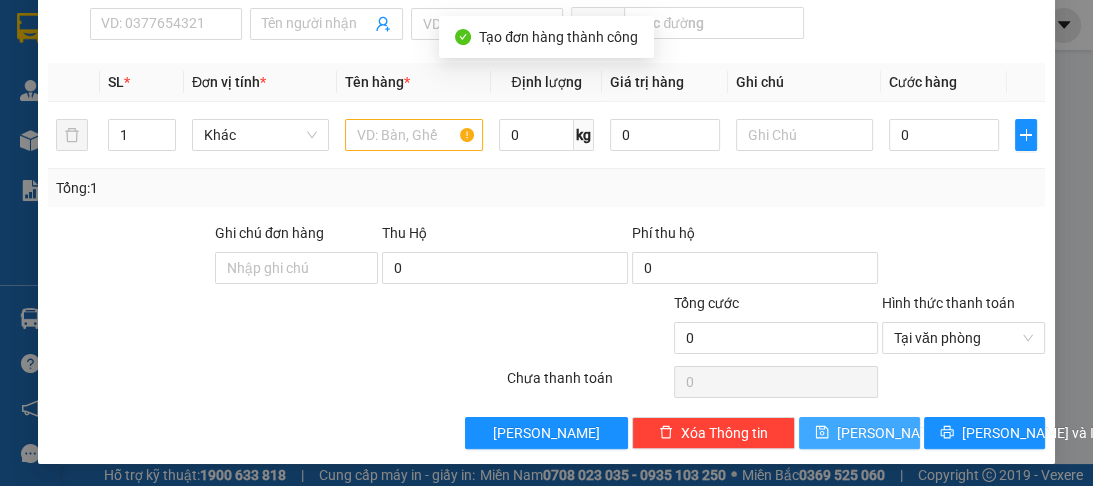 click on "[PERSON_NAME]" at bounding box center [859, 433] 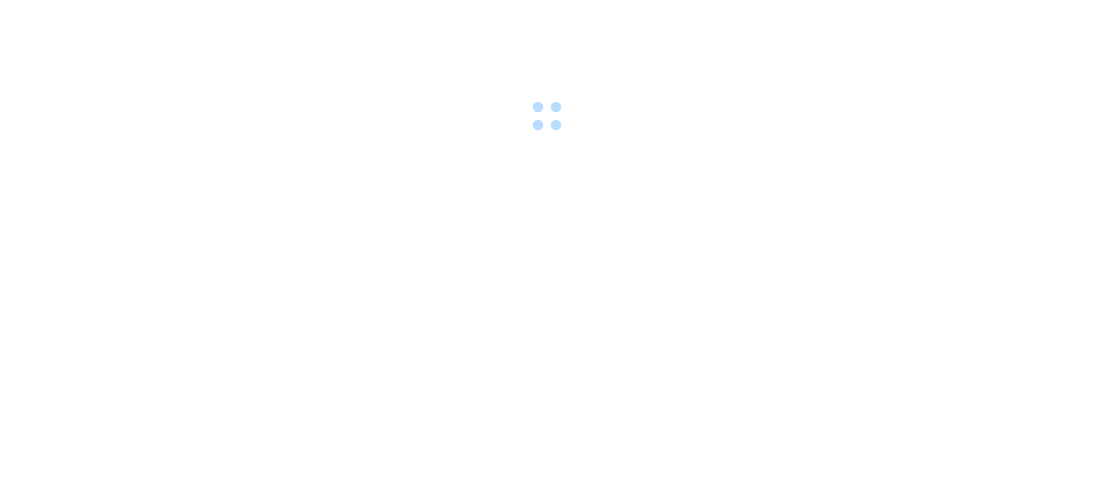 scroll, scrollTop: 0, scrollLeft: 0, axis: both 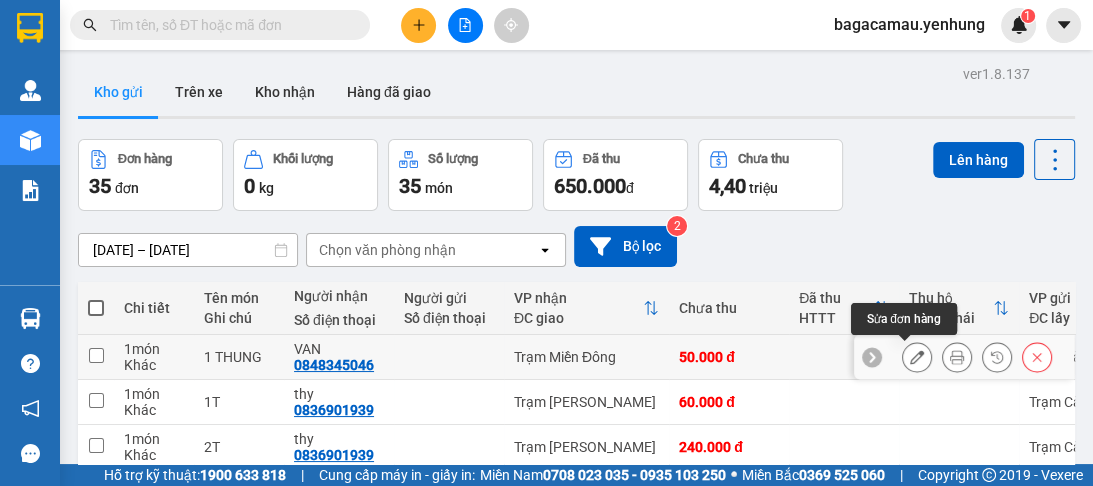 click at bounding box center [917, 357] 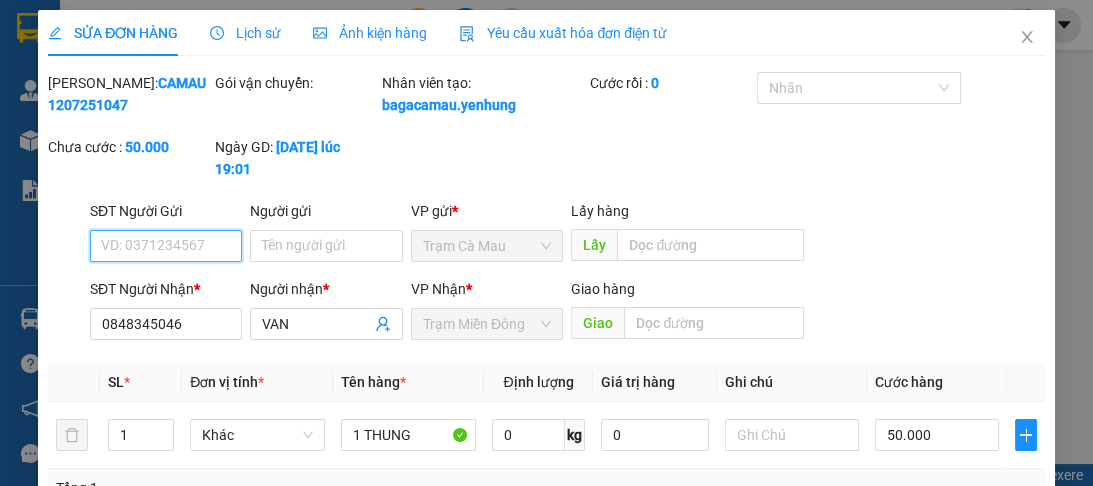 type on "0848345046" 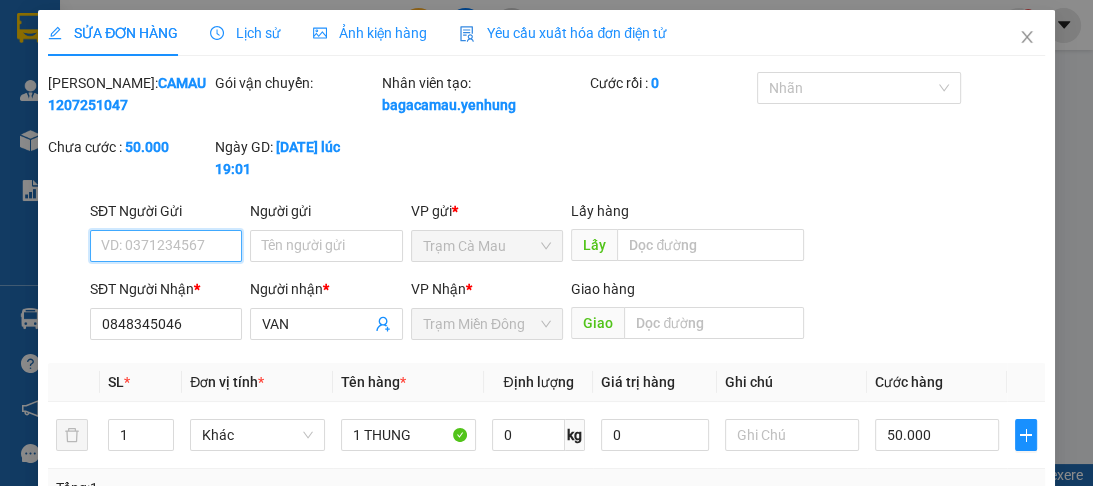 type on "VAN" 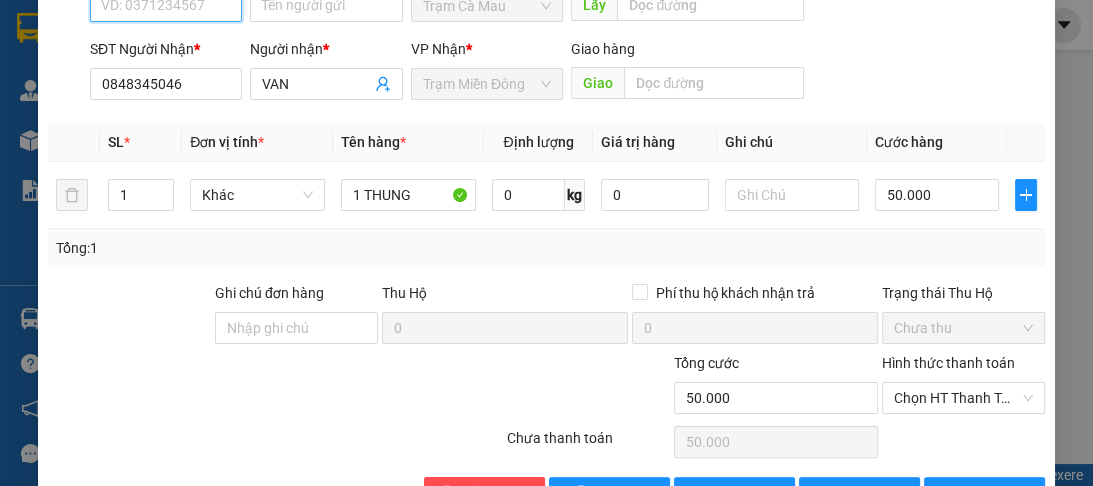 scroll, scrollTop: 301, scrollLeft: 0, axis: vertical 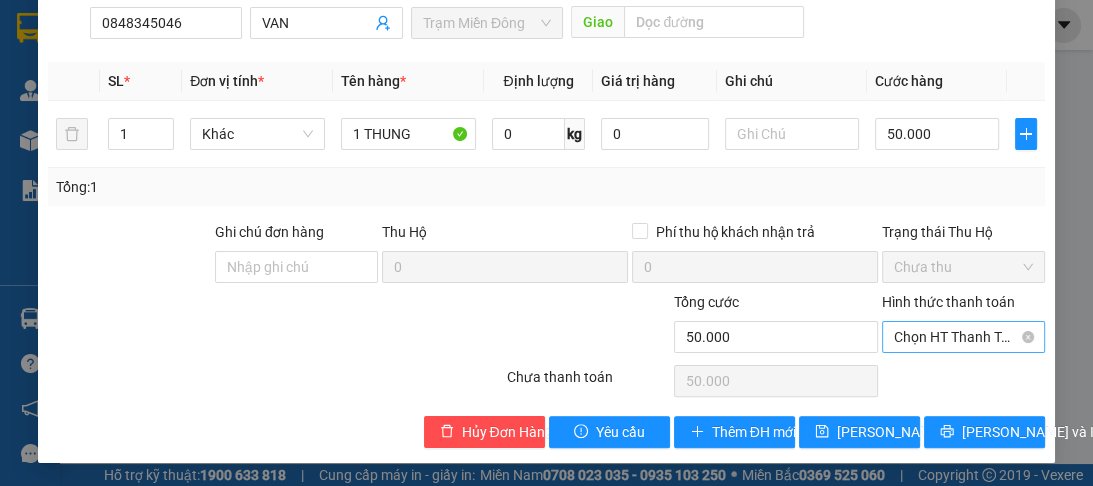 click on "Chọn HT Thanh Toán" at bounding box center (963, 337) 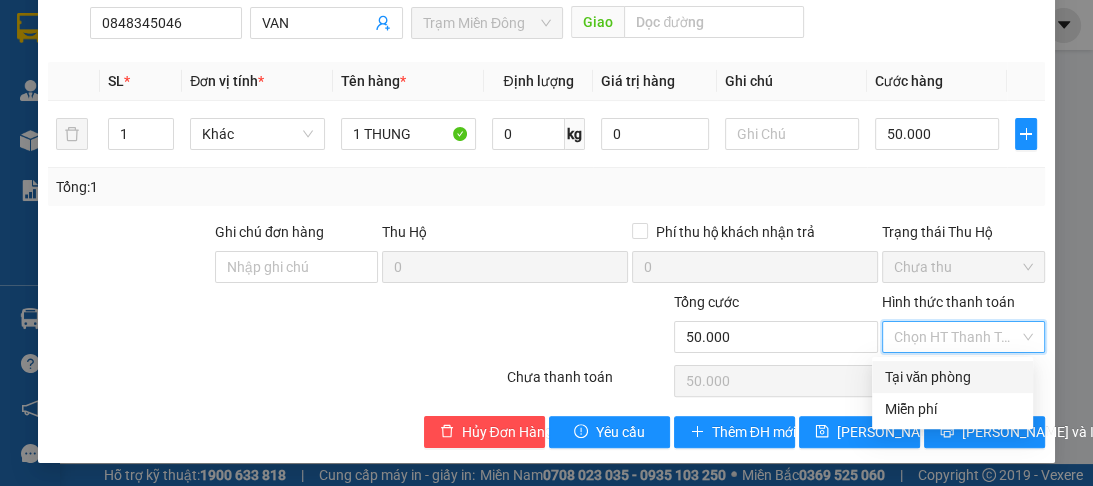 click on "Tại văn phòng" at bounding box center (952, 377) 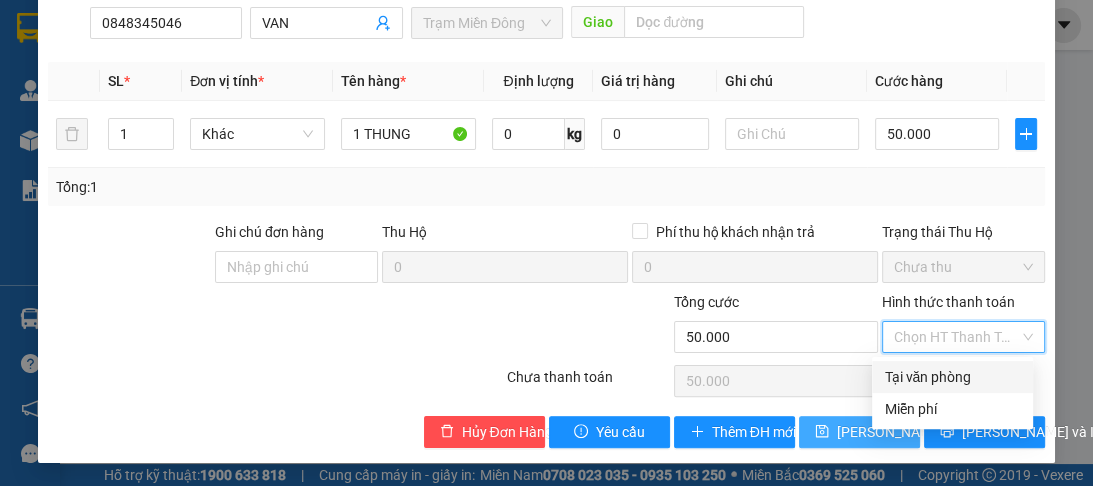 type on "0" 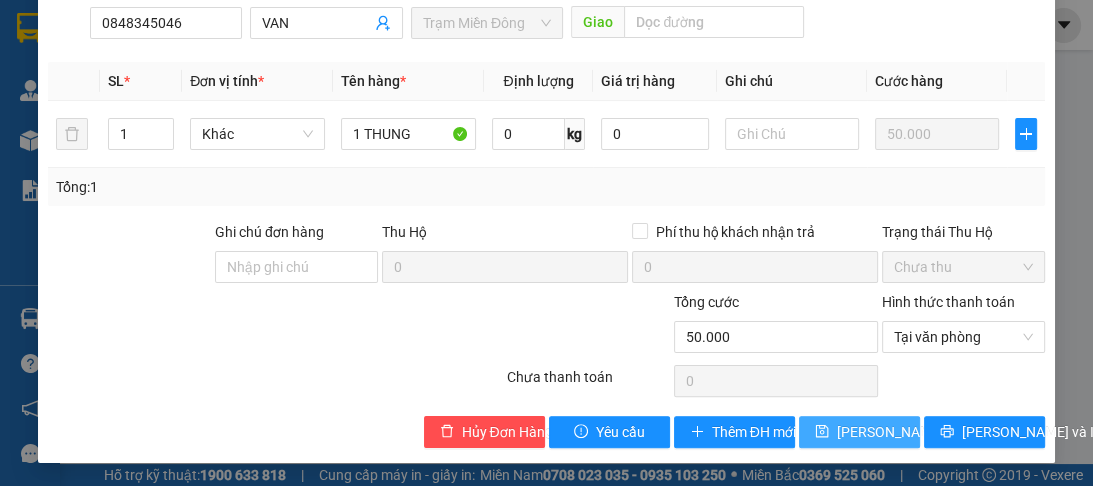 click on "Lưu thay đổi" at bounding box center (901, 432) 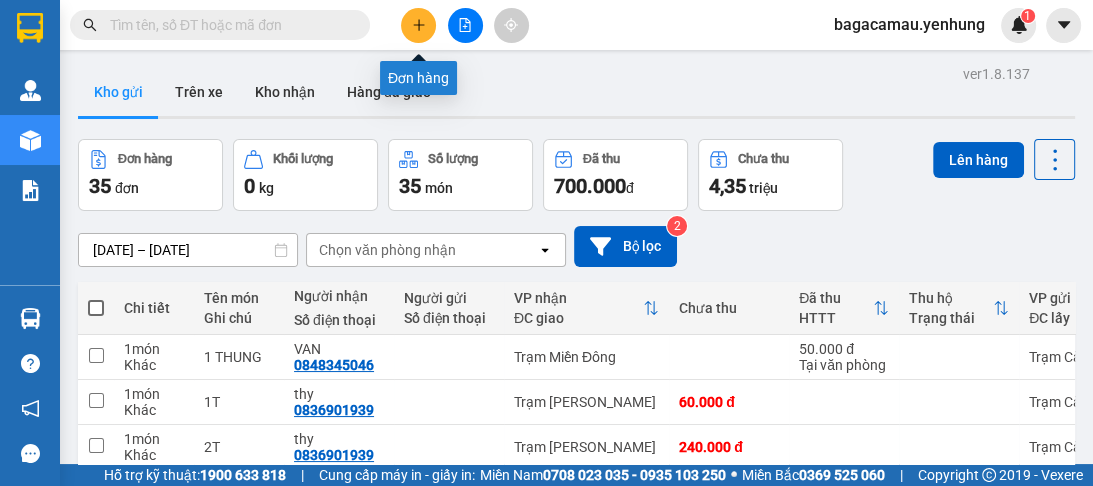 click at bounding box center [418, 25] 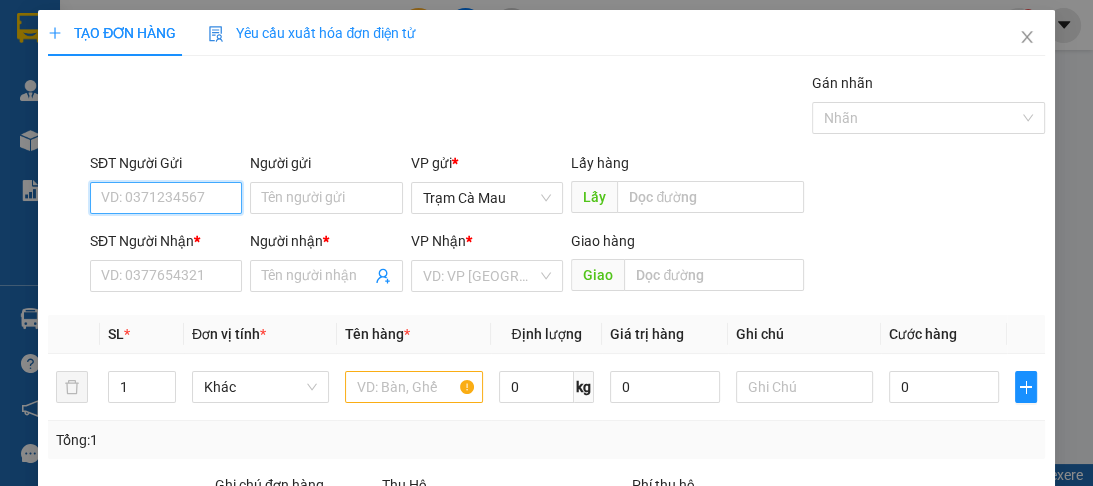 scroll, scrollTop: 240, scrollLeft: 0, axis: vertical 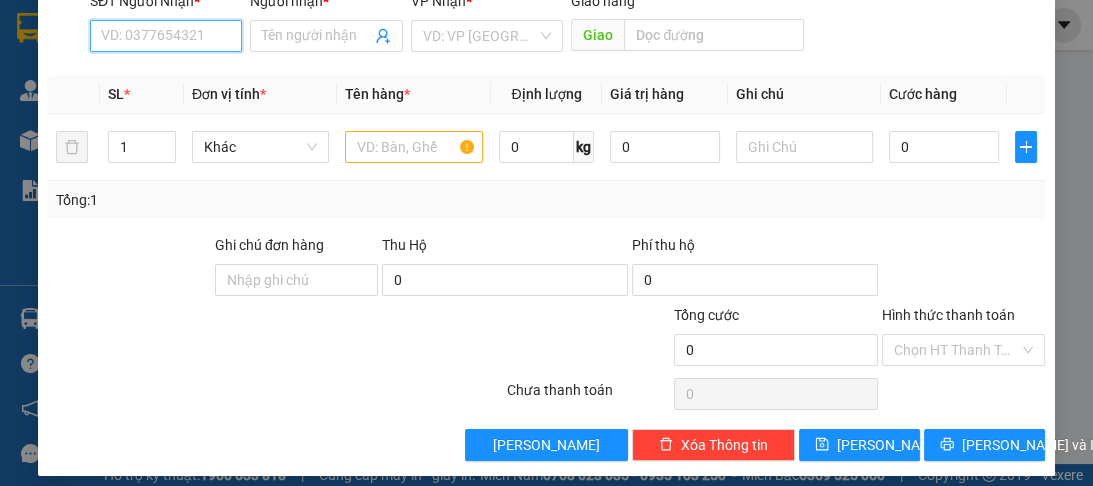 click on "SĐT Người Nhận  *" at bounding box center [166, 36] 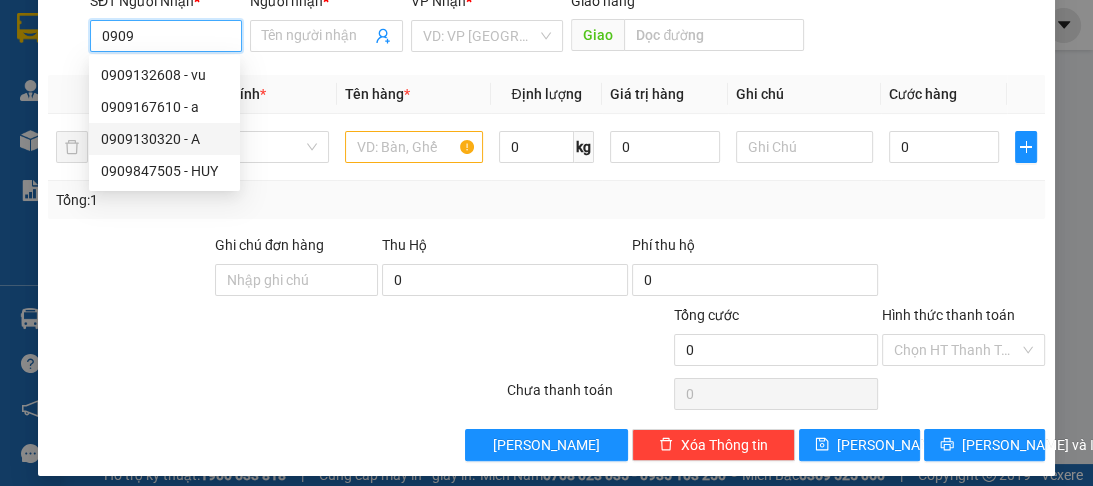 click on "0909130320 - A" at bounding box center [164, 139] 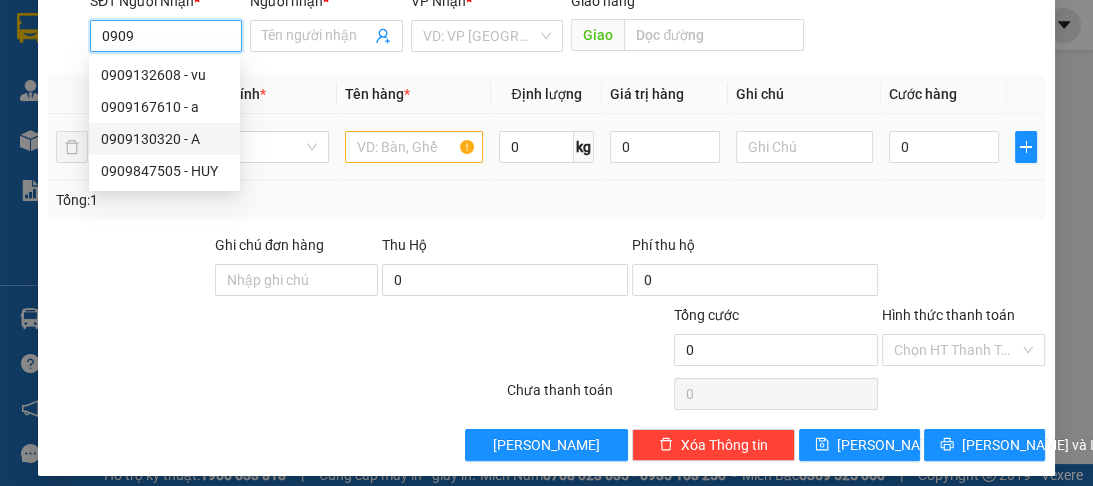 type on "0909130320" 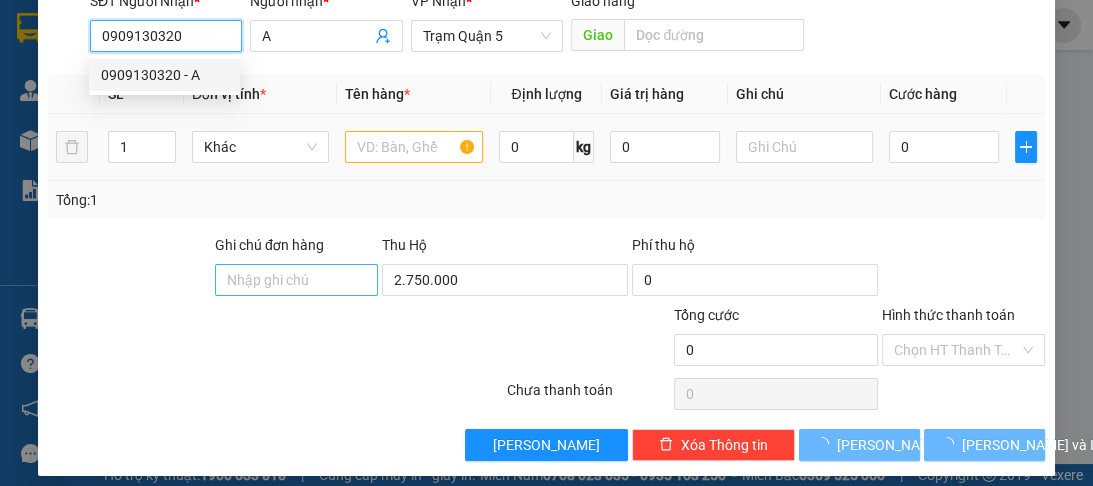 type on "80.000" 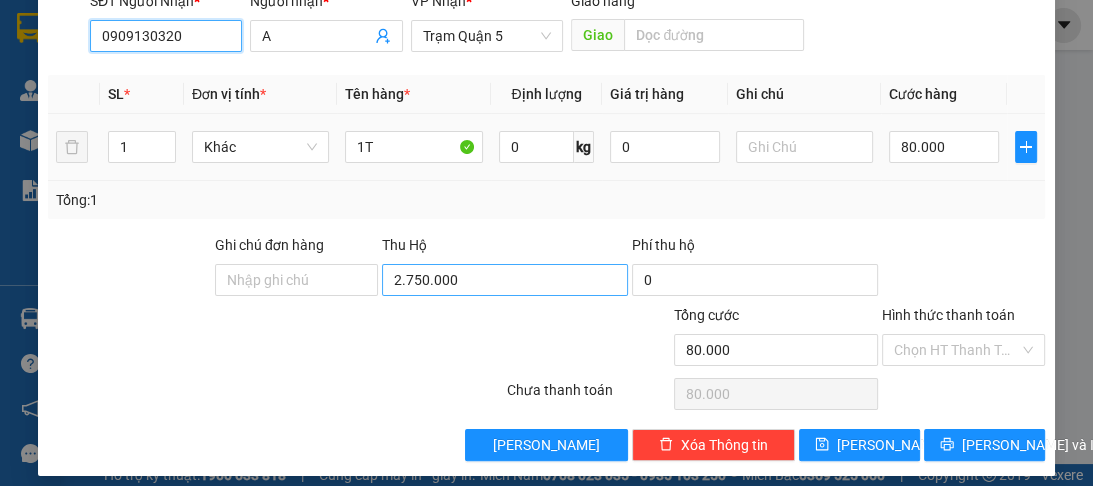 type on "0909130320" 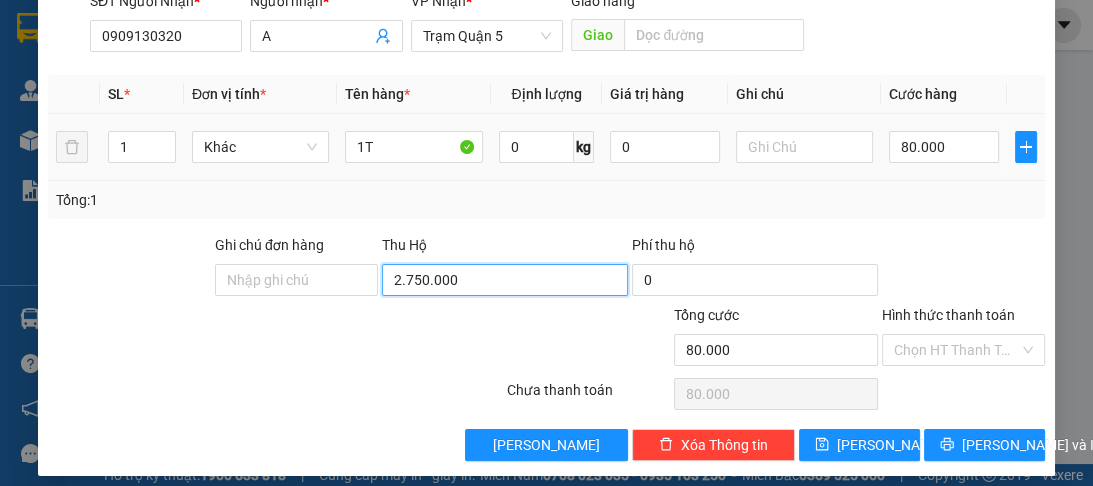click on "2.750.000" at bounding box center (505, 280) 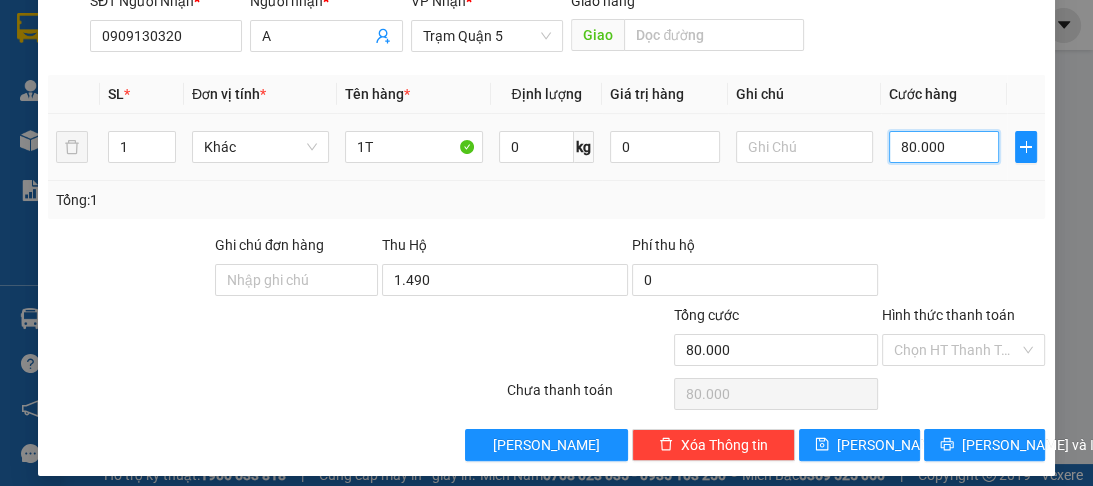 type on "1.490.000" 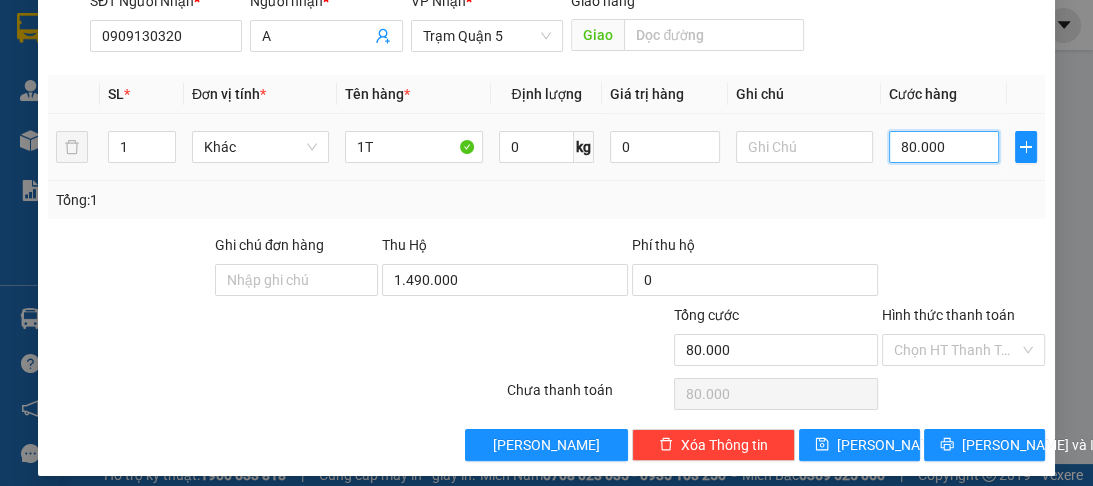 click on "80.000" at bounding box center (944, 147) 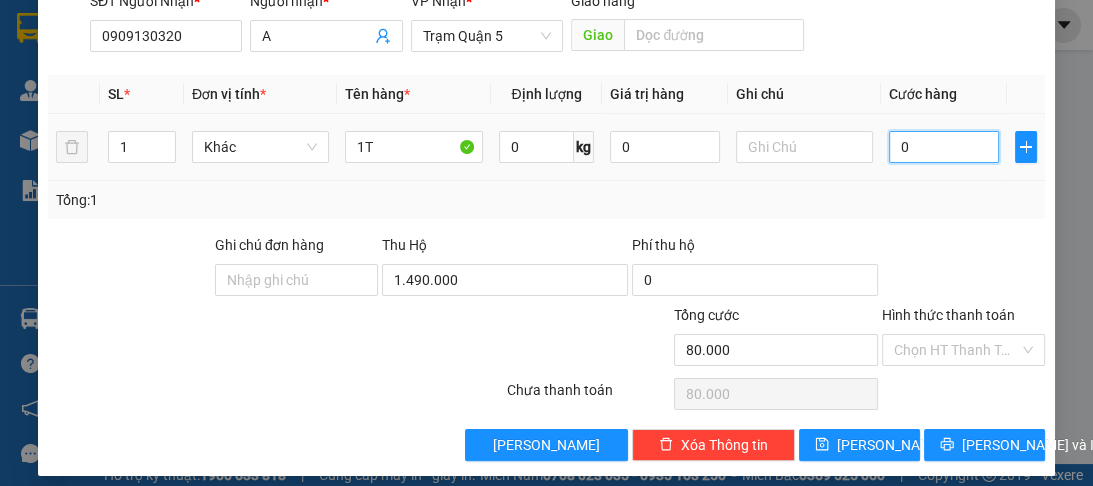 type on "0" 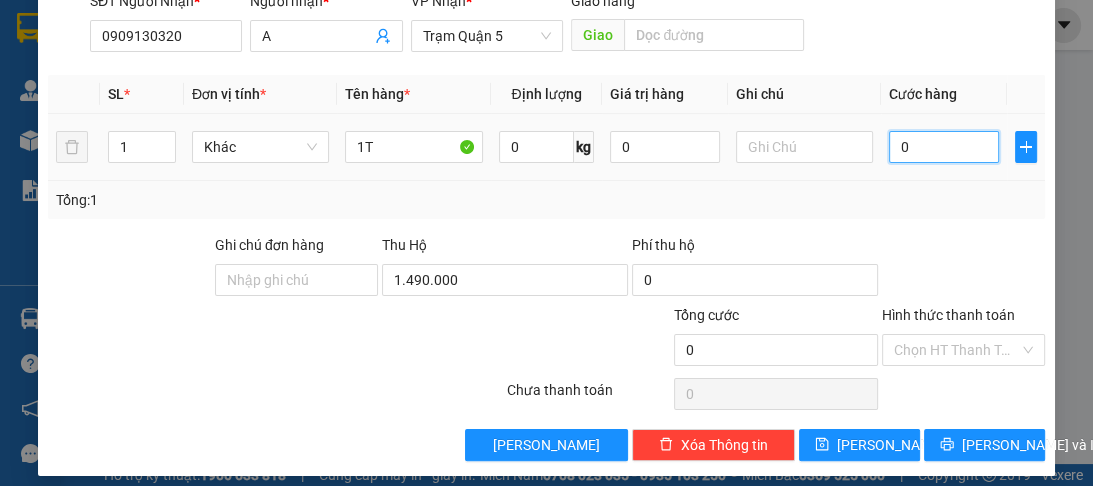 type on "0" 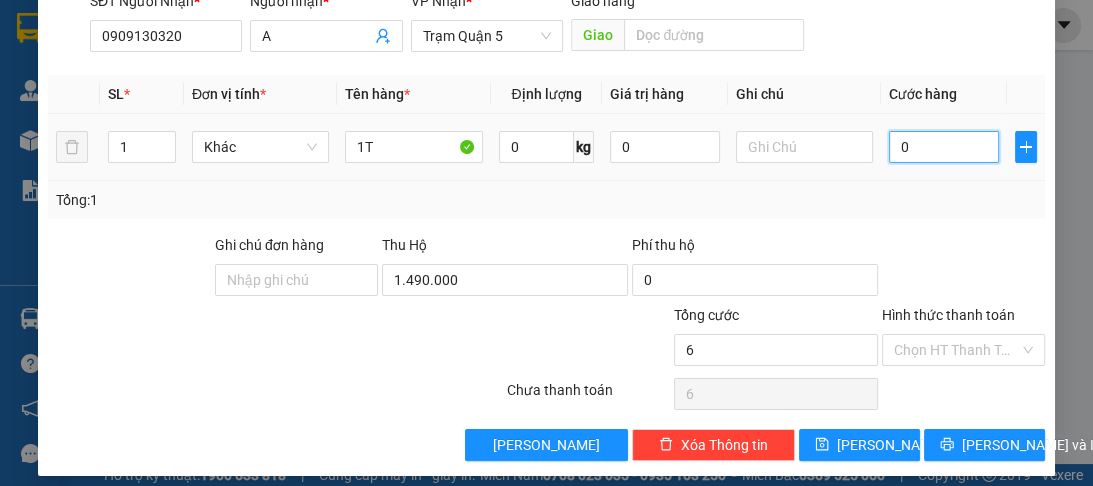type on "06" 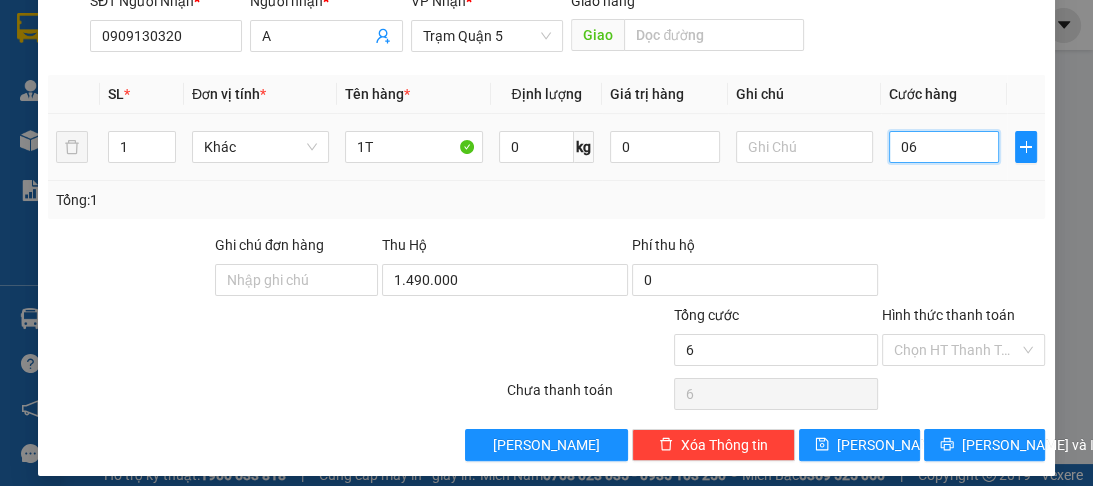 type on "60" 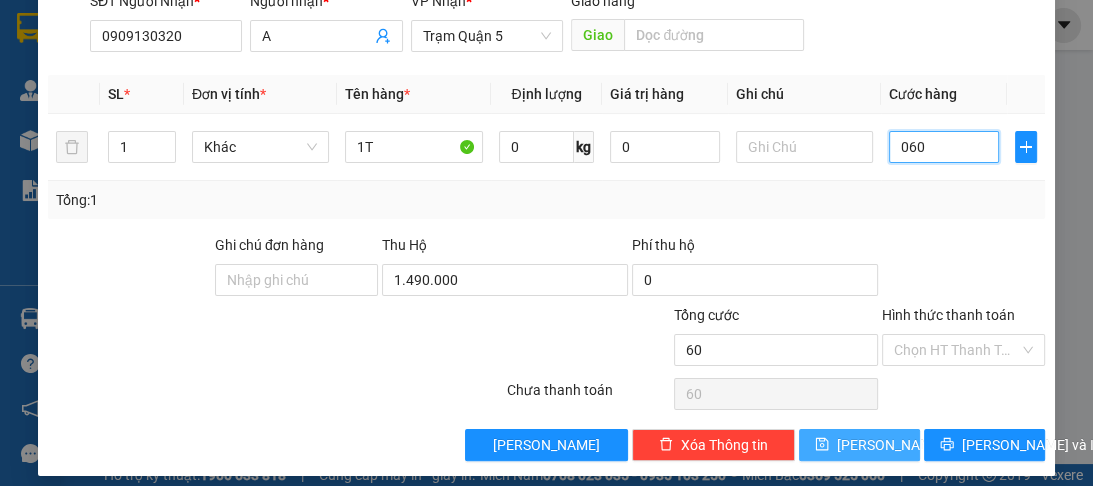 type on "060" 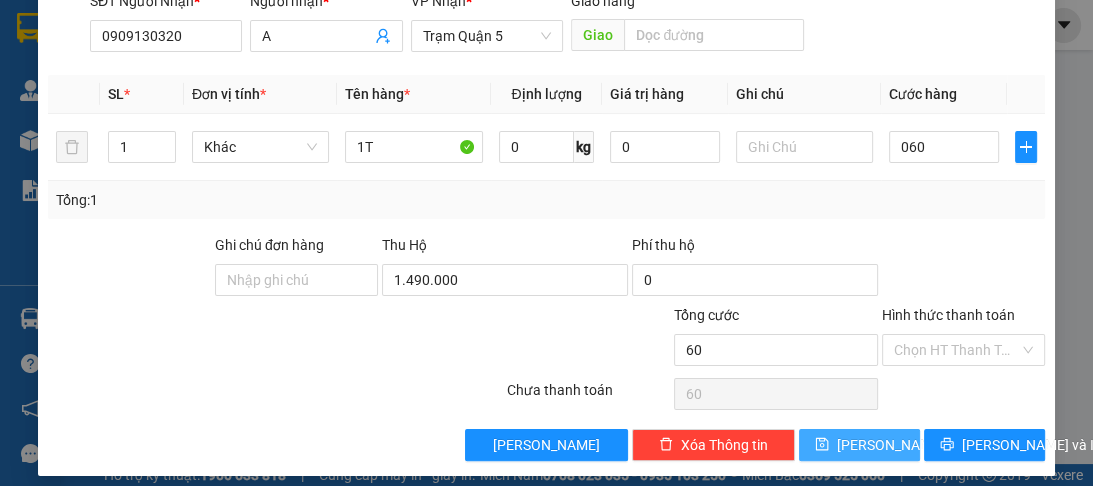 type on "60.000" 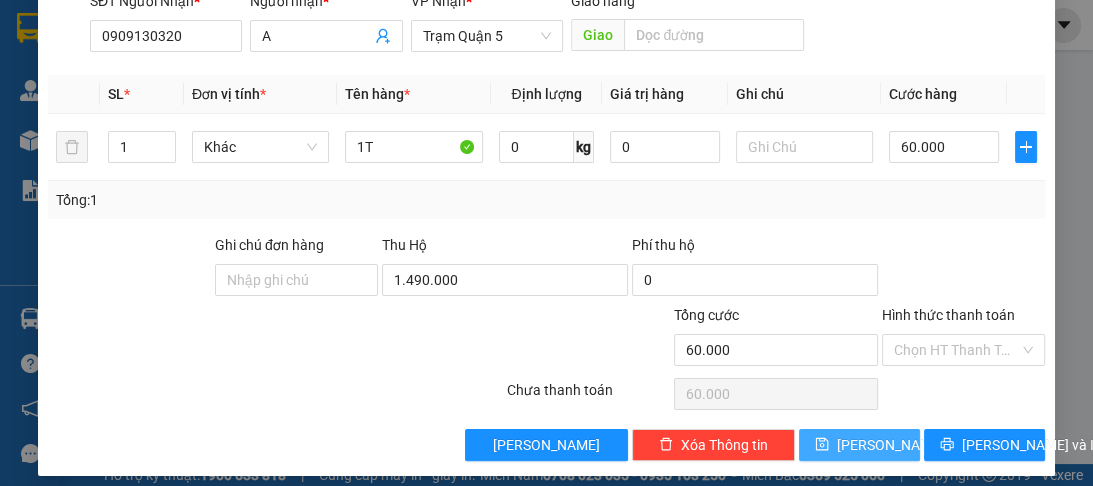 click on "[PERSON_NAME]" at bounding box center (859, 445) 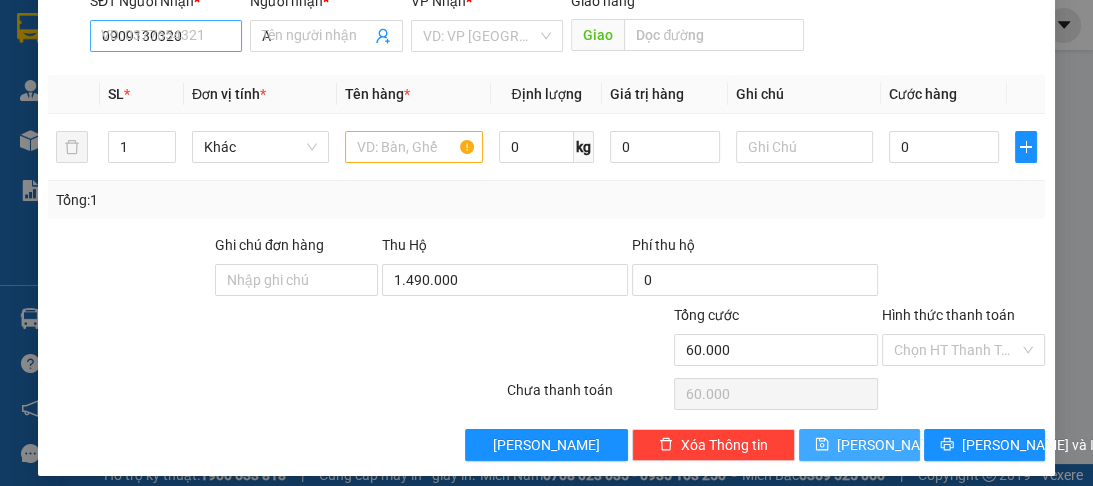 type 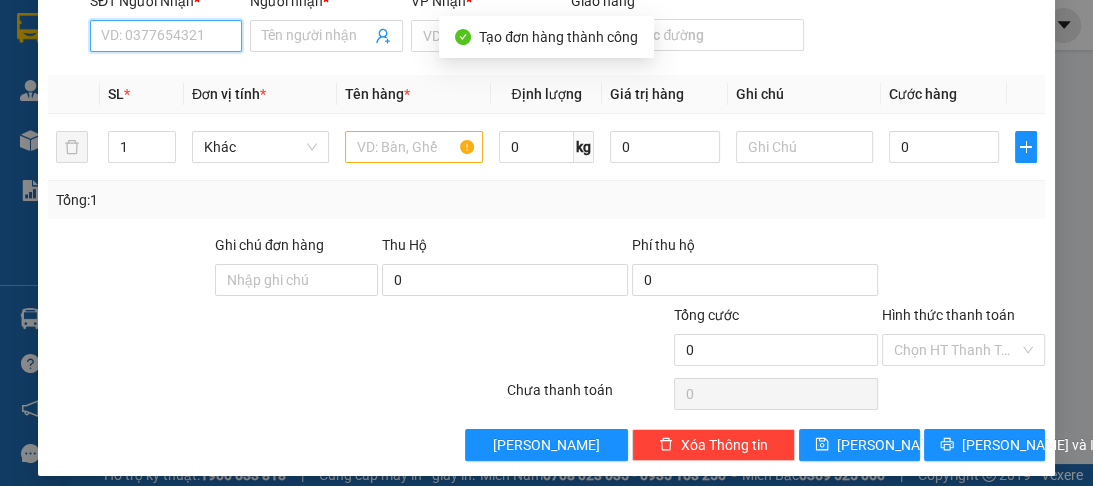 click on "SĐT Người Nhận  *" at bounding box center (166, 36) 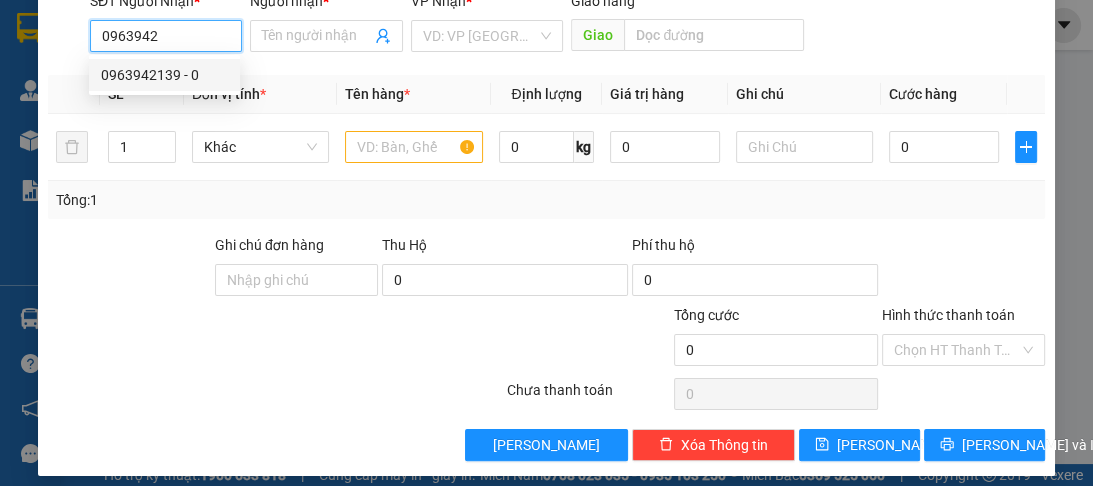 click on "0963942139 - 0" at bounding box center [164, 75] 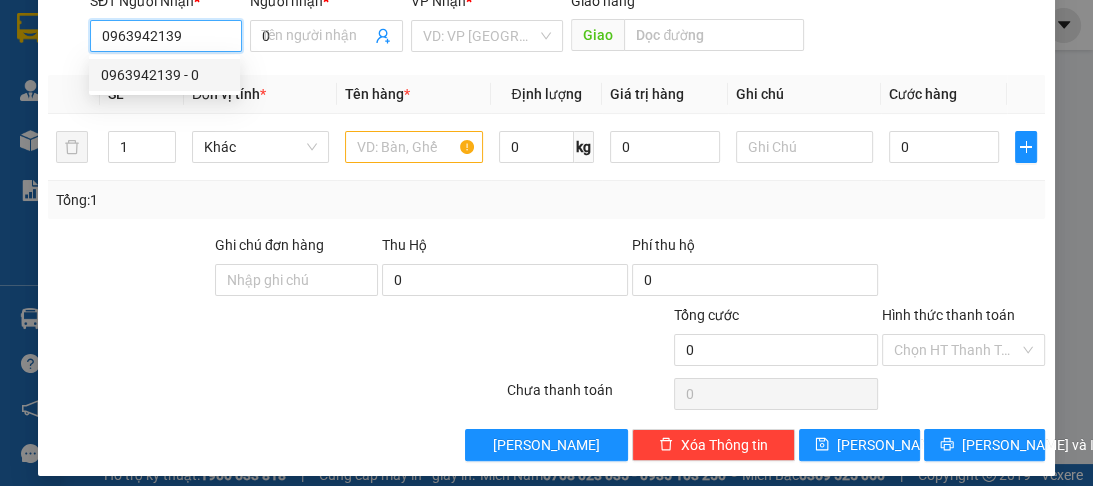 type on "70.000" 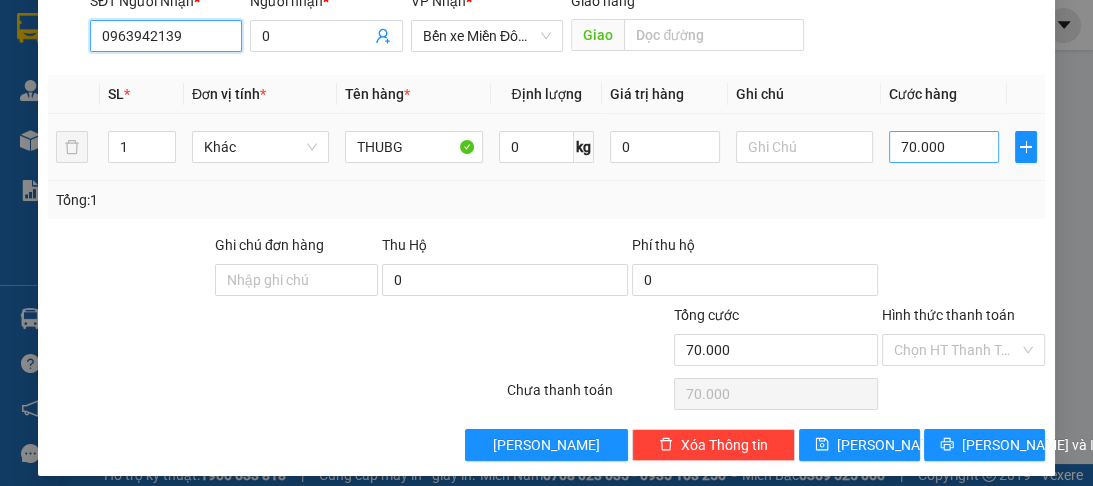 type on "0963942139" 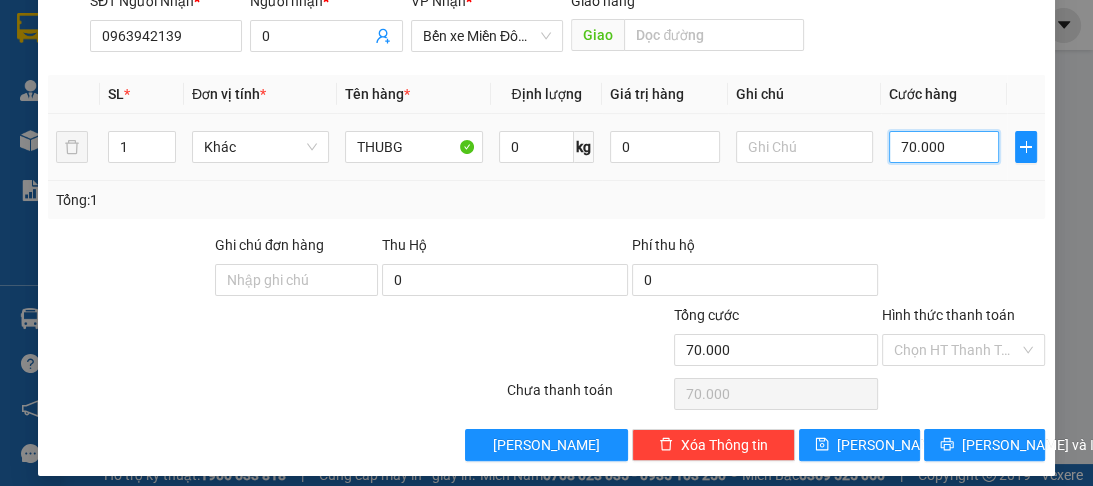 click on "70.000" at bounding box center (944, 147) 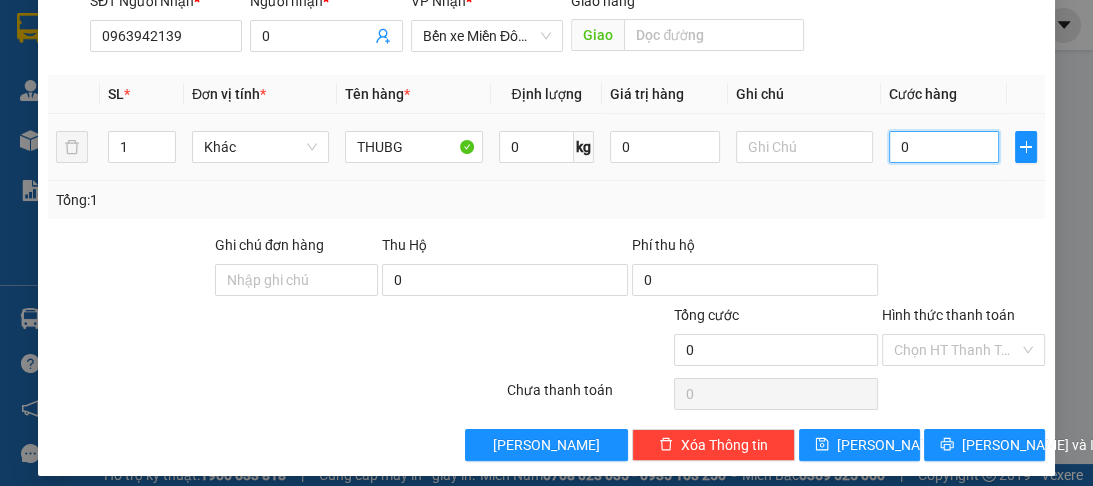 type on "0" 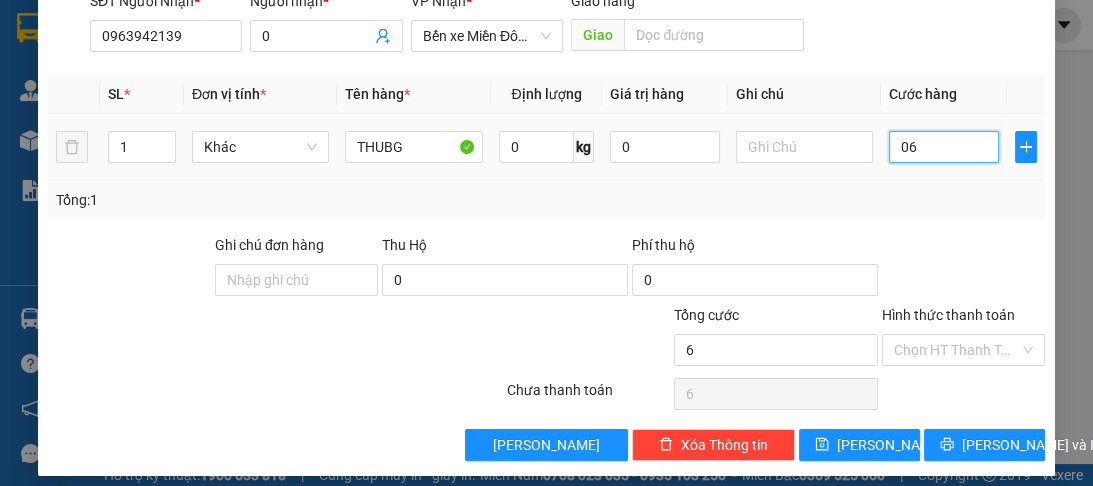 type on "60" 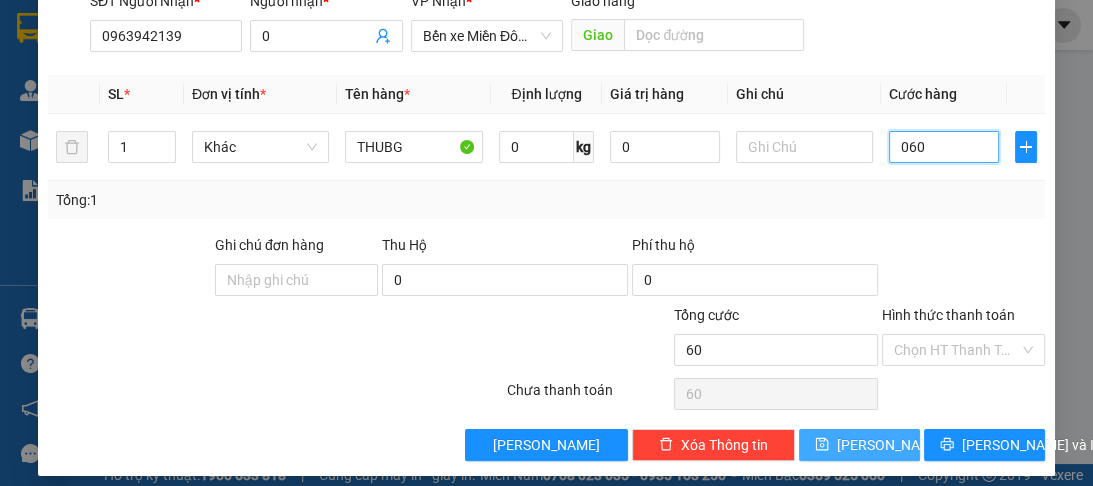 type on "060" 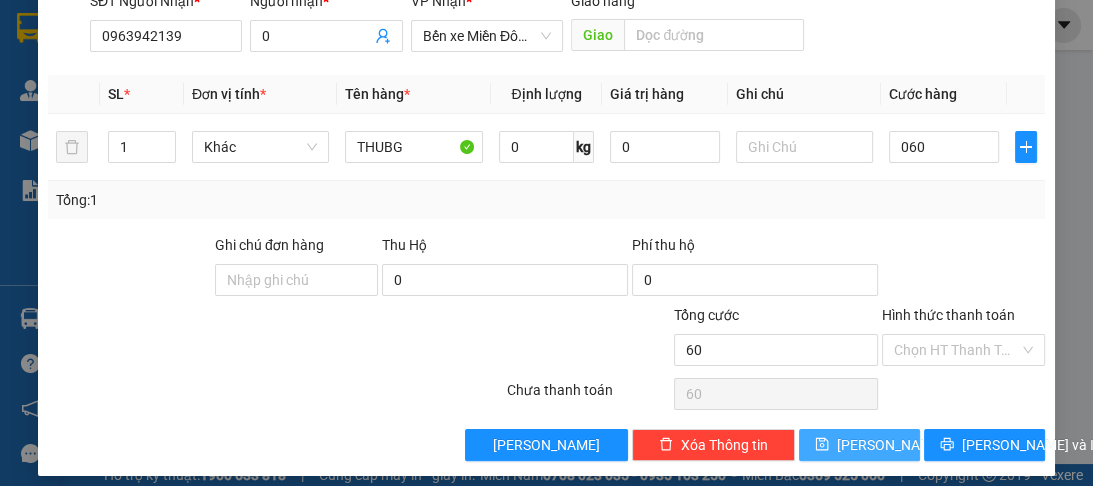 type on "60.000" 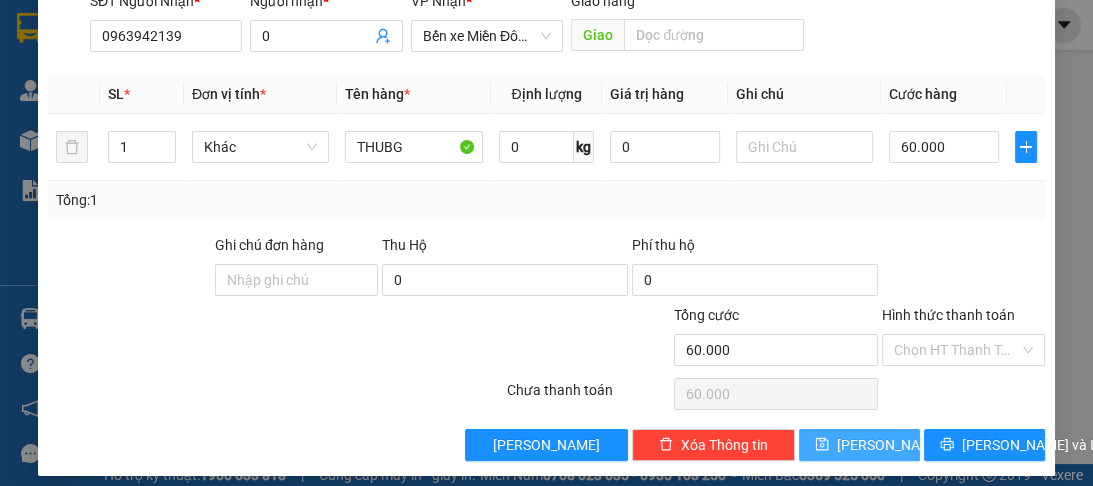 click on "[PERSON_NAME]" at bounding box center [859, 445] 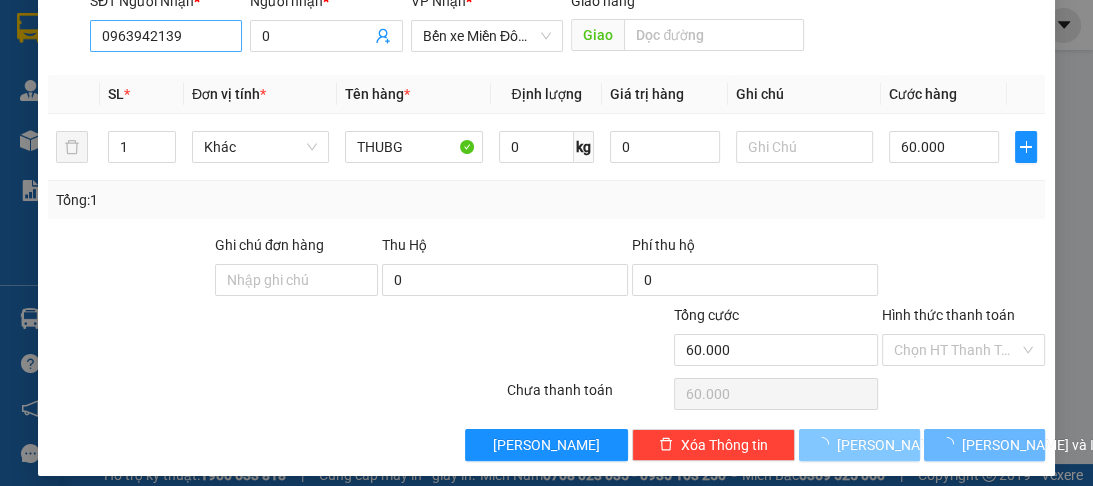 type 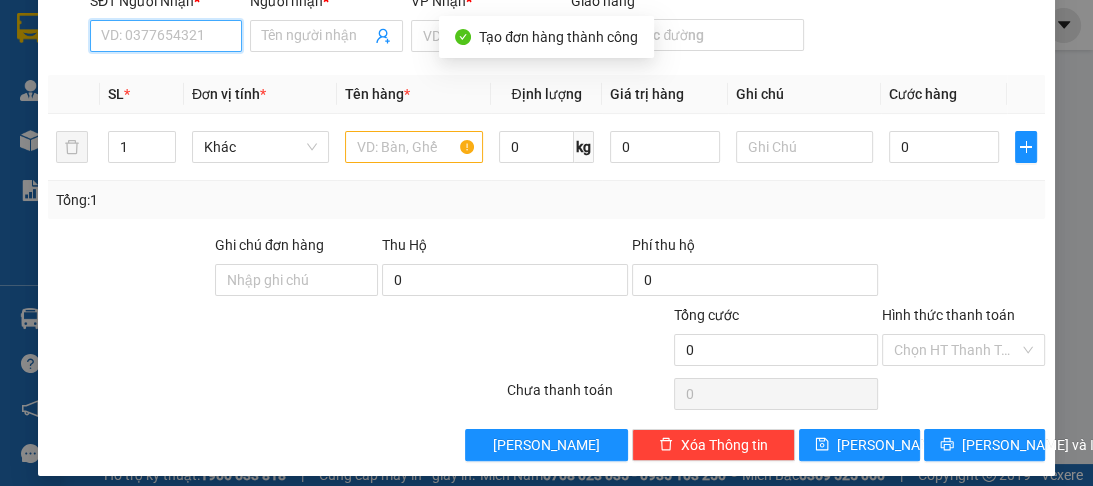 click on "SĐT Người Nhận  *" at bounding box center [166, 36] 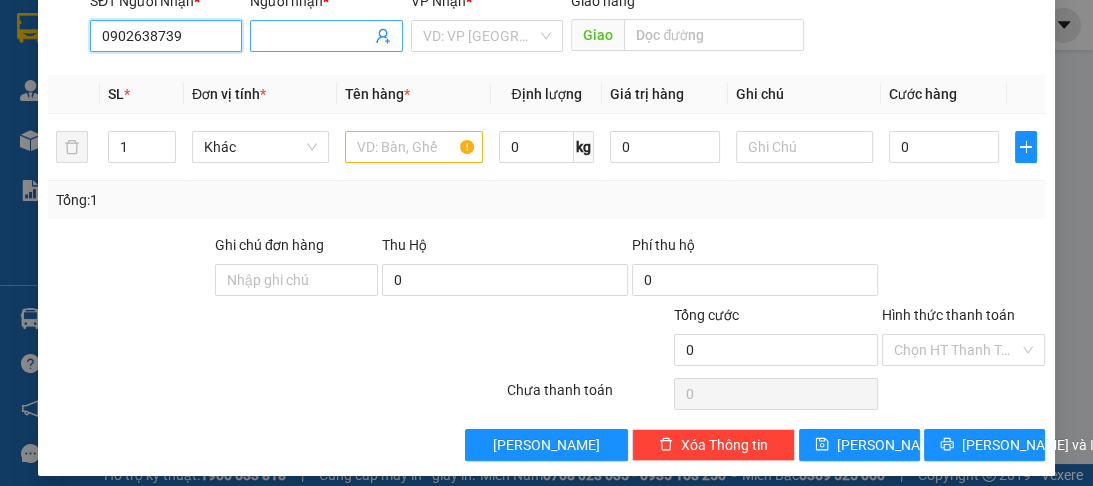 type on "0902638739" 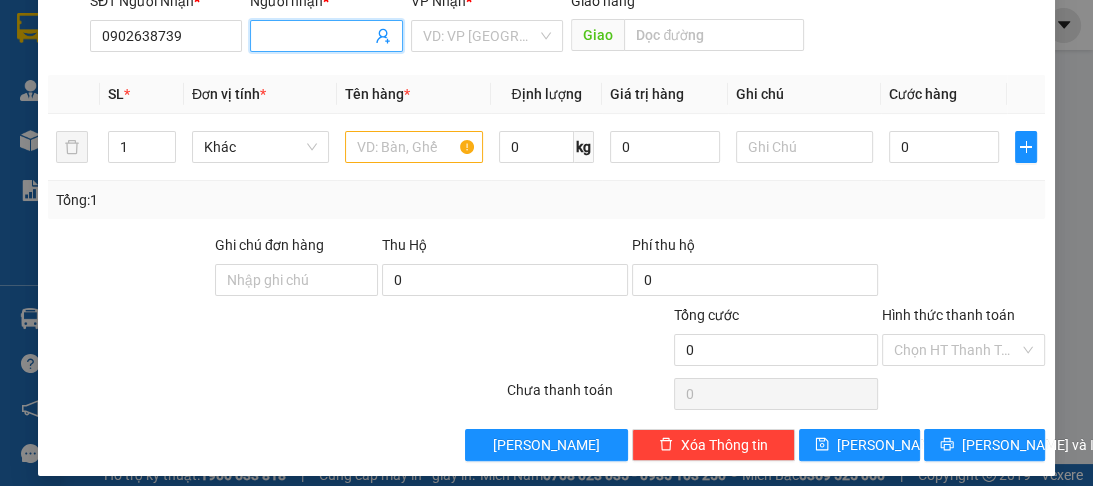 click on "Người nhận  *" at bounding box center (316, 36) 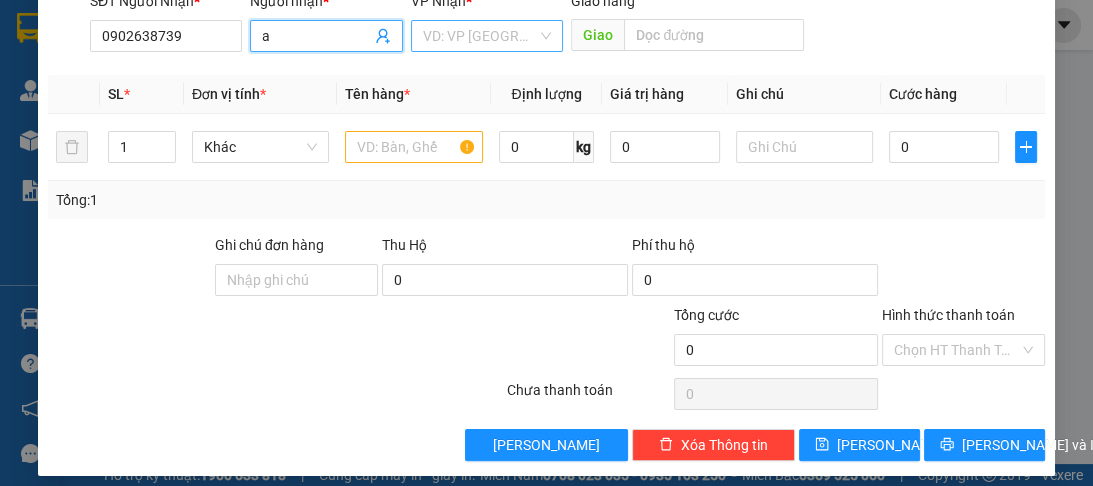 type on "a" 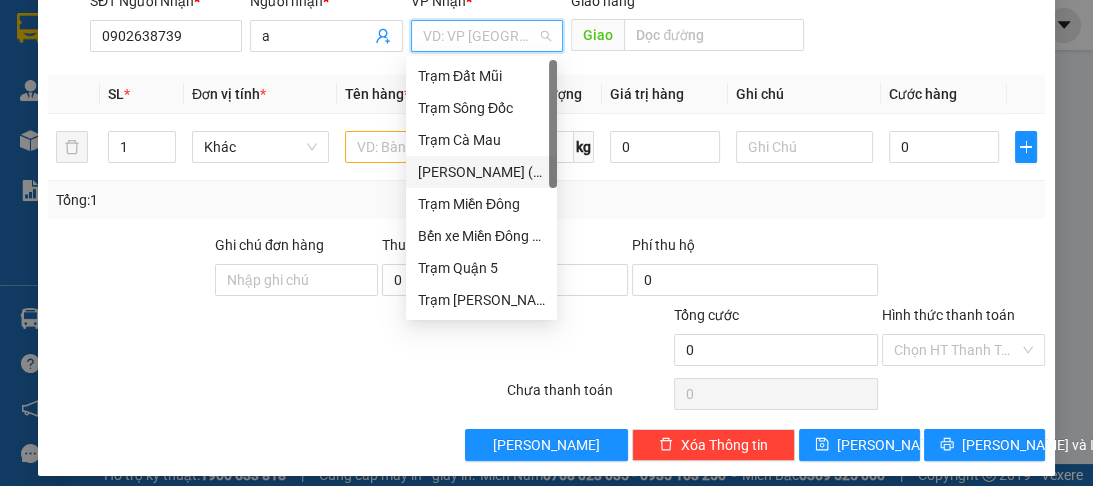 click on "[PERSON_NAME] ([GEOGRAPHIC_DATA])" at bounding box center (481, 172) 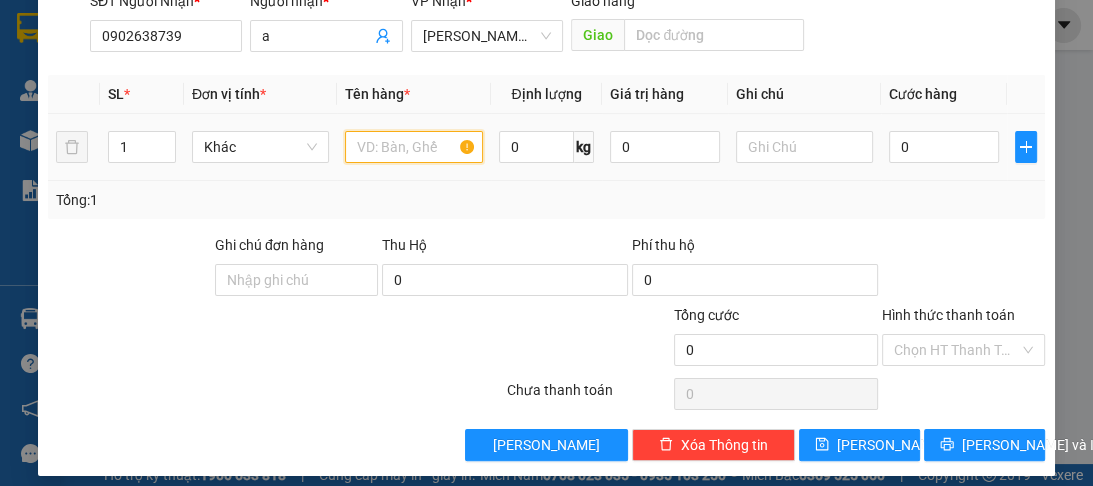 click at bounding box center [413, 147] 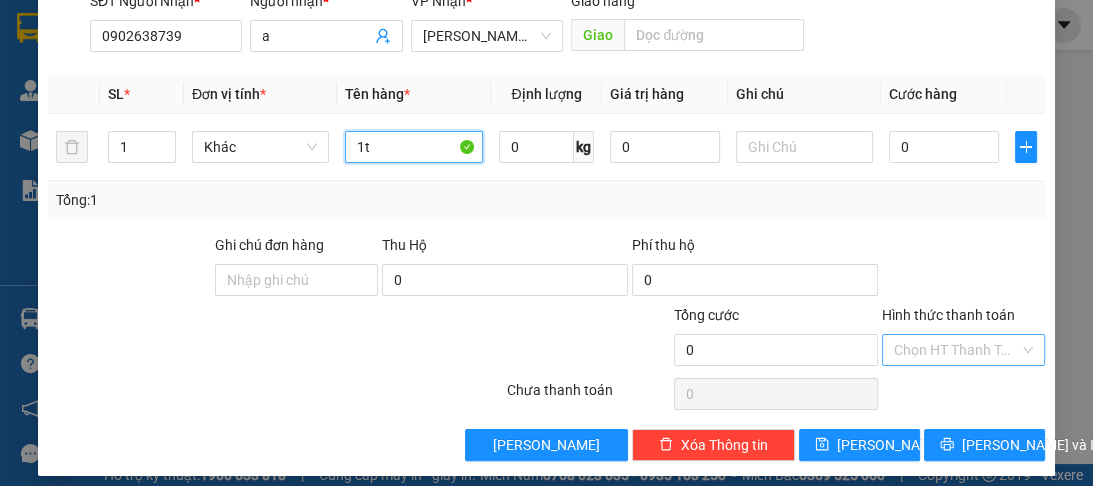 type on "1t" 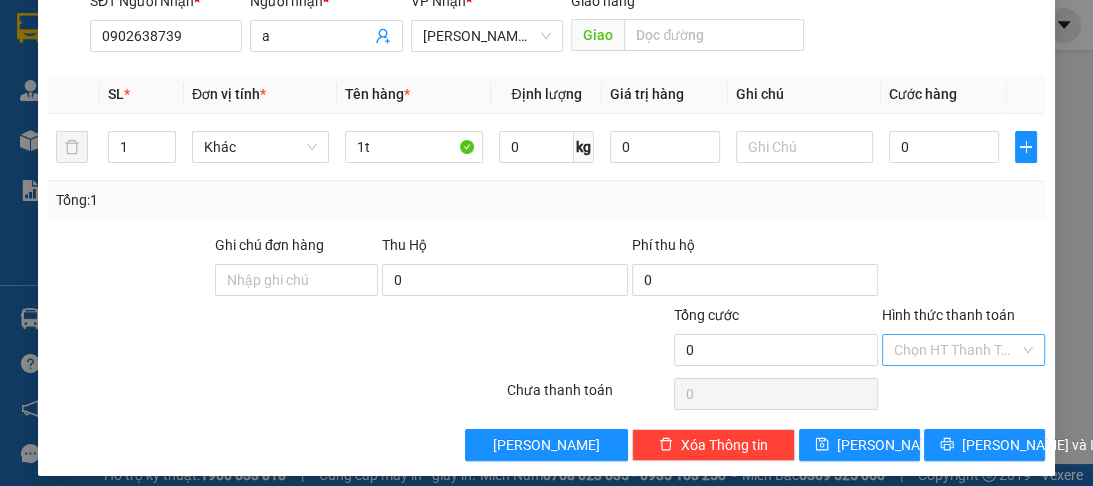 click on "Hình thức thanh toán" at bounding box center (956, 350) 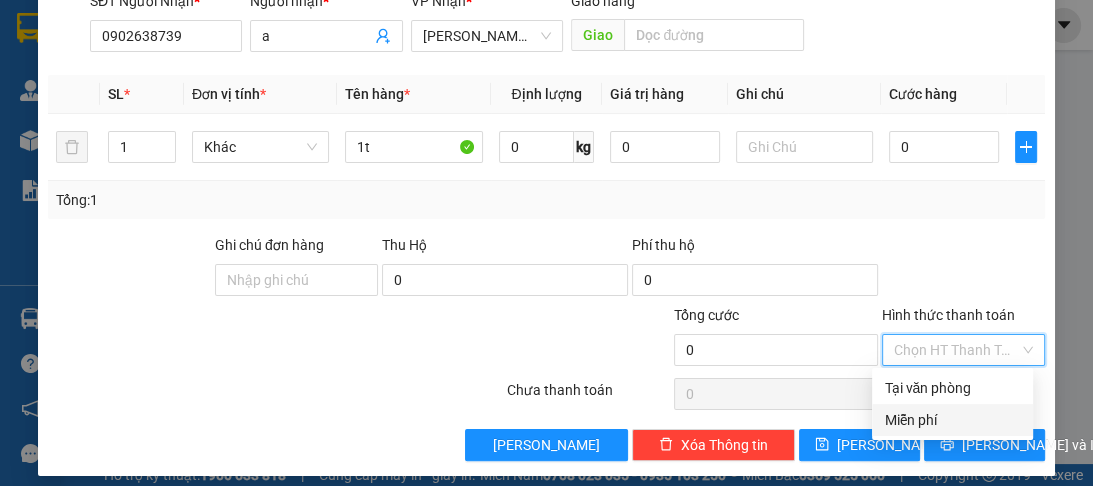 click on "Miễn phí" at bounding box center [952, 420] 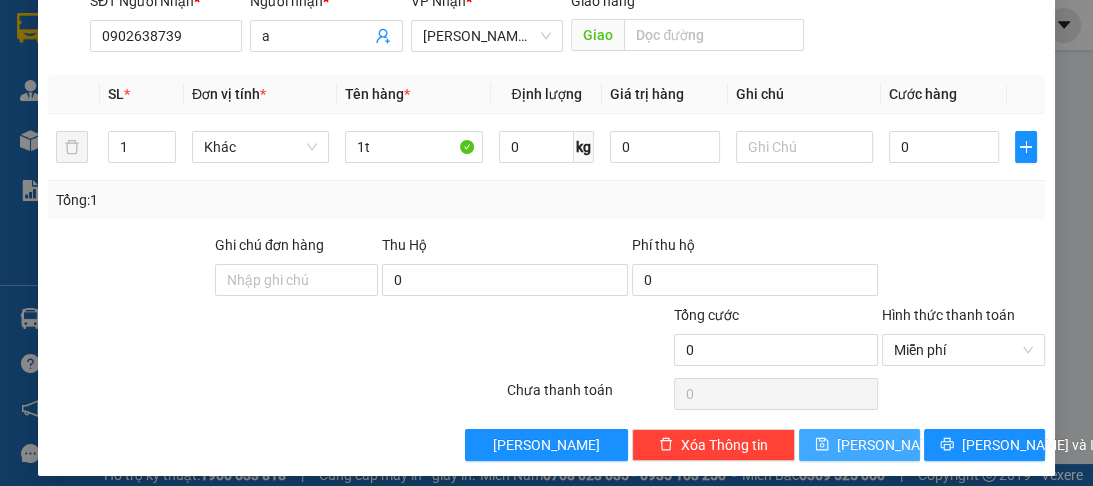 click on "[PERSON_NAME]" at bounding box center (890, 445) 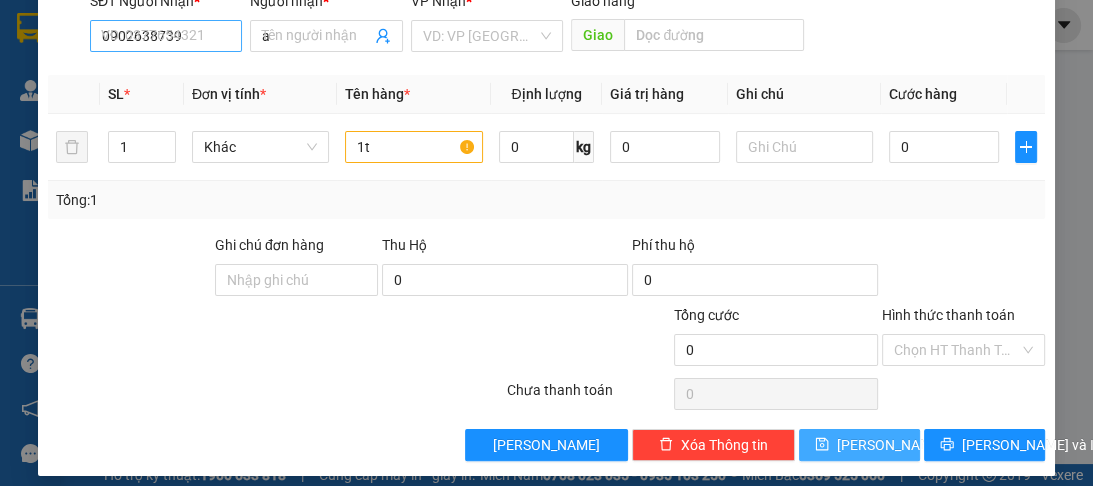 type 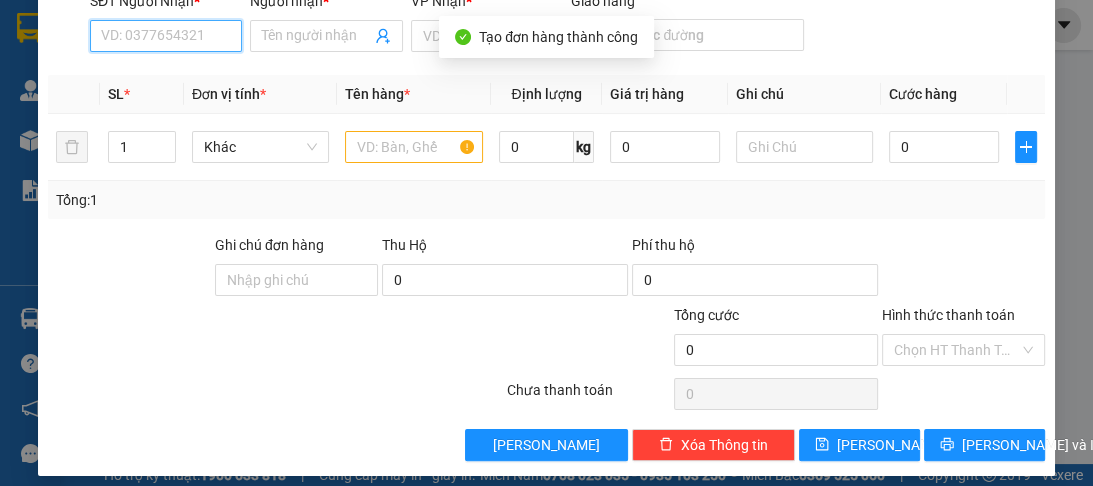 click on "SĐT Người Nhận  *" at bounding box center [166, 36] 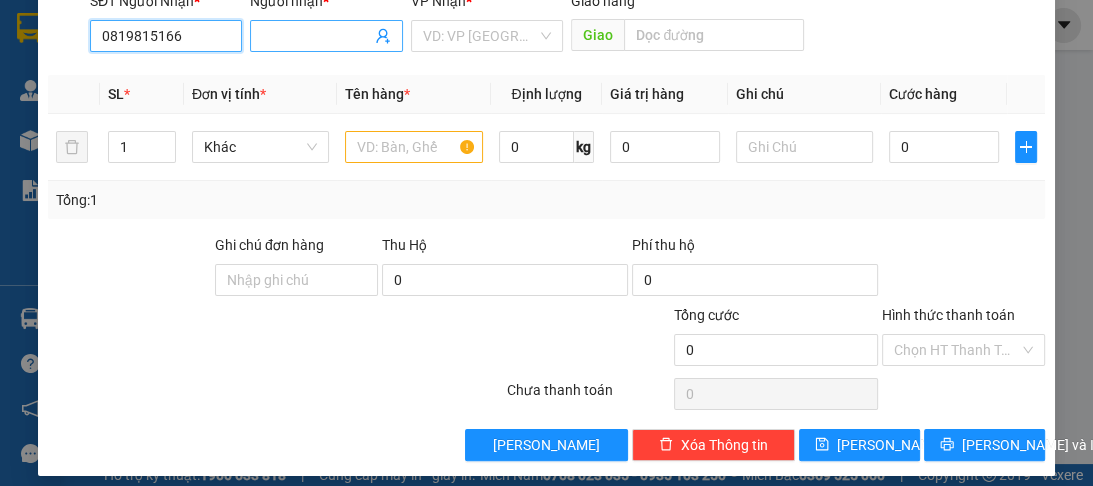 type on "0819815166" 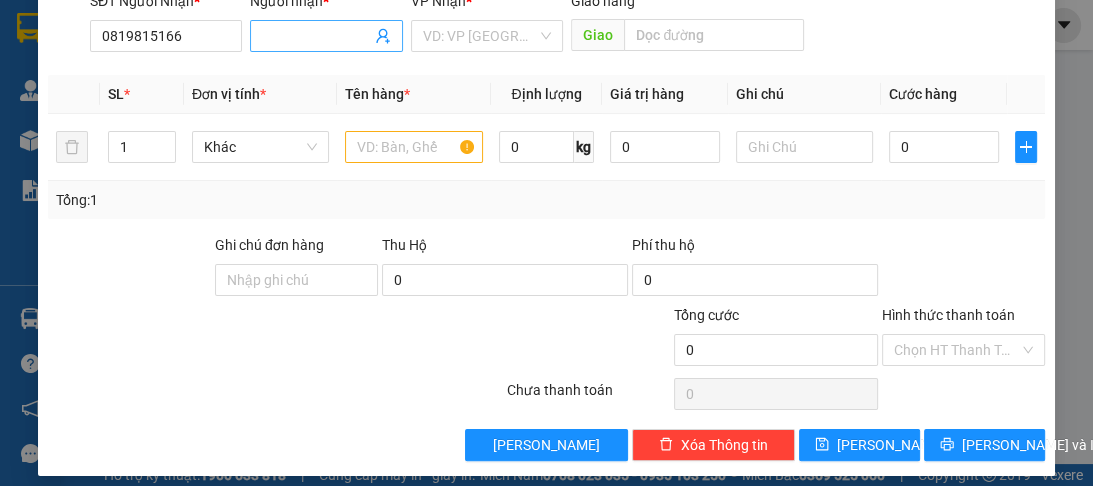 click on "Người nhận  *" at bounding box center [316, 36] 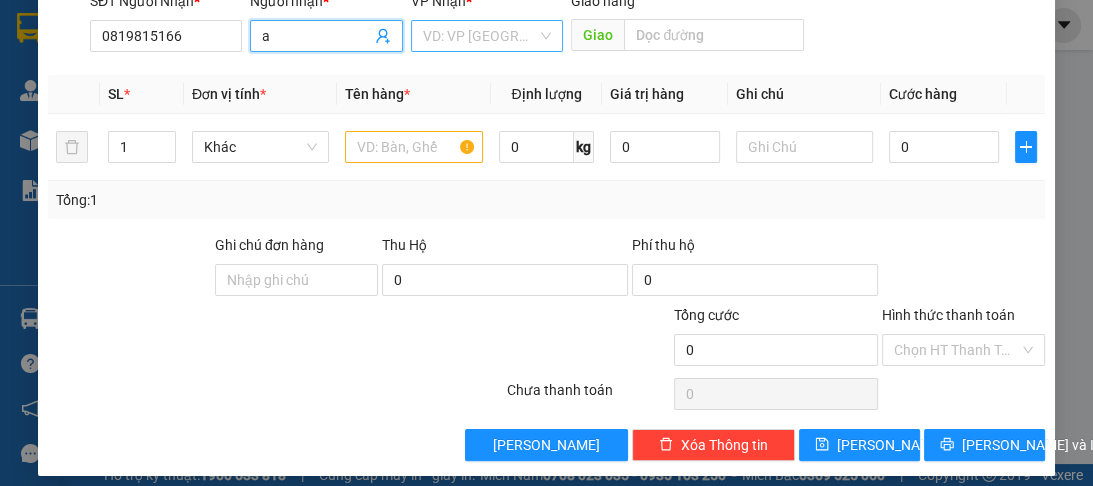 type on "a" 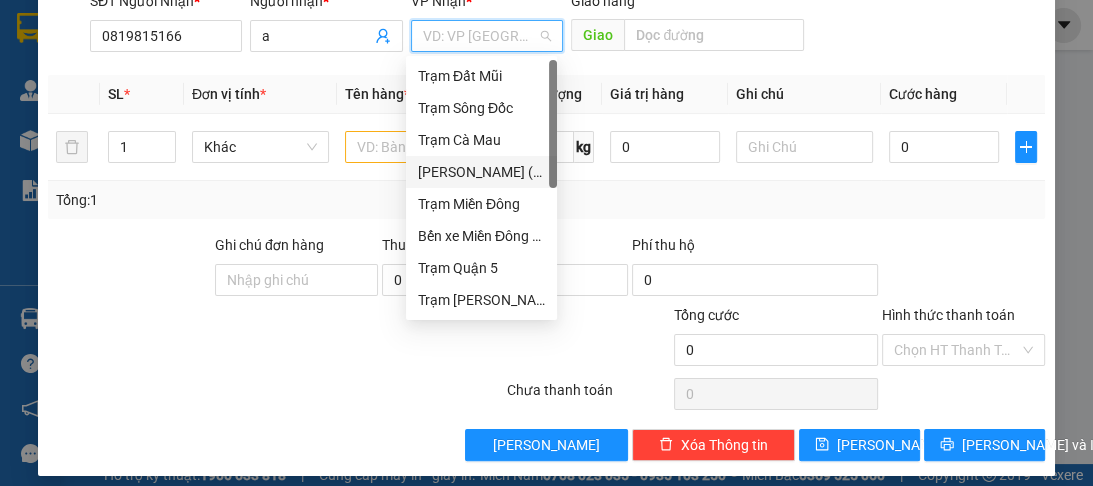 click on "[PERSON_NAME] ([GEOGRAPHIC_DATA])" at bounding box center (481, 172) 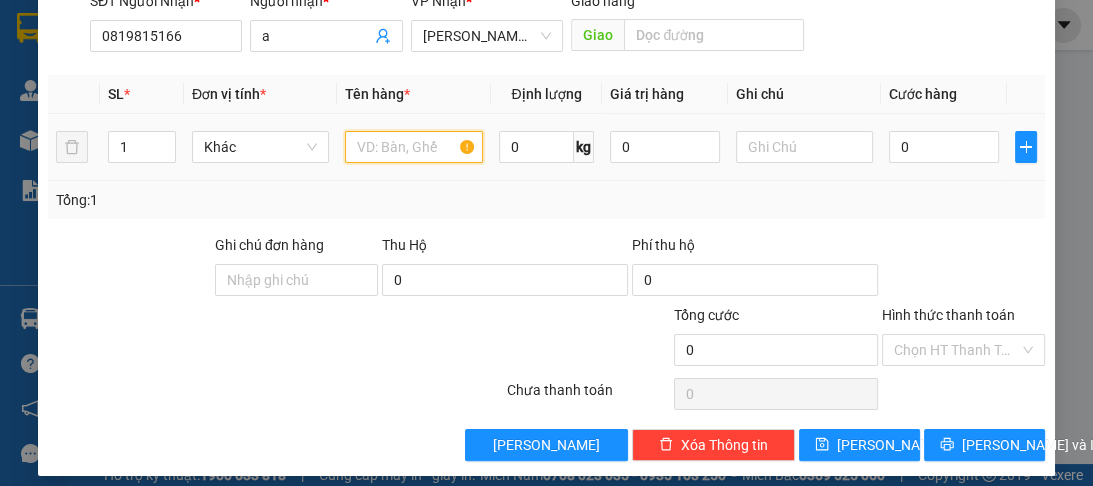 click at bounding box center (413, 147) 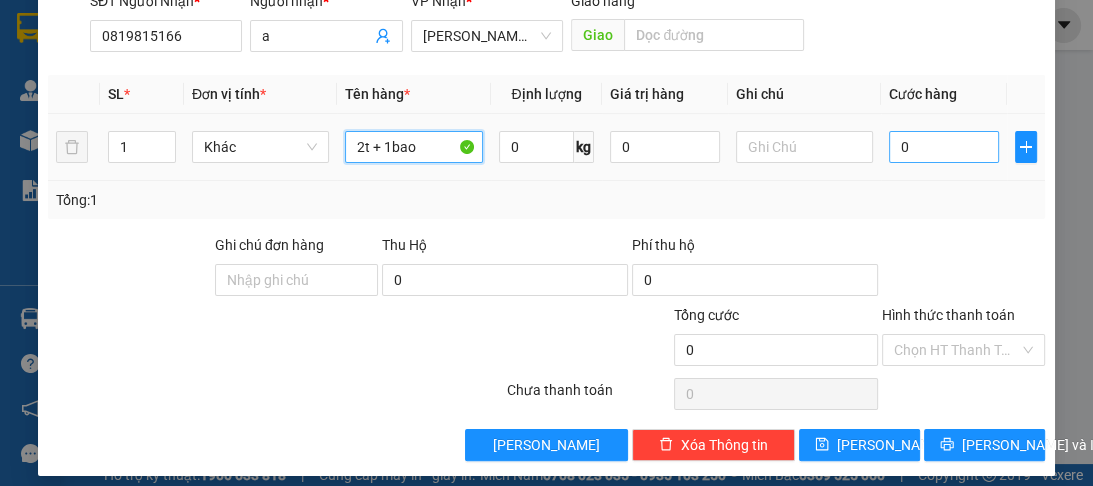 type on "2t + 1bao" 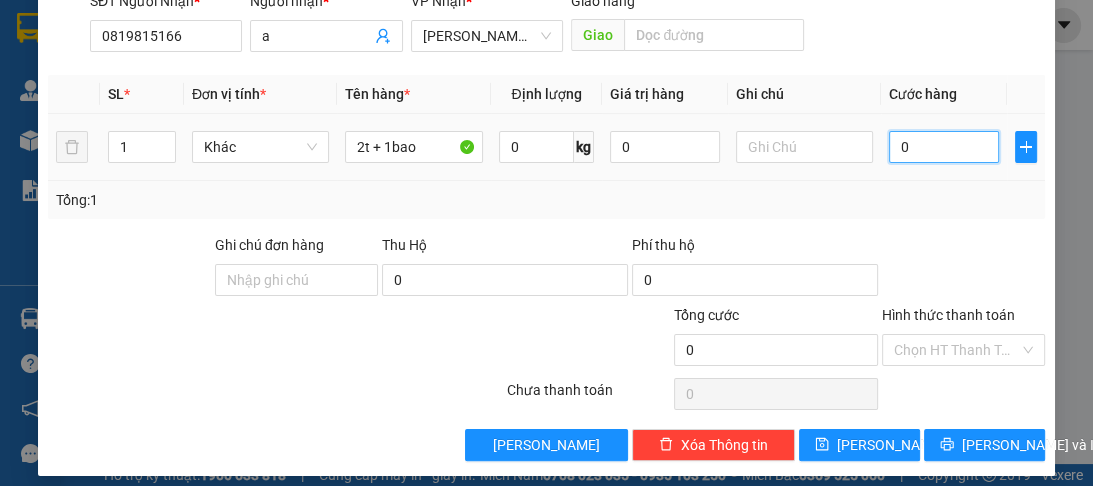 click on "0" at bounding box center (944, 147) 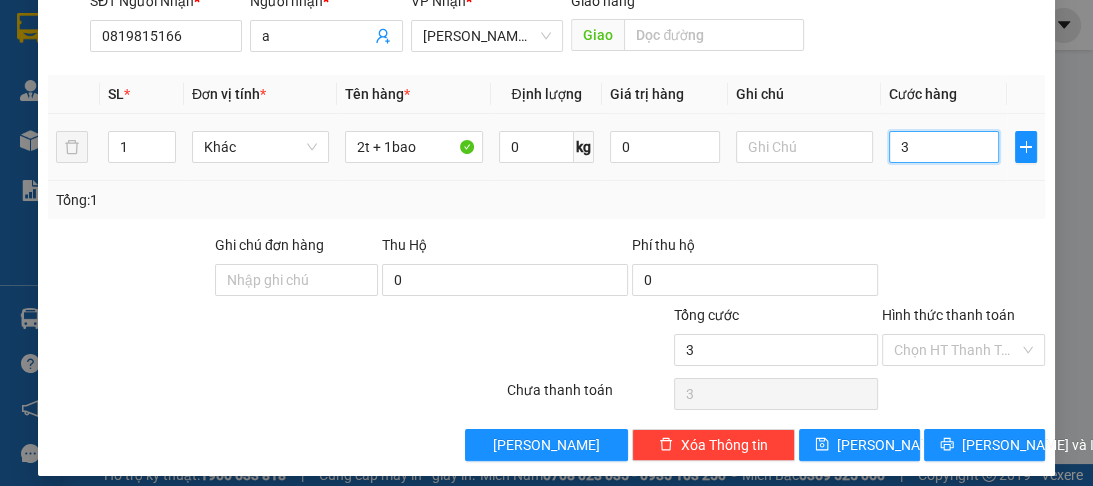 type on "35" 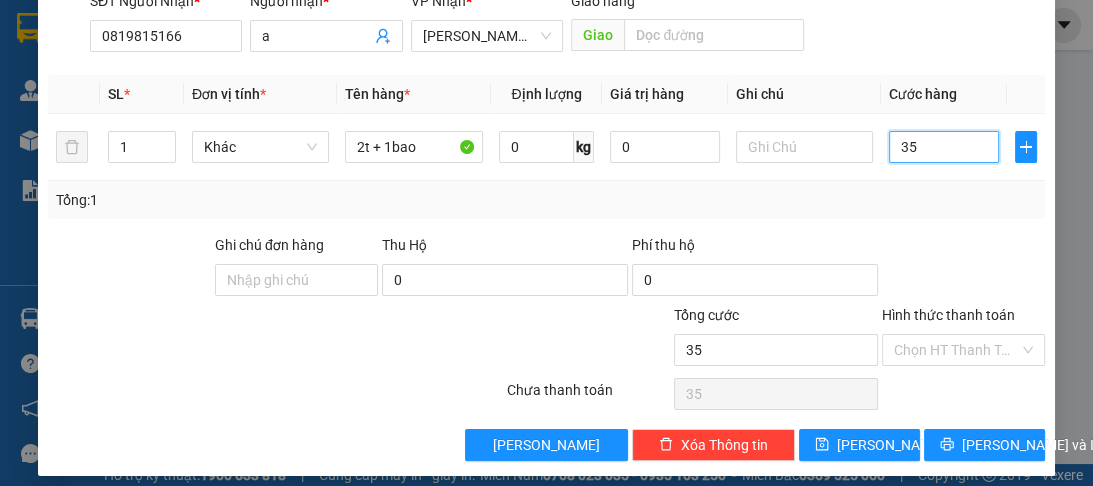 type on "350" 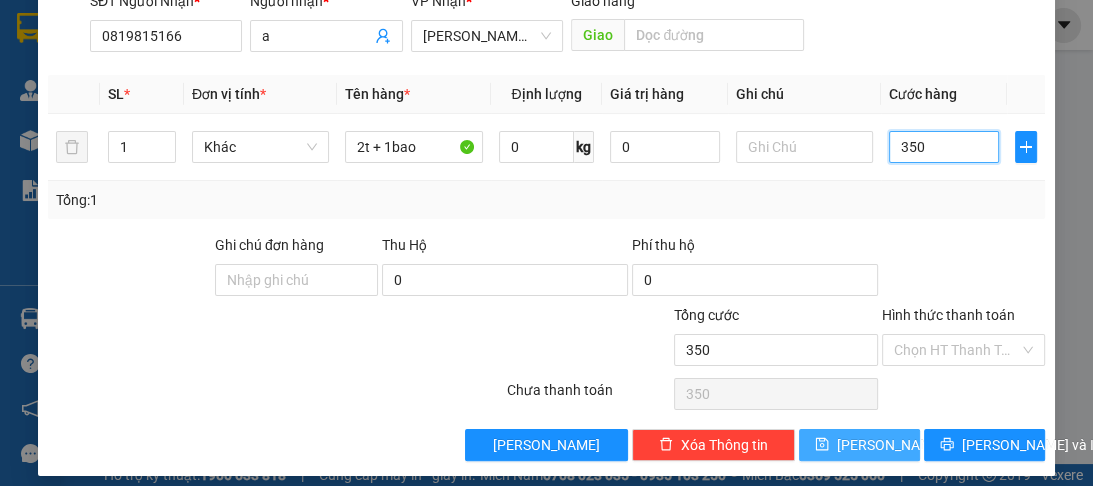type on "350" 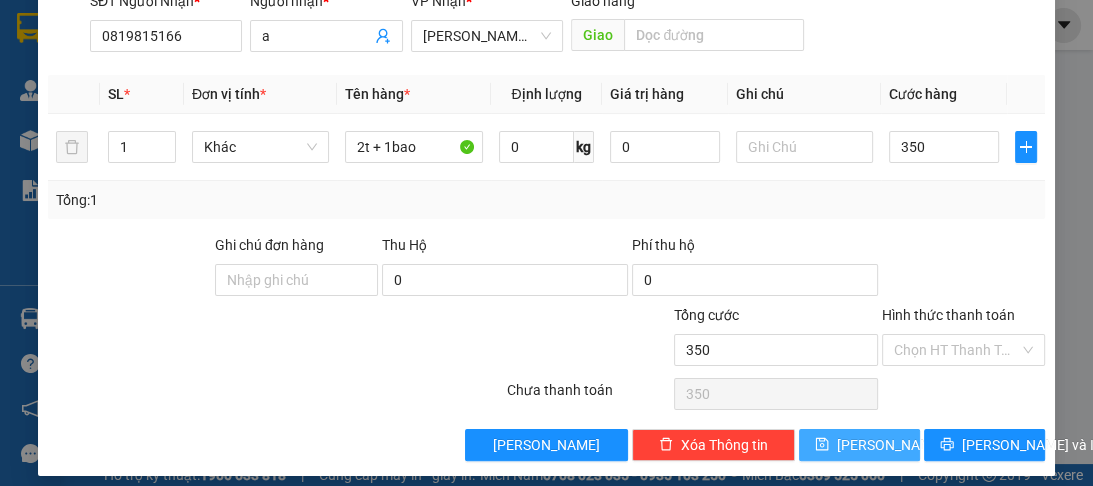 type on "350.000" 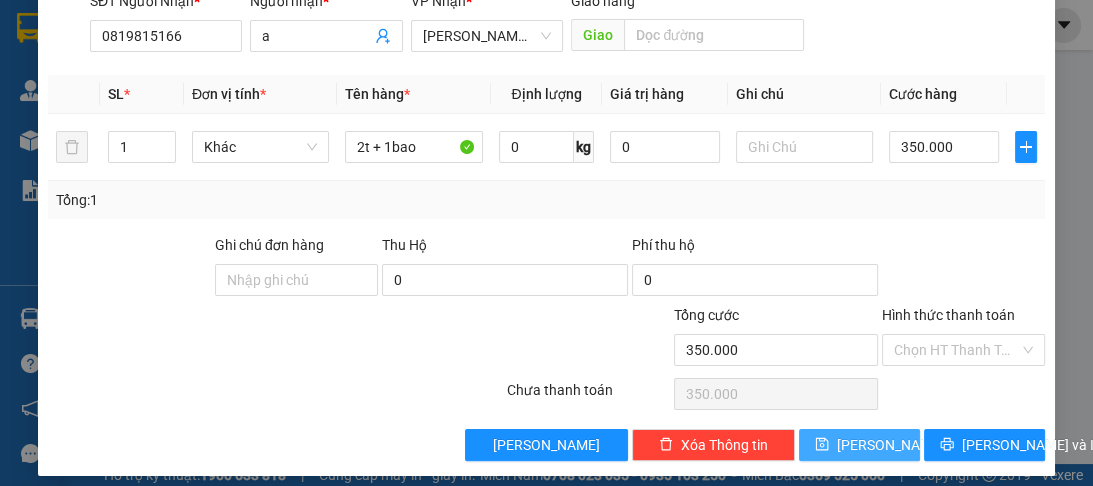 click on "[PERSON_NAME]" at bounding box center [859, 445] 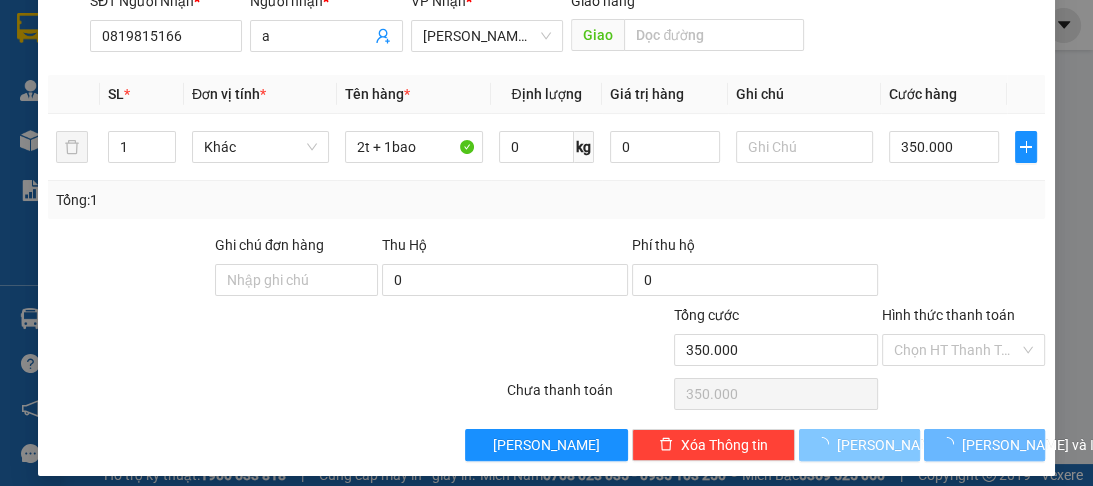 type 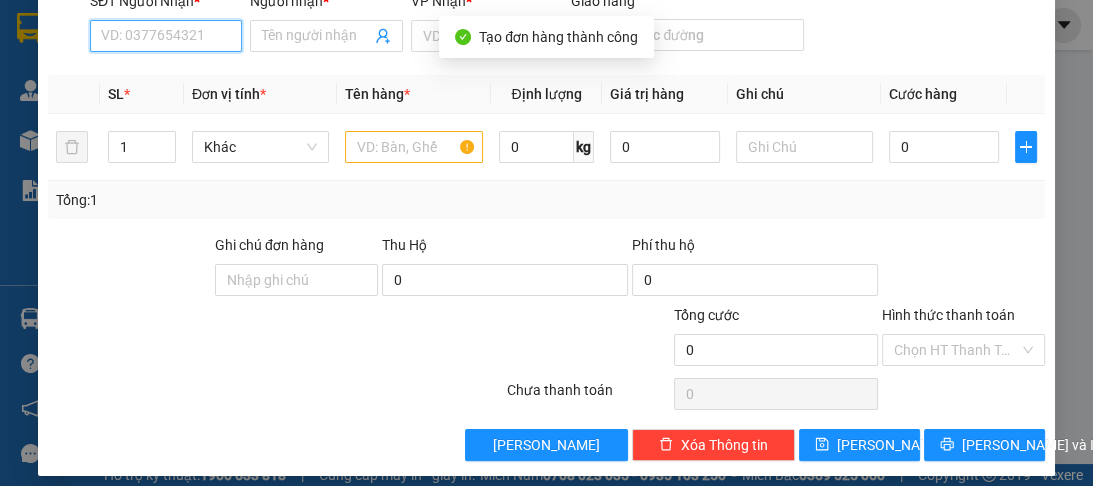 click on "SĐT Người Nhận  *" at bounding box center [166, 36] 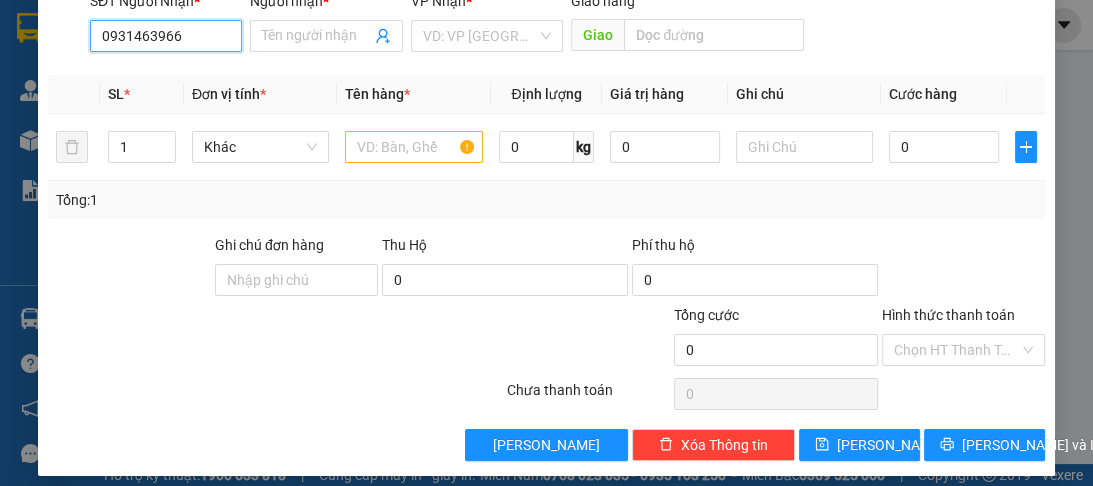type on "0931463966" 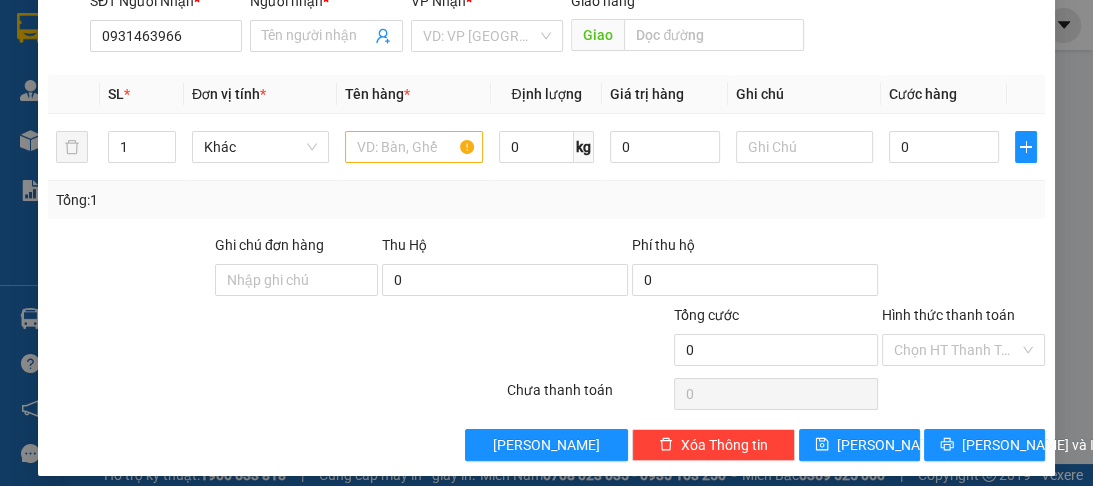 click on "Người nhận  * Tên người nhận" at bounding box center (326, 25) 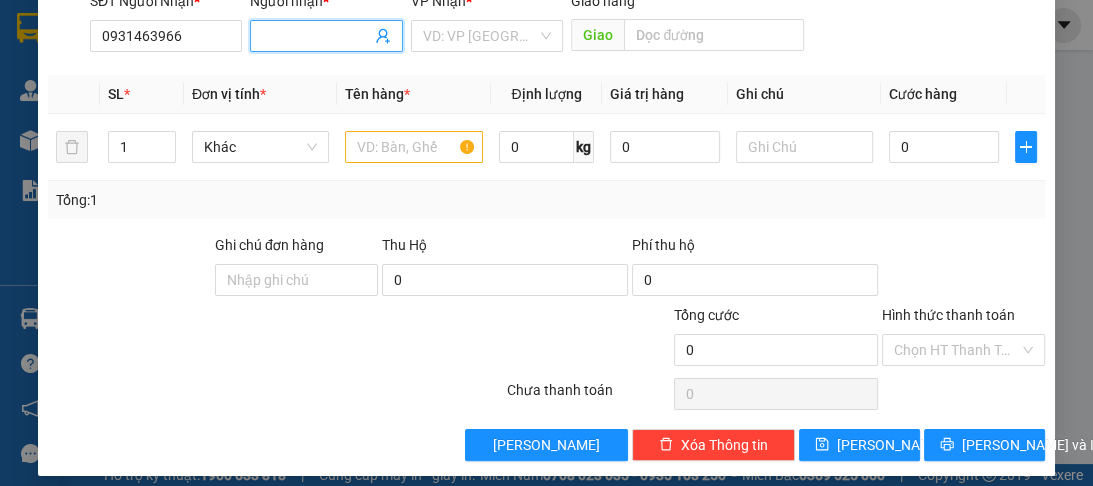 click on "Người nhận  *" at bounding box center (316, 36) 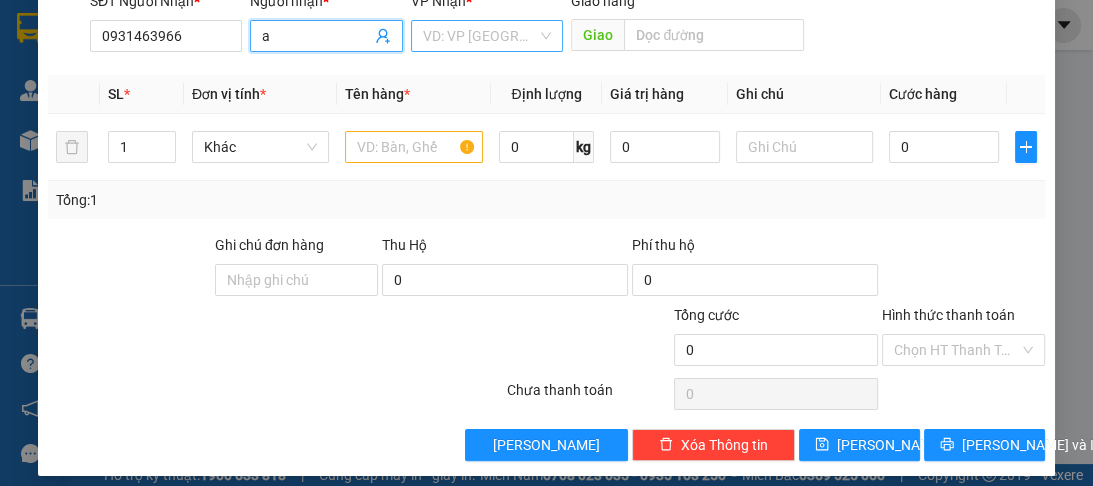 type on "a" 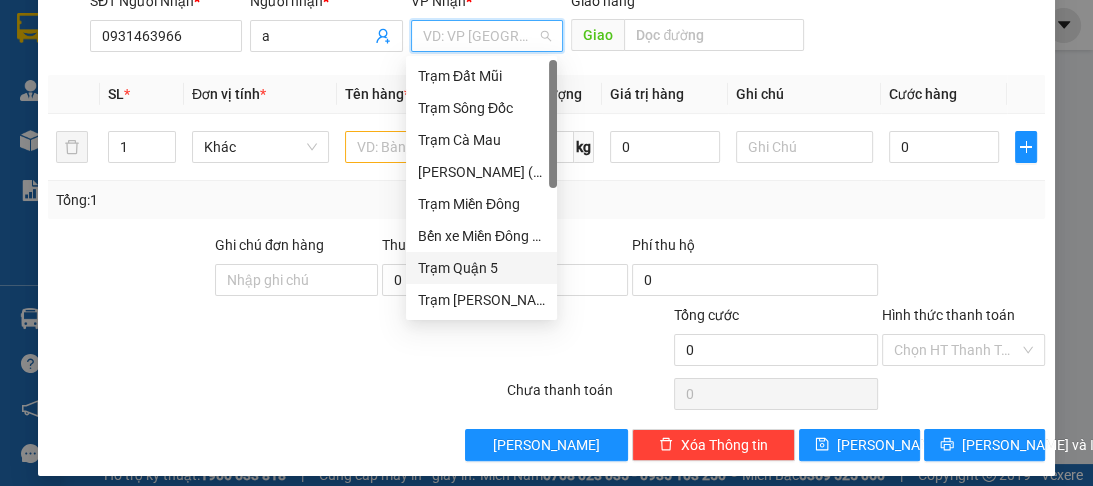 click on "Trạm Quận 5" at bounding box center [481, 268] 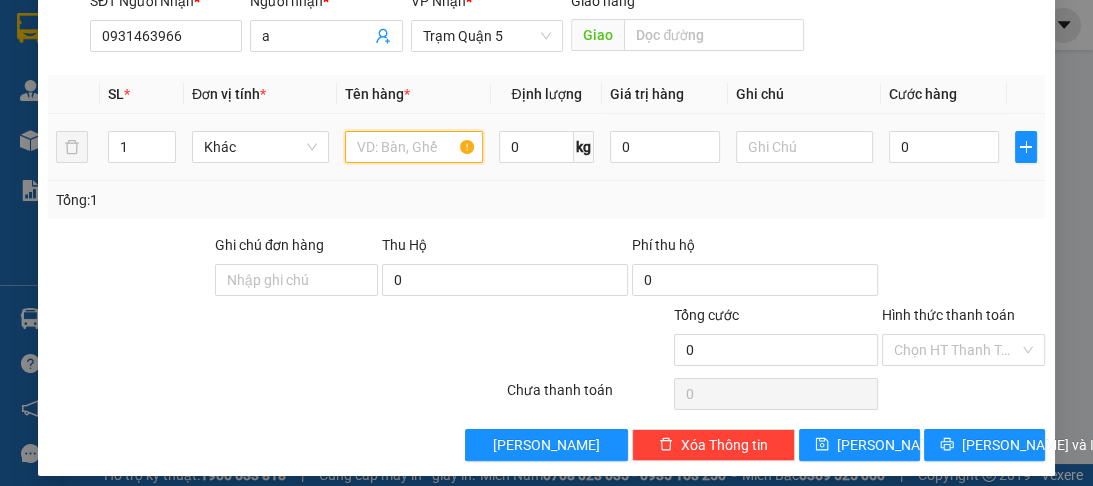 click at bounding box center [413, 147] 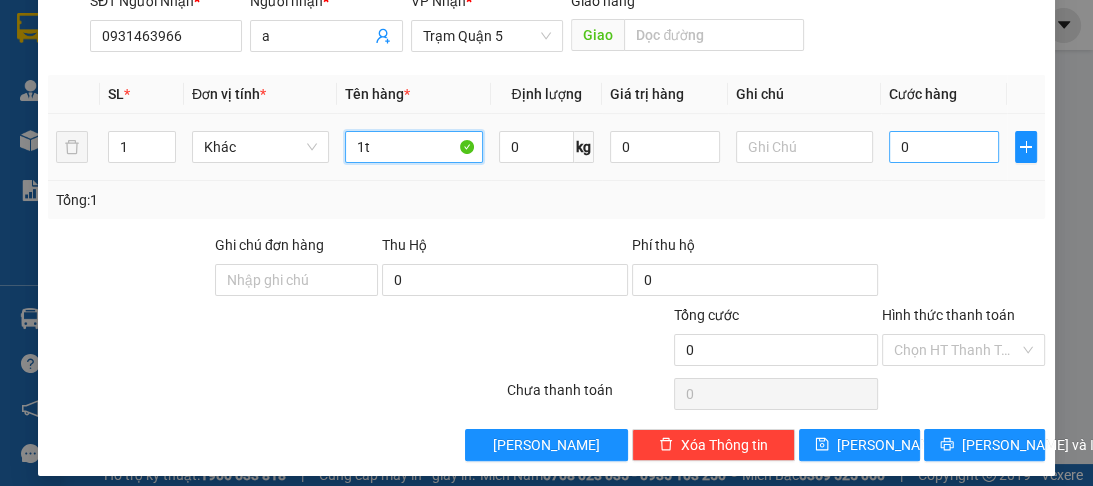 type on "1t" 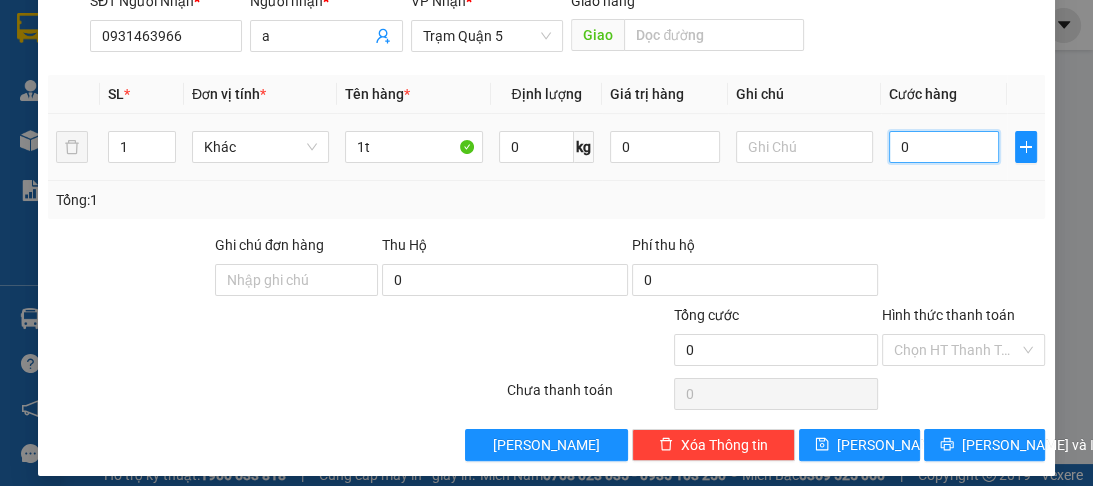 click on "0" at bounding box center [944, 147] 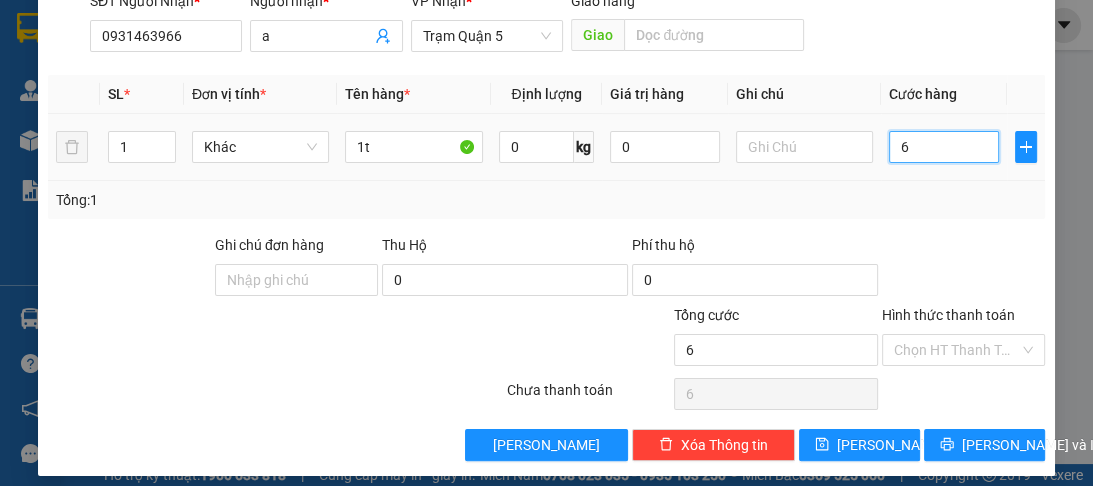 type on "60" 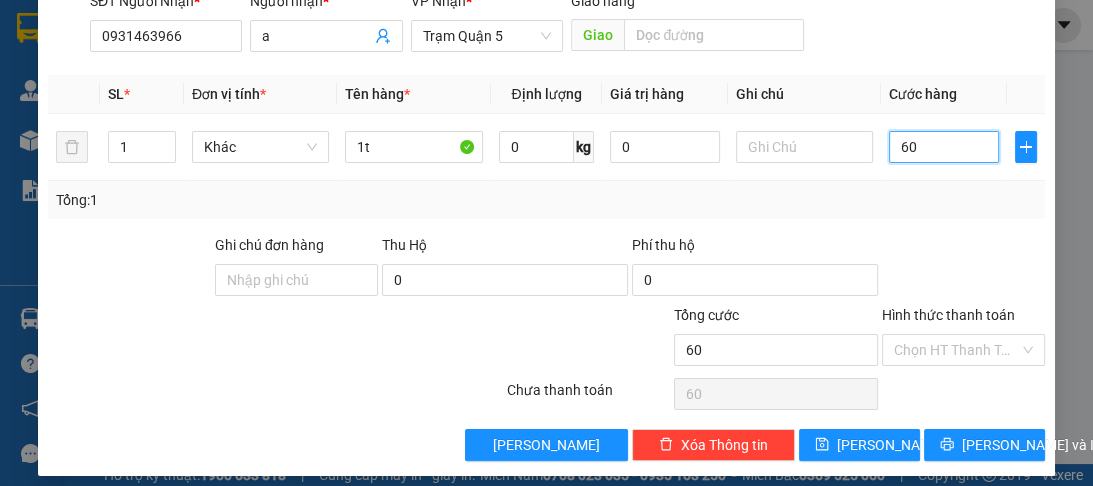 scroll, scrollTop: 252, scrollLeft: 0, axis: vertical 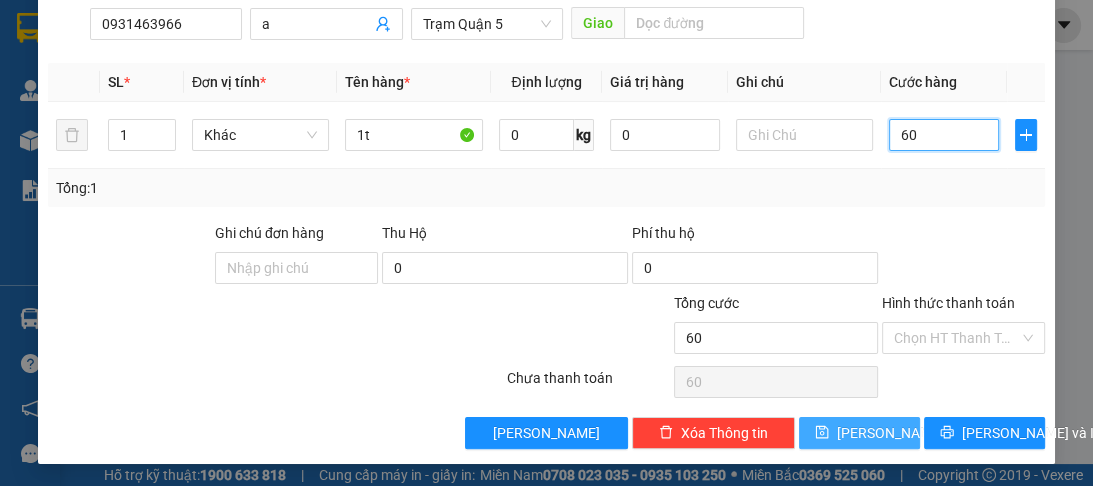 type on "60" 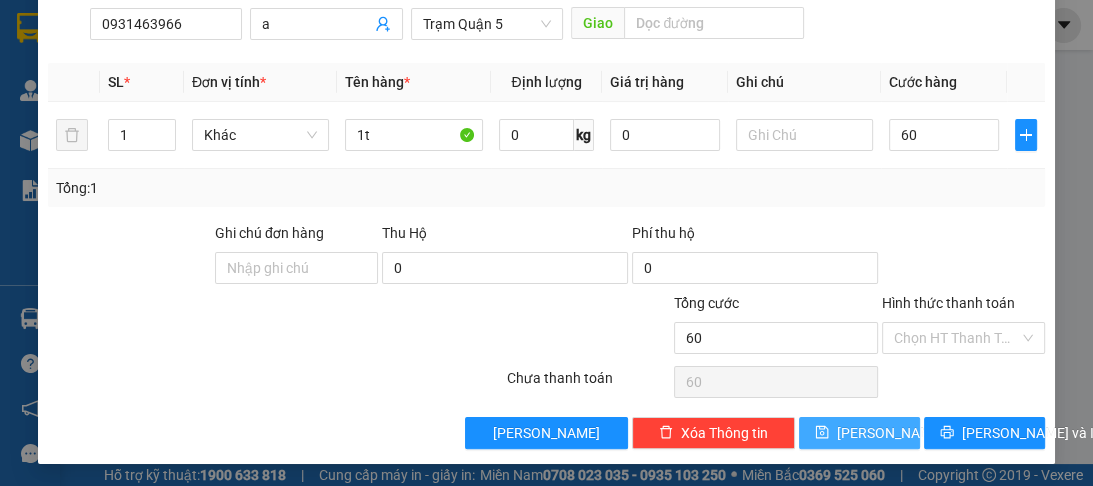 type on "60.000" 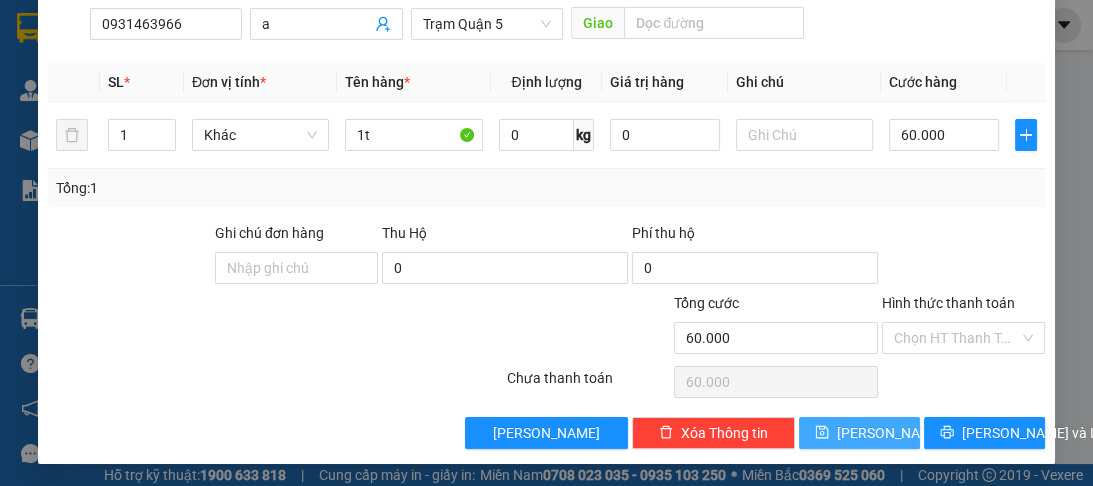 click on "[PERSON_NAME]" at bounding box center (890, 433) 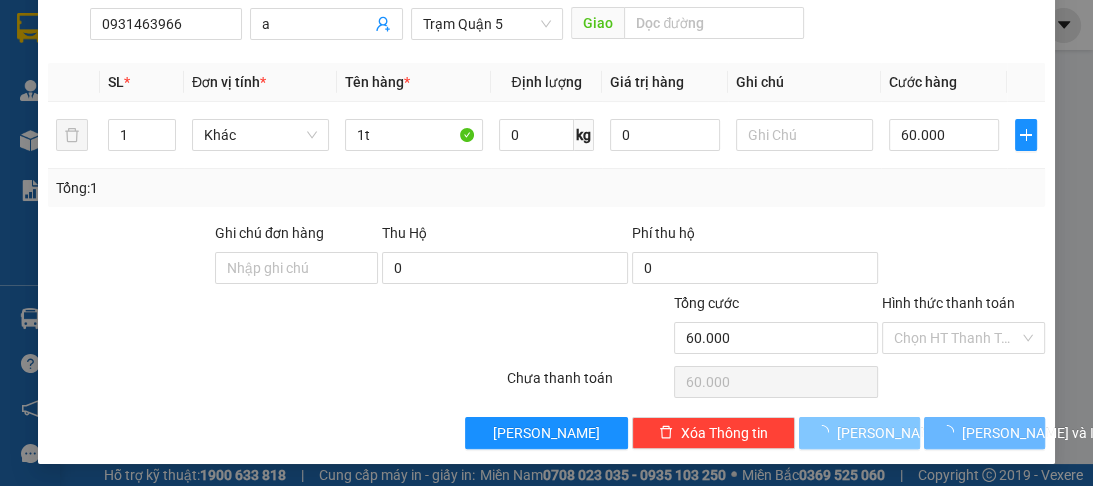 type 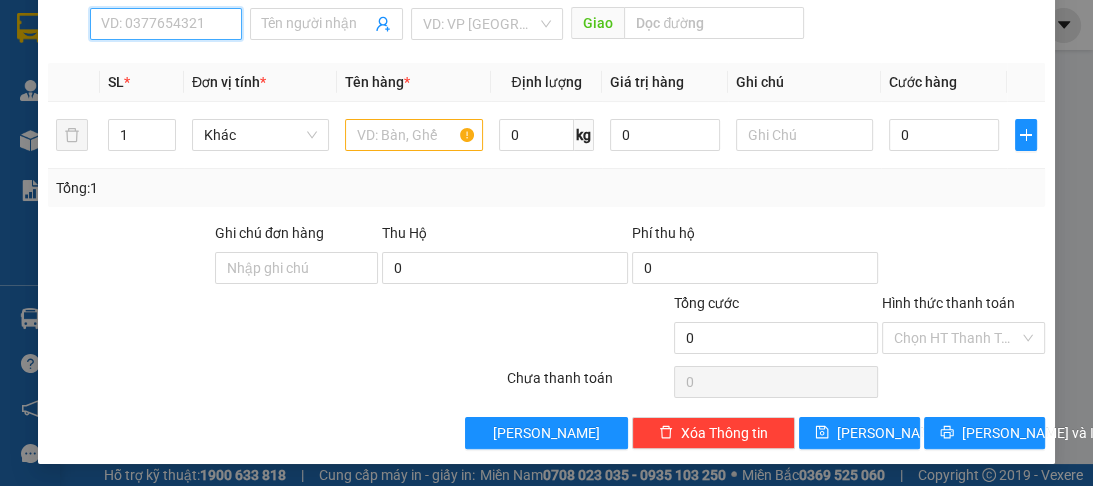click on "SĐT Người Nhận  *" at bounding box center (166, 24) 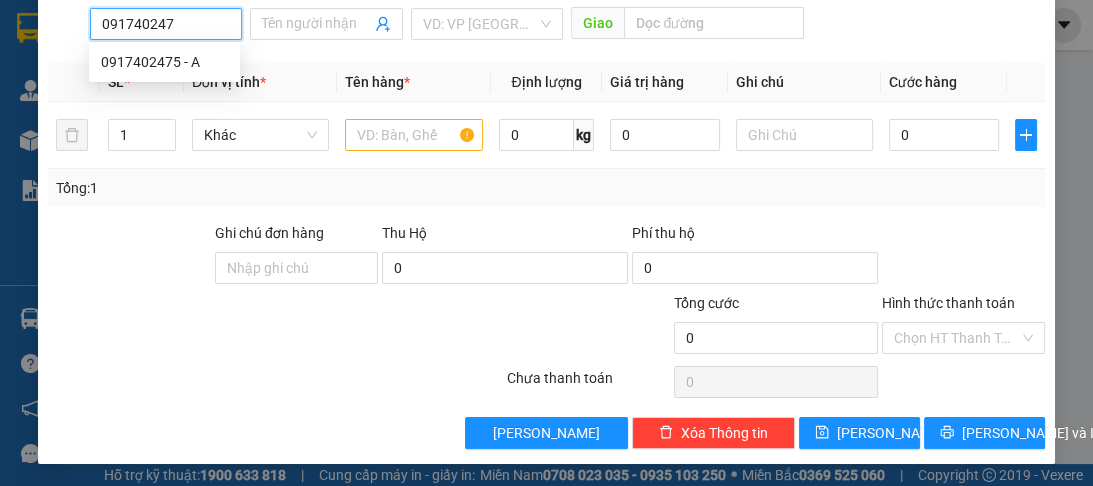 type on "0917402475" 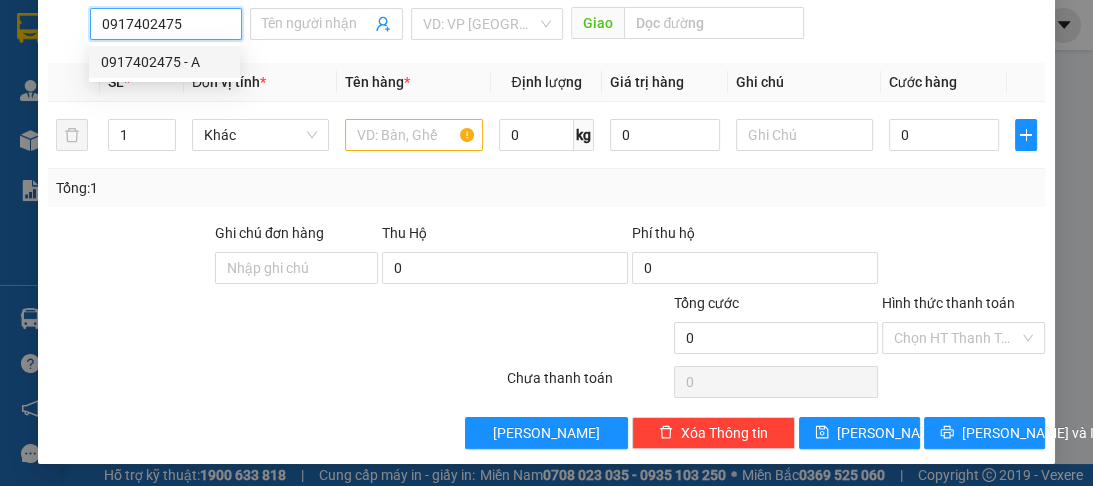 click on "0917402475 - A" at bounding box center [164, 62] 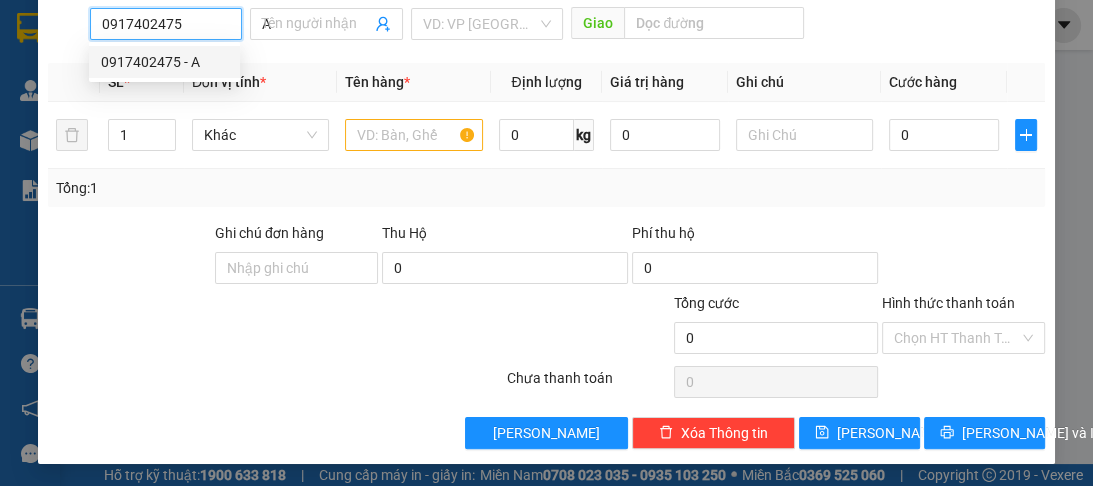 type on "100.000" 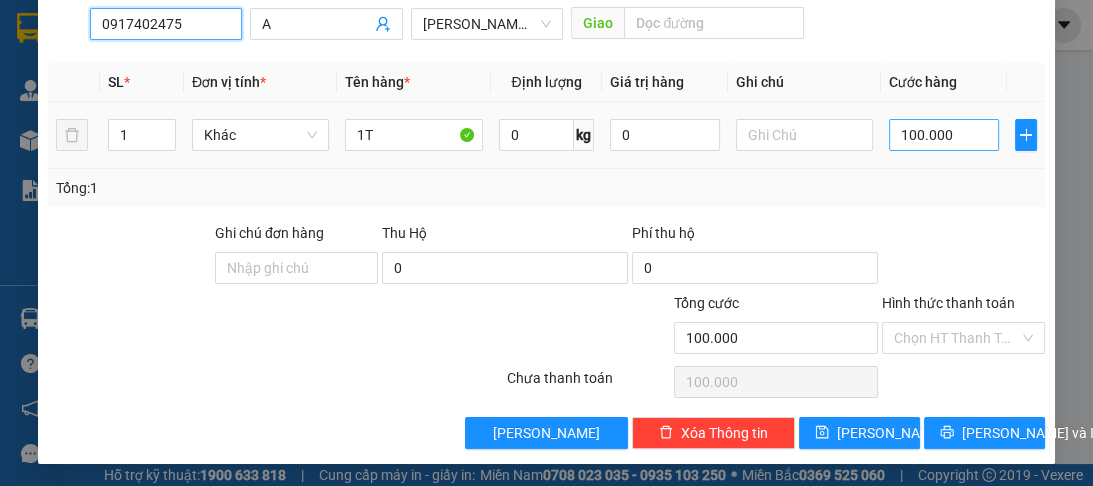 type on "0917402475" 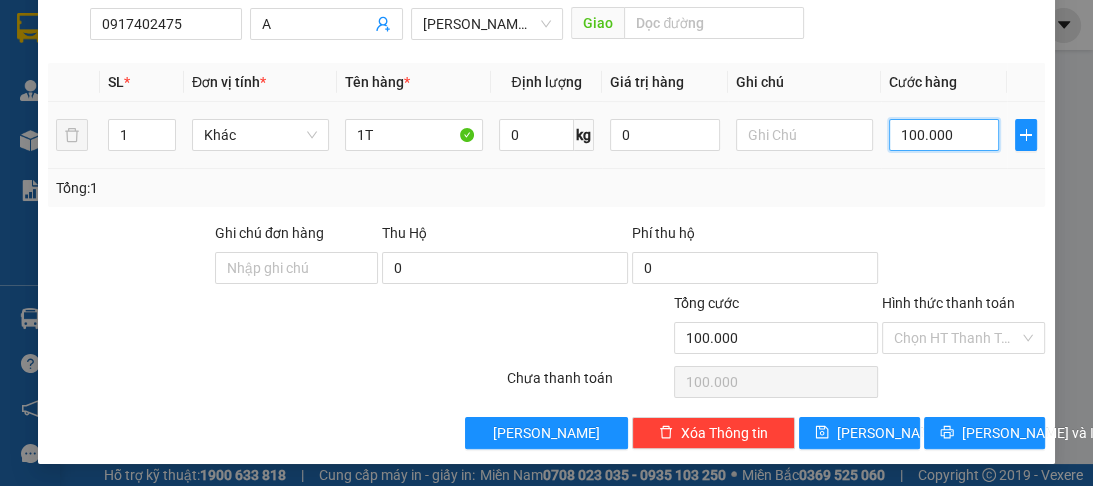 click on "100.000" at bounding box center (944, 135) 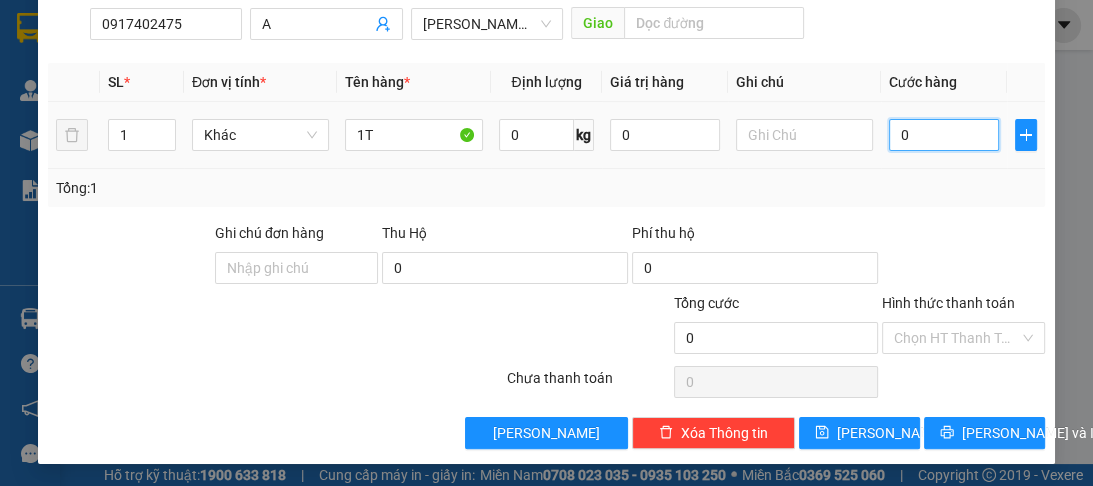type on "8" 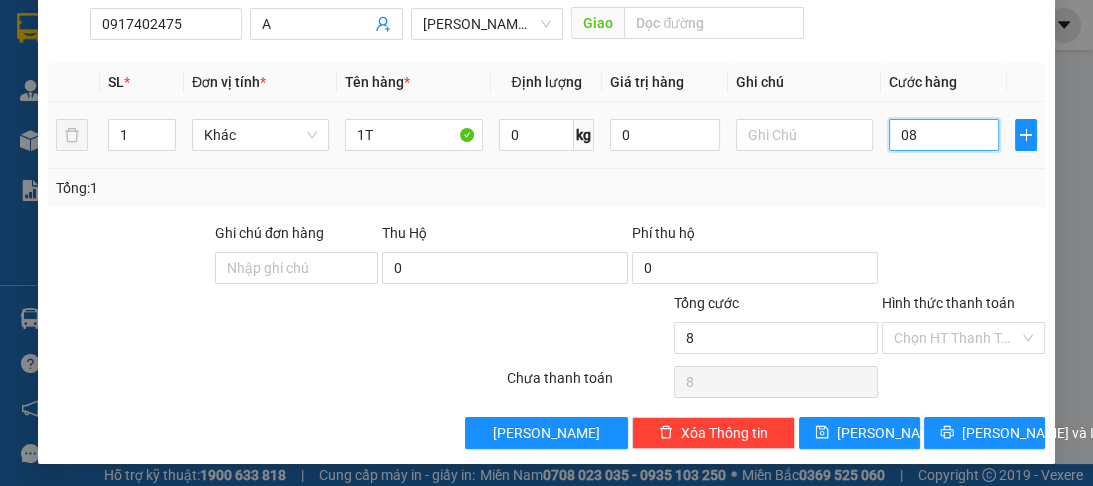 type on "80" 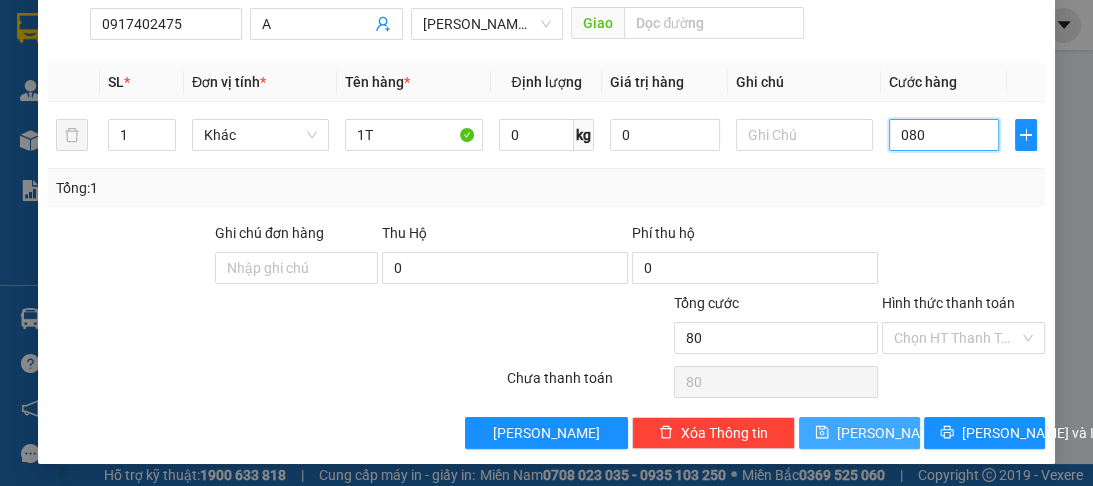 type on "080" 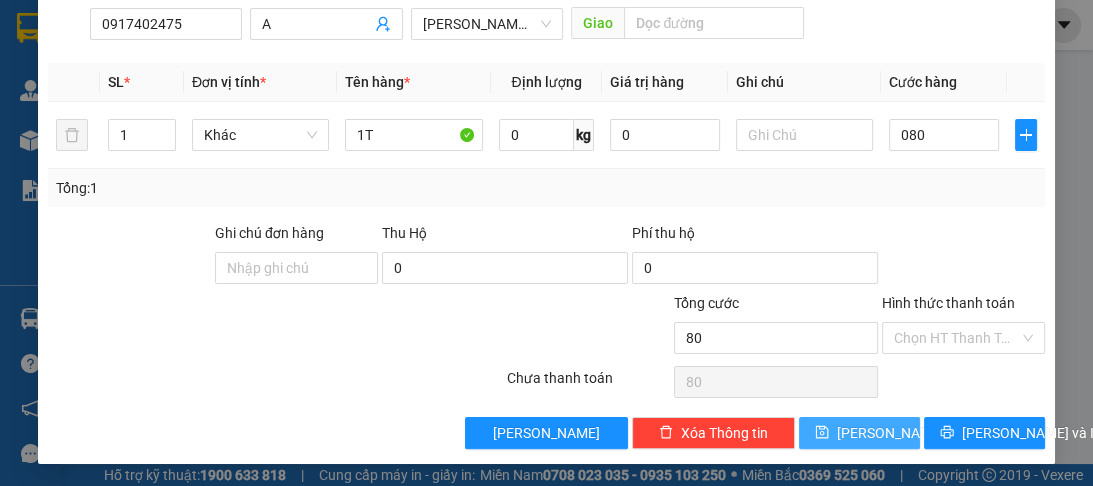 type on "80.000" 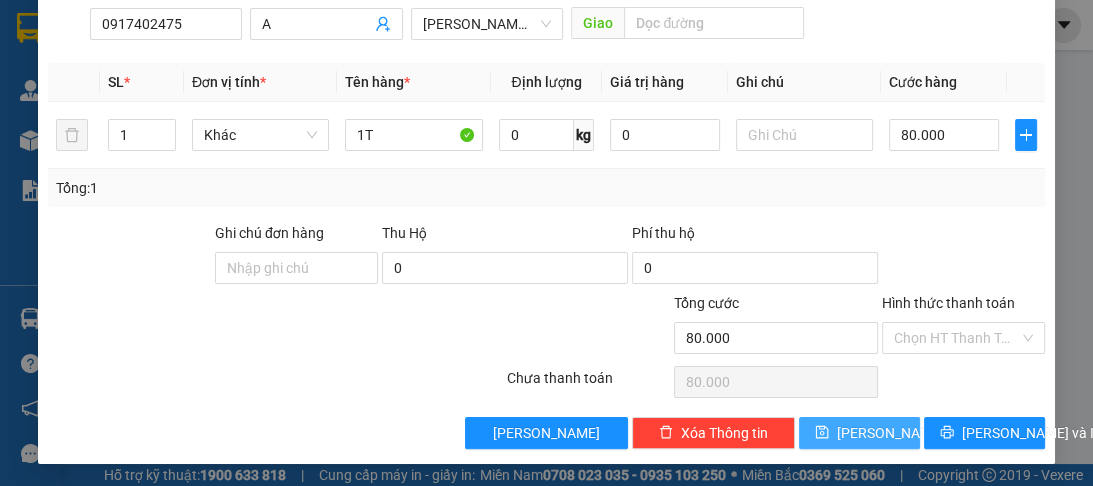 click on "[PERSON_NAME]" at bounding box center (859, 433) 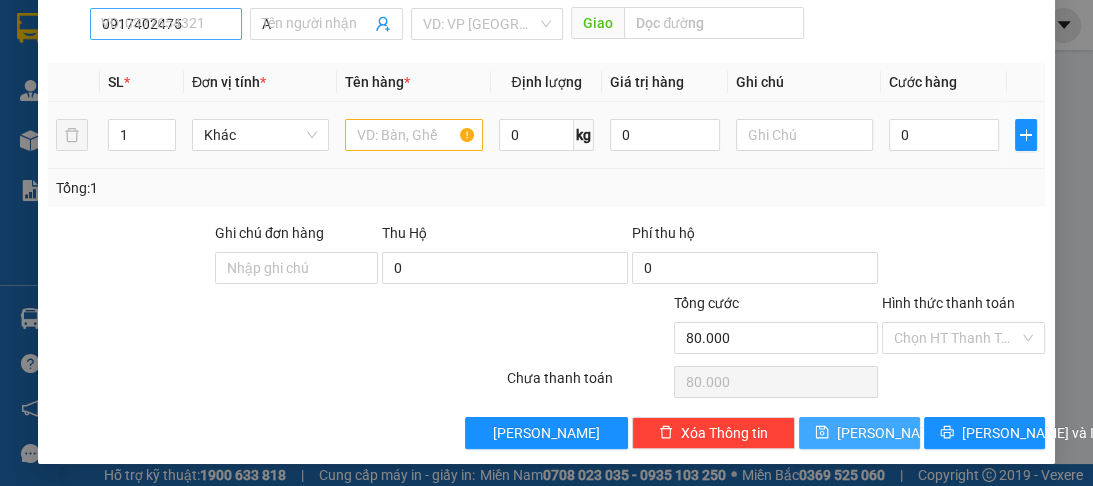 type 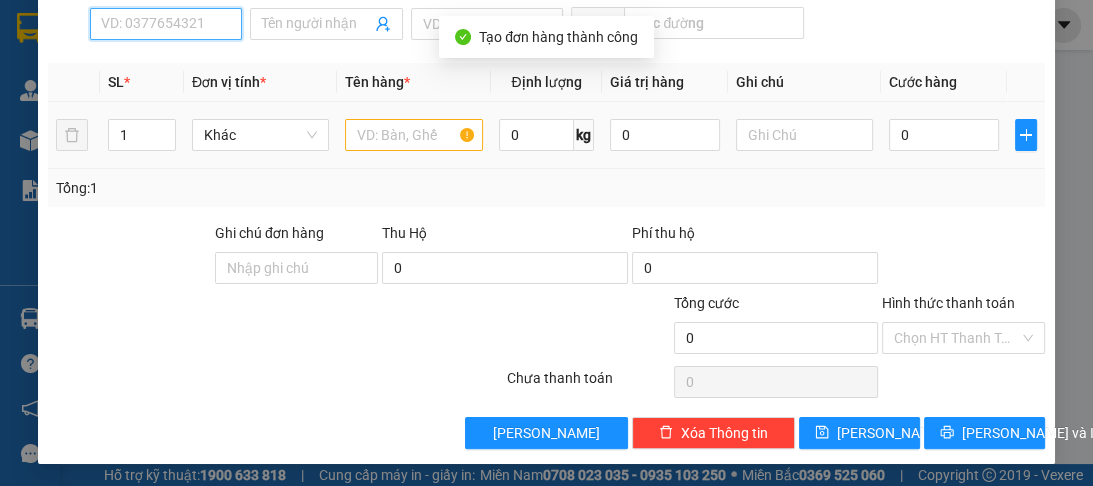 click on "SĐT Người Nhận  *" at bounding box center (166, 24) 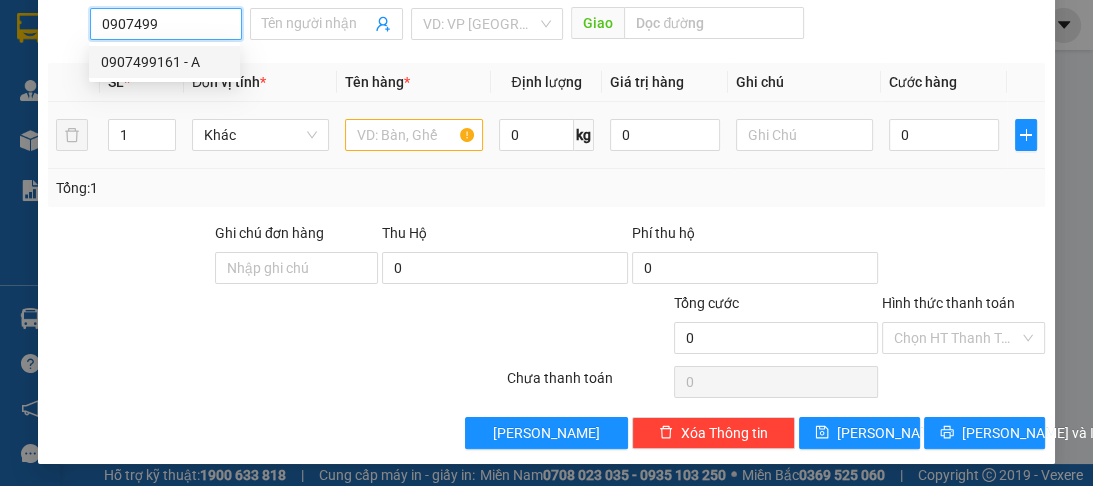 click on "0907499161 - A" at bounding box center [164, 62] 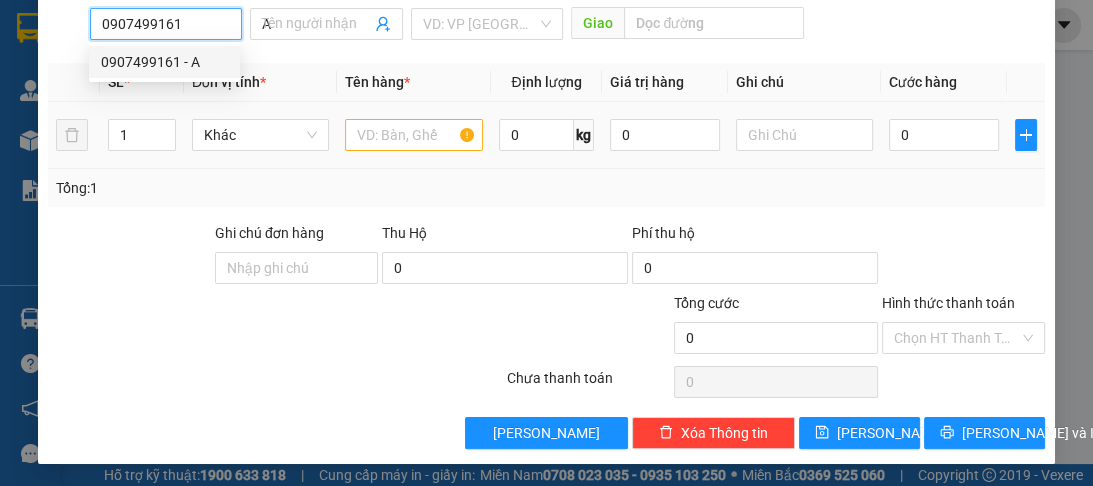type on "80.000" 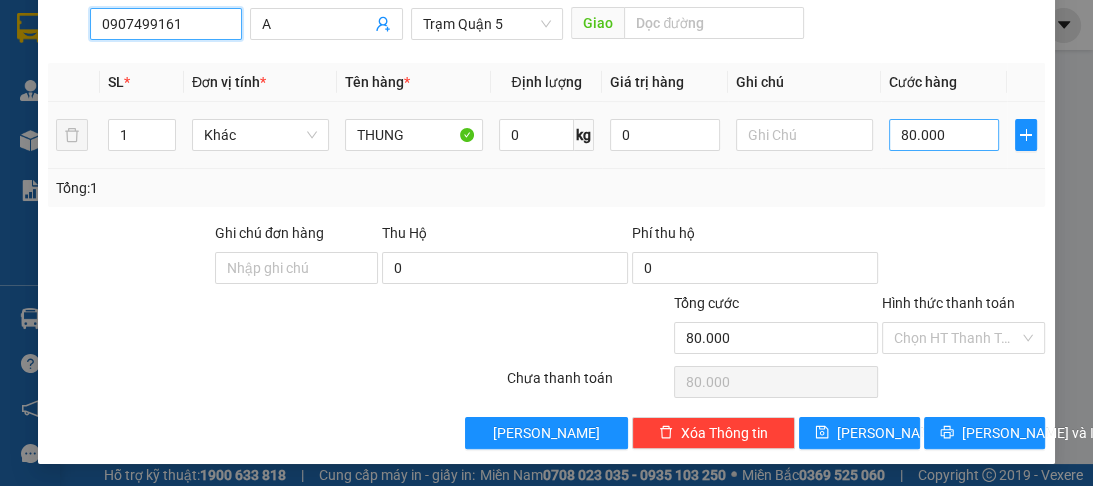 type on "0907499161" 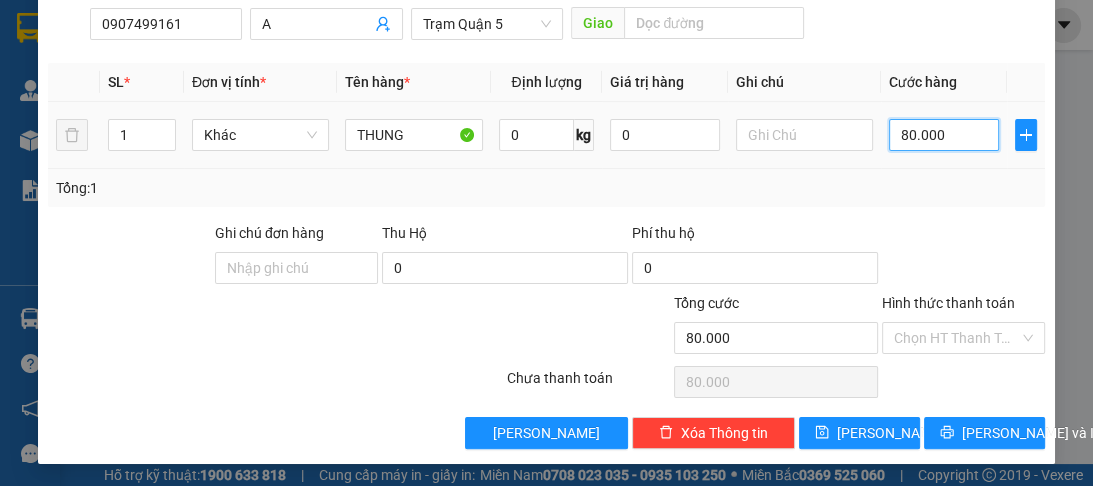 click on "80.000" at bounding box center (944, 135) 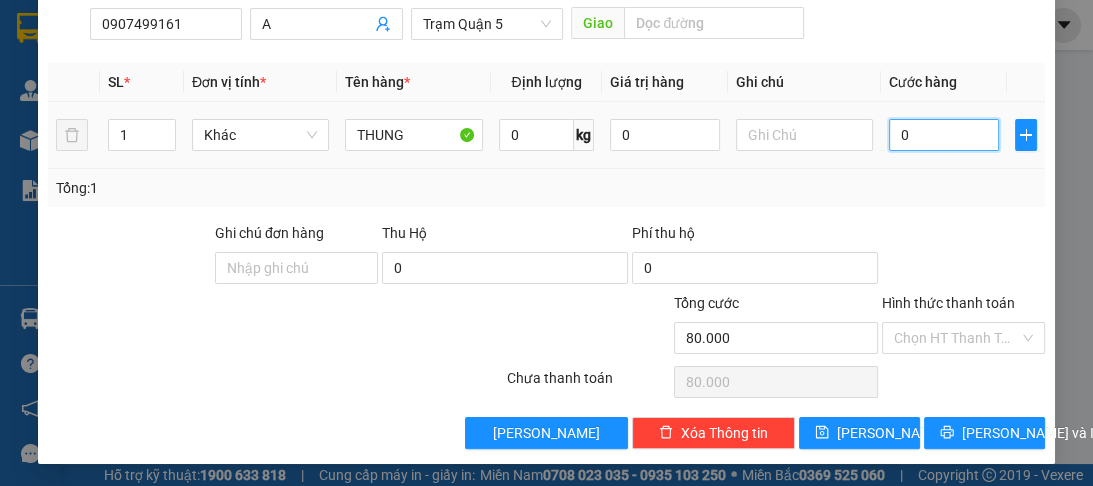 type on "0" 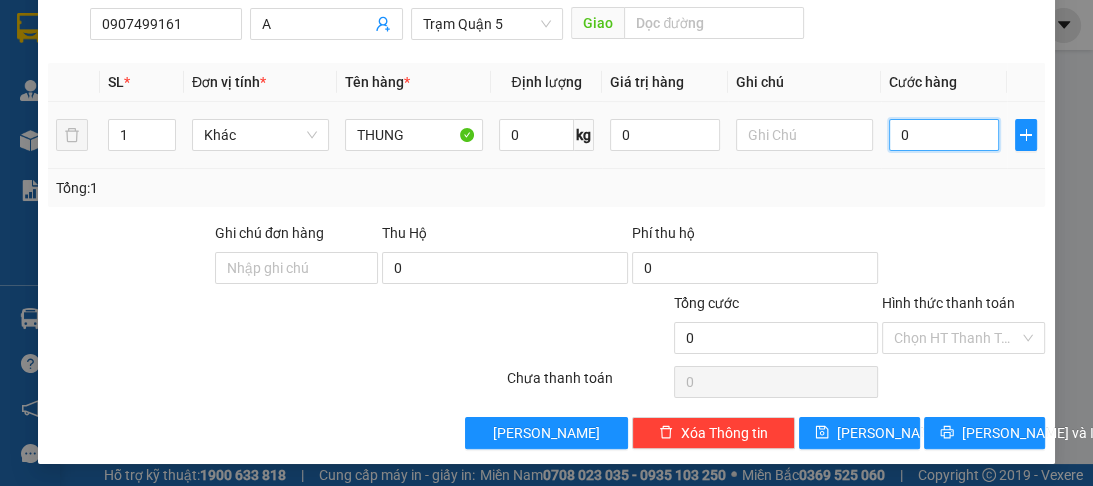 type on "0" 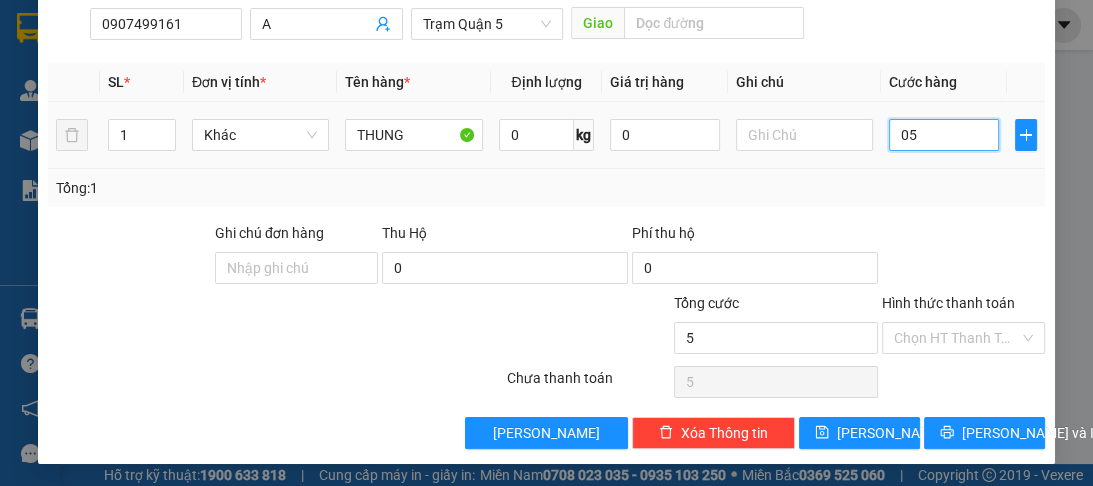 type on "050" 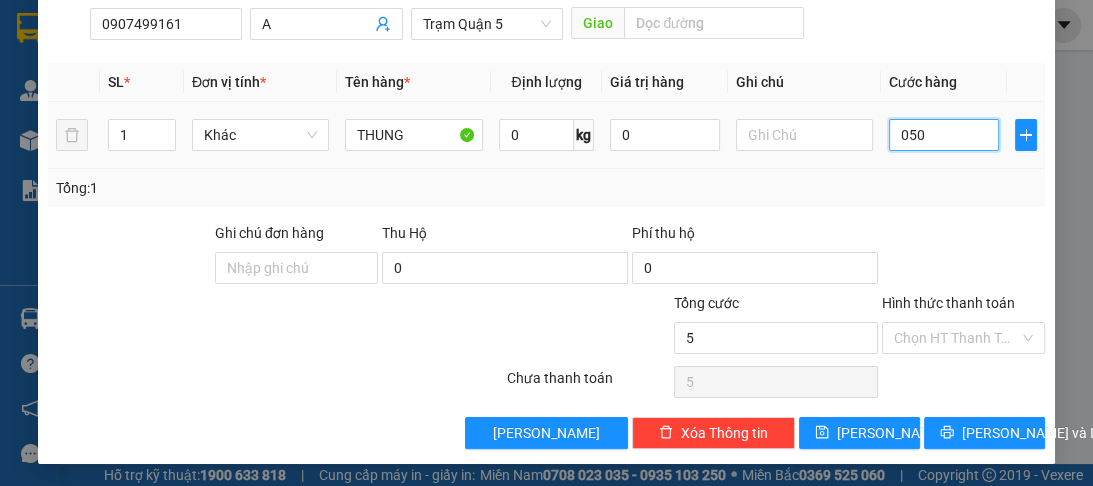 type on "50" 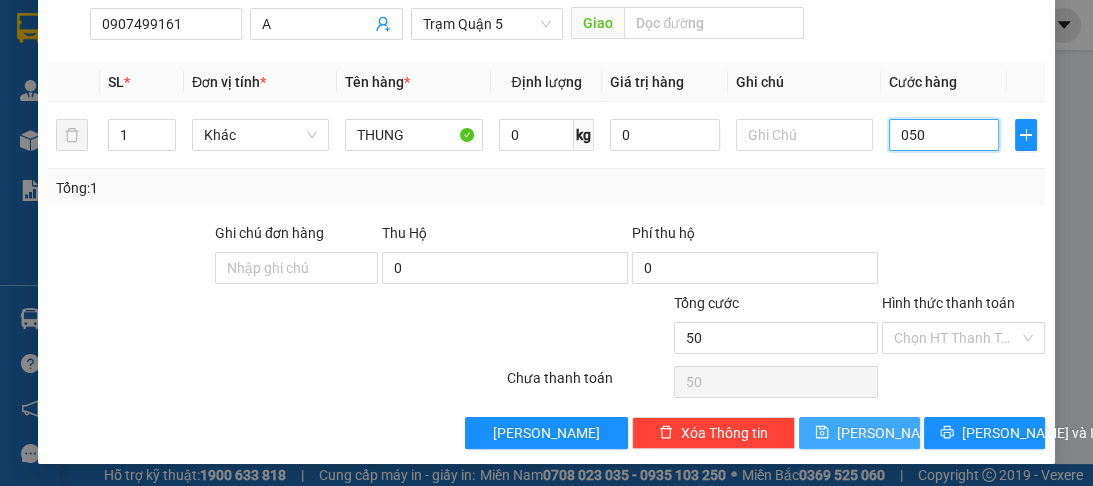 type on "050" 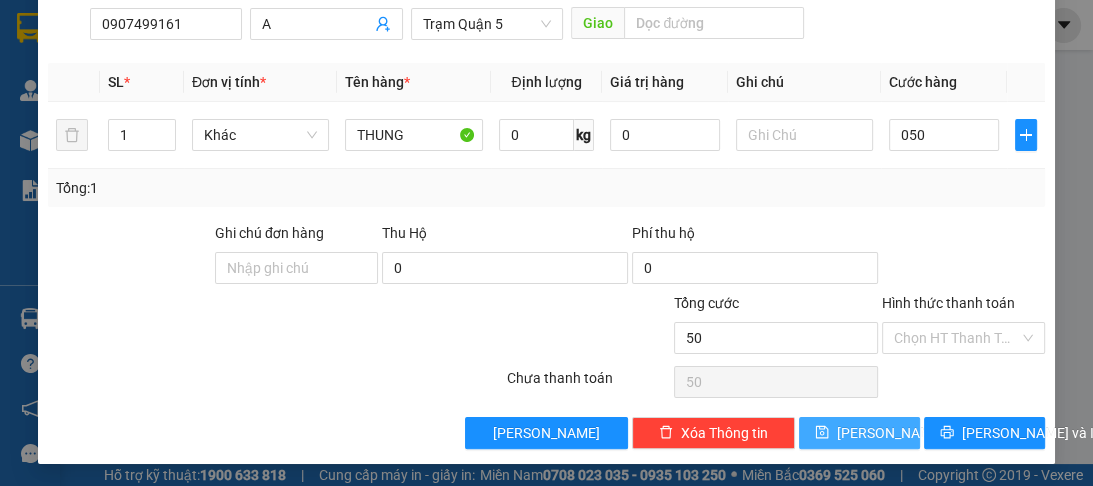 type on "50.000" 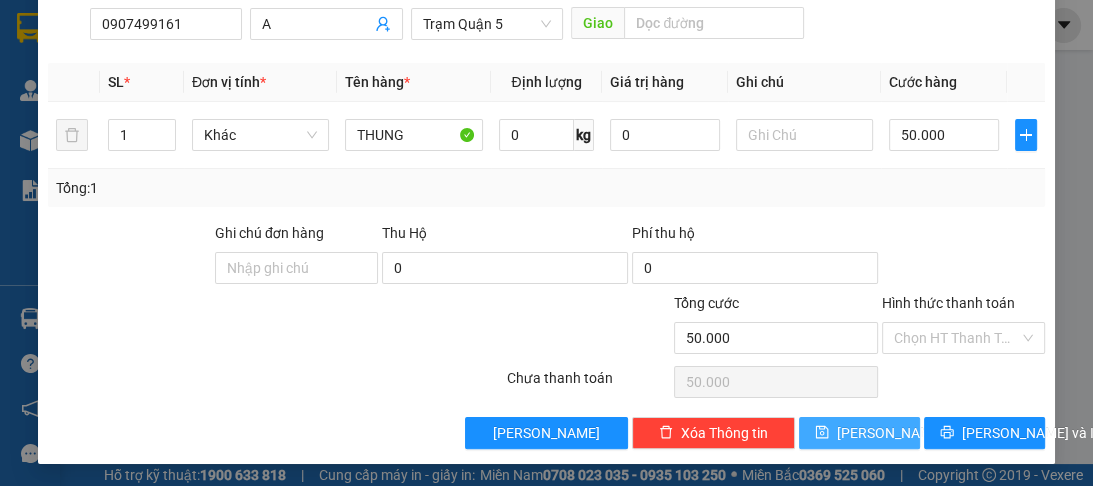 click on "[PERSON_NAME]" at bounding box center (890, 433) 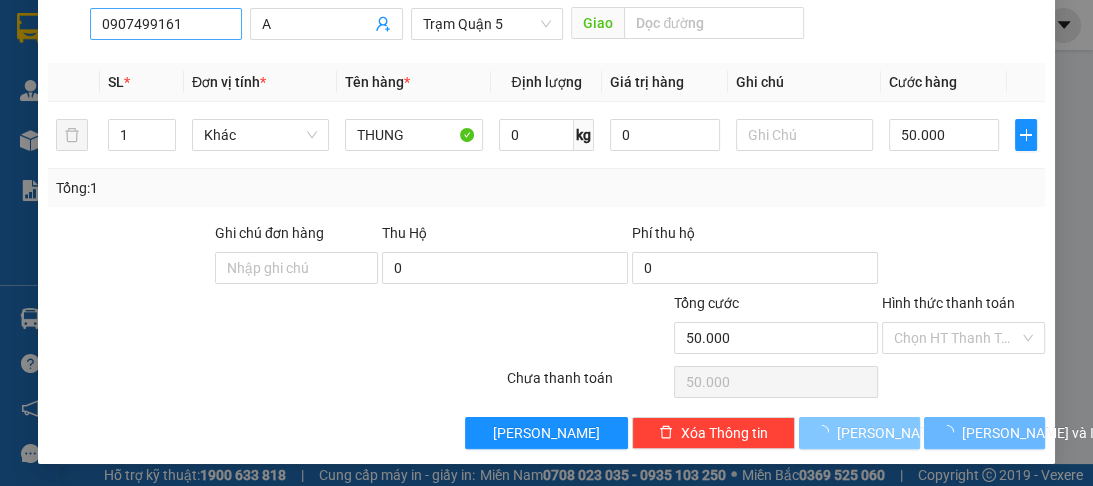 type 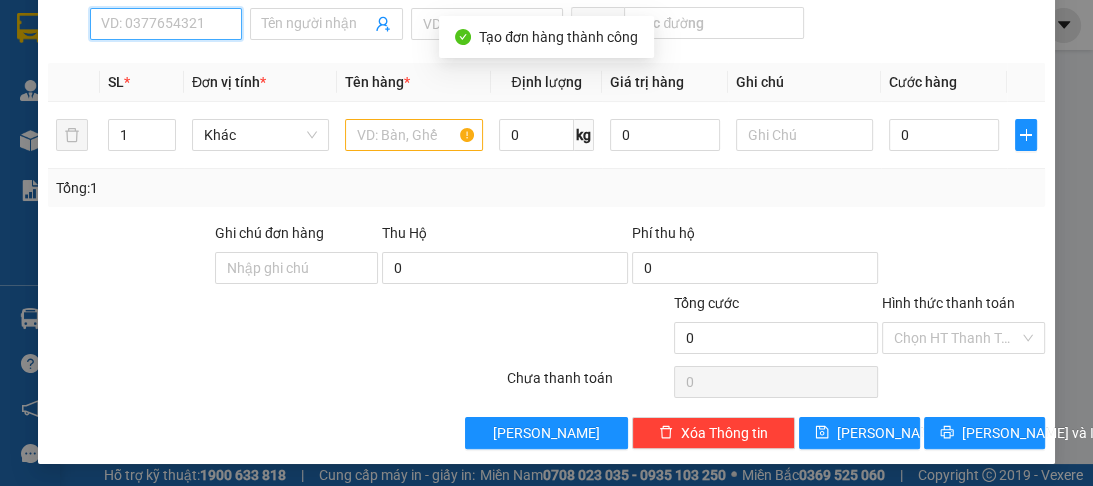 click on "SĐT Người Nhận  *" at bounding box center (166, 24) 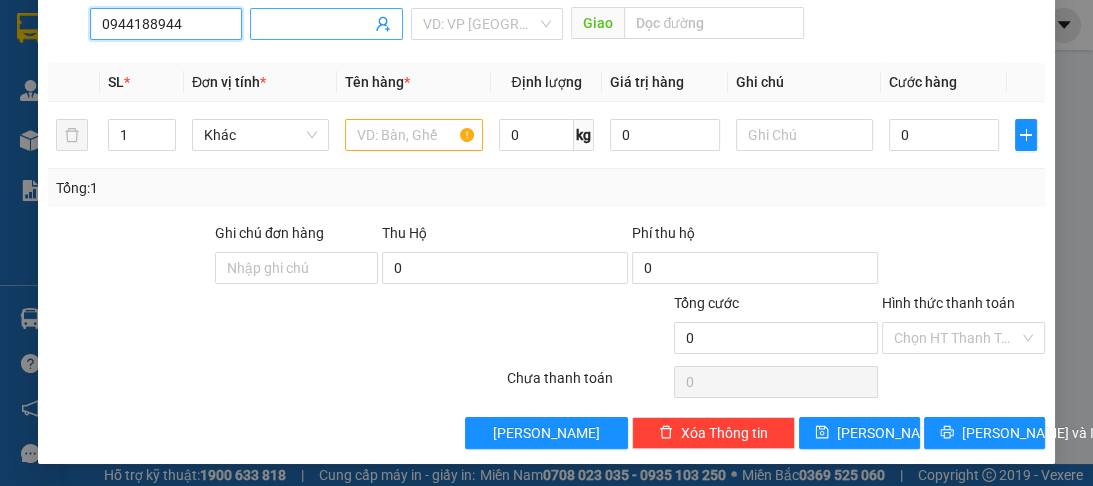 type on "0944188944" 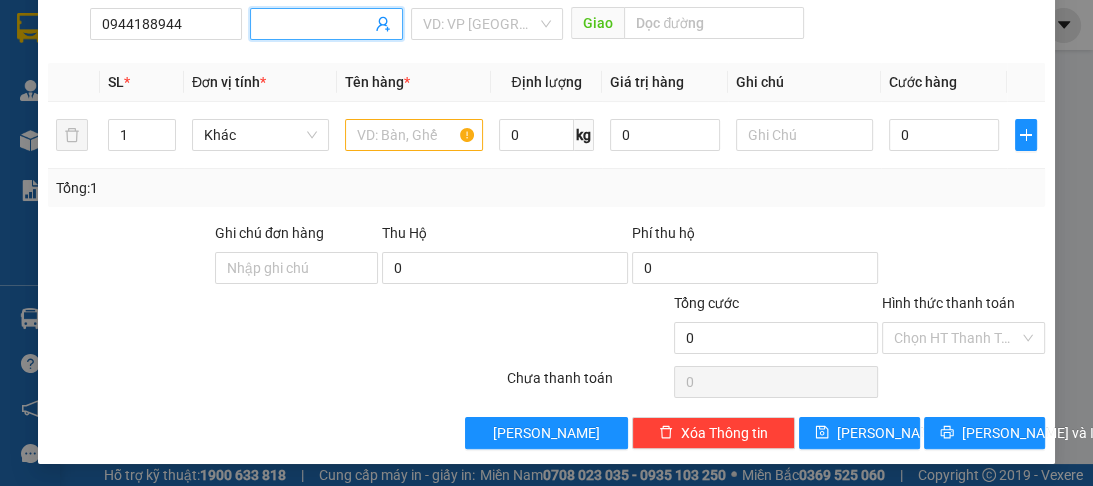 click on "Người nhận  *" at bounding box center (316, 24) 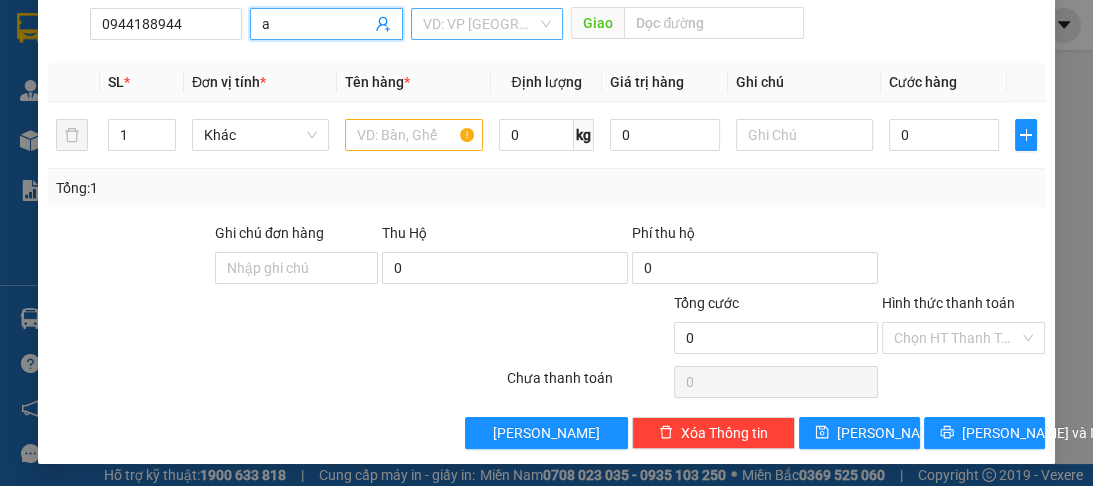 type on "a" 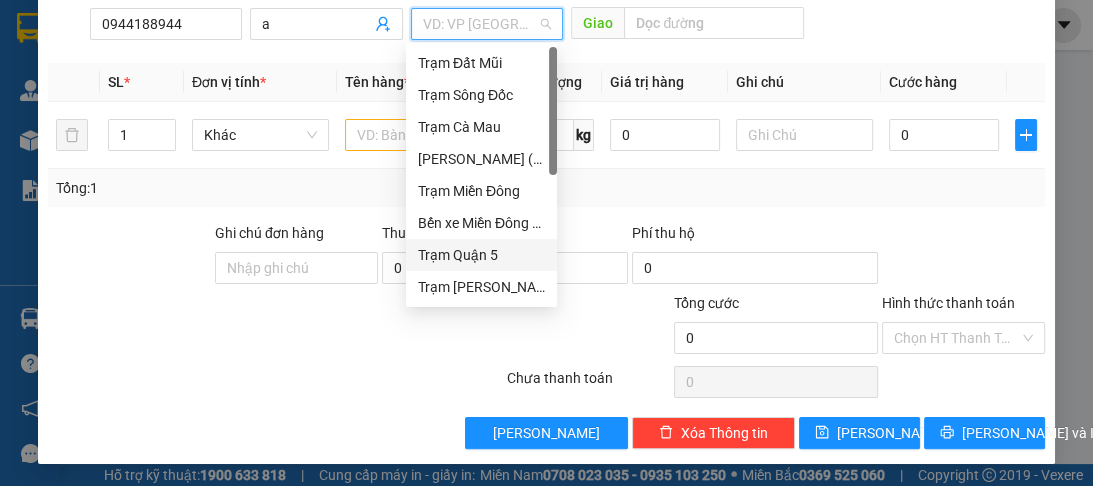 click at bounding box center (480, 24) 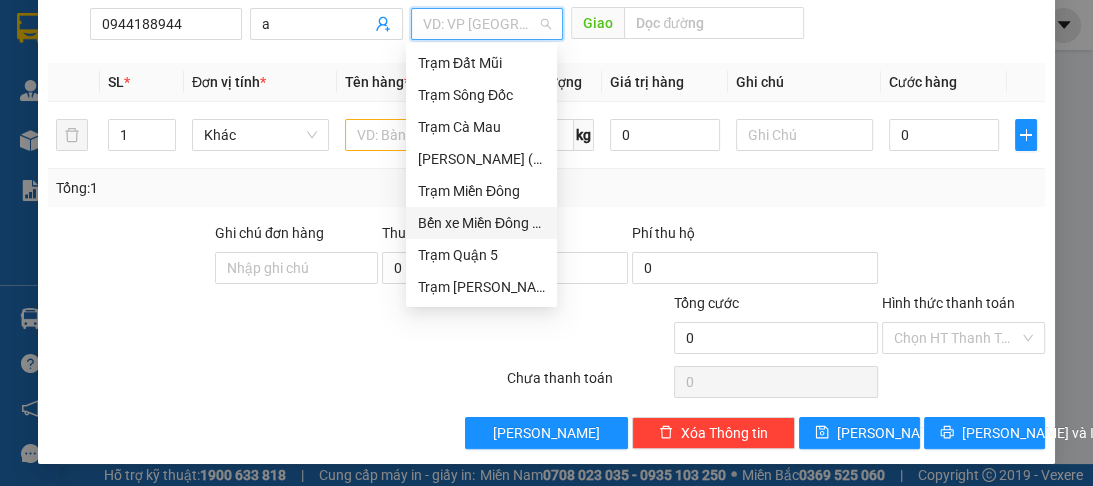 click on "Bến xe Miền Đông Mới" at bounding box center (481, 223) 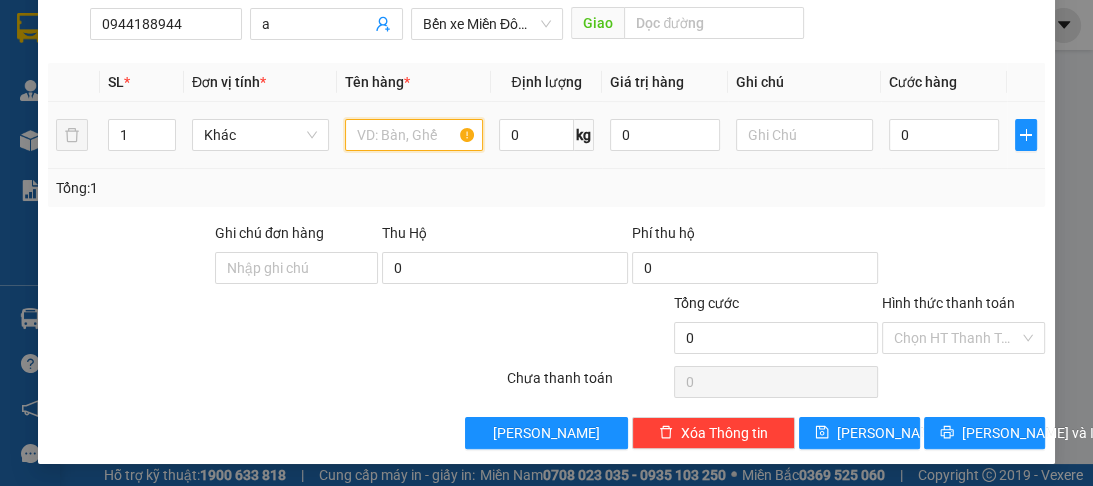 click at bounding box center [413, 135] 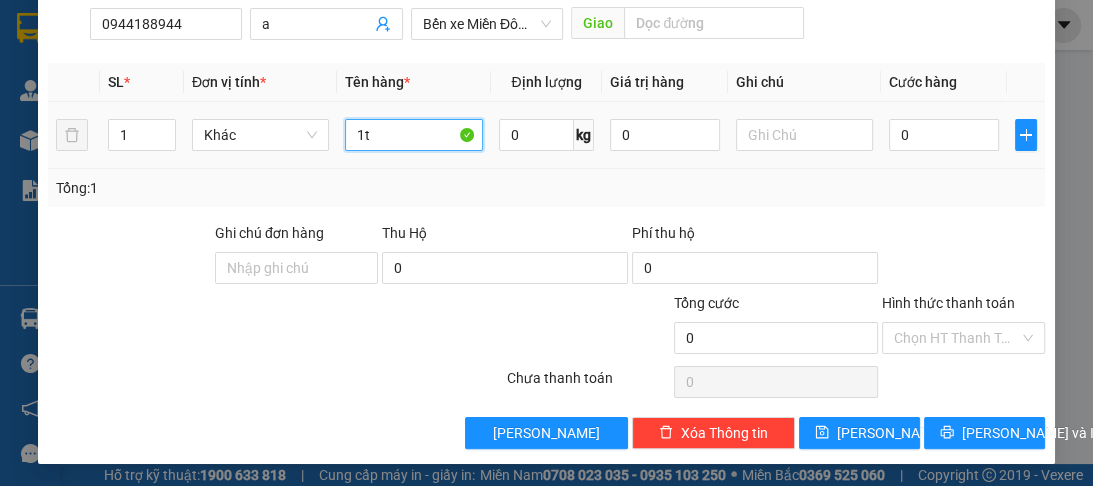 type on "1t" 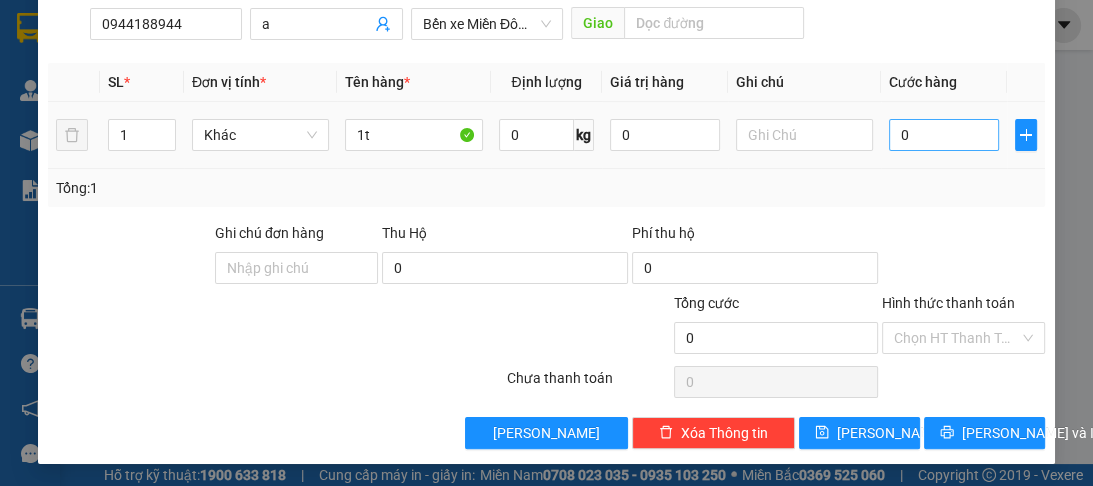 drag, startPoint x: 998, startPoint y: 151, endPoint x: 935, endPoint y: 132, distance: 65.802734 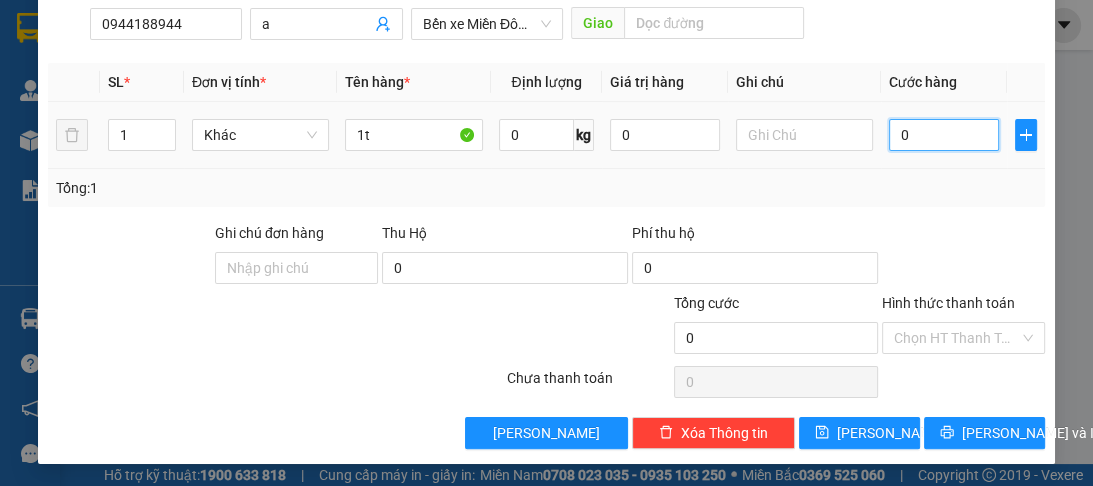 click on "0" at bounding box center (944, 135) 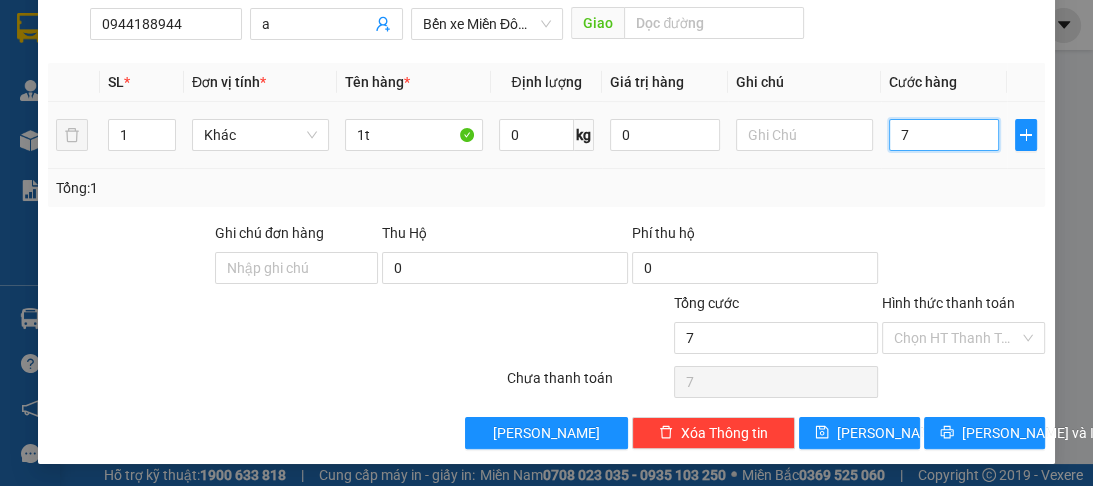 type on "70" 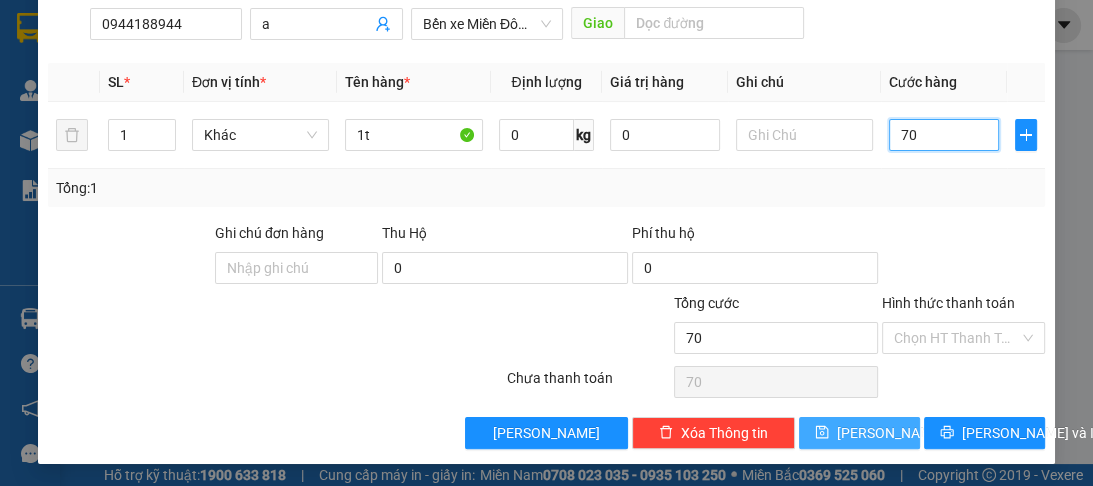 type on "70" 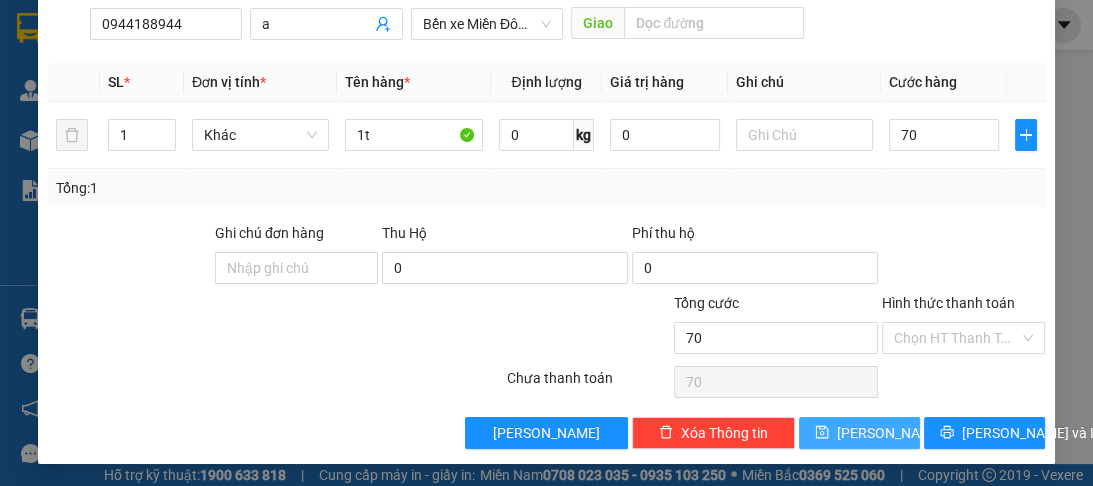 type on "70.000" 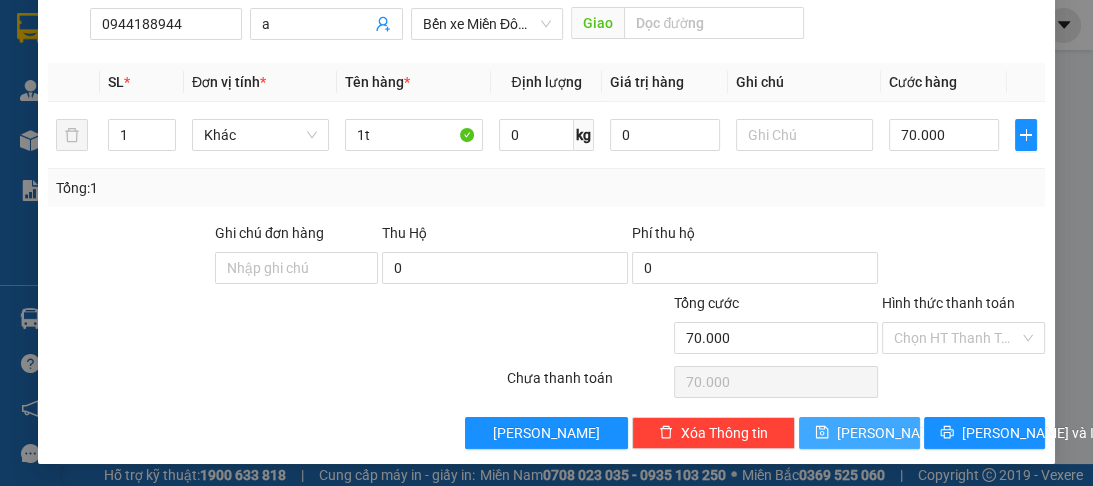 click on "[PERSON_NAME]" at bounding box center [859, 433] 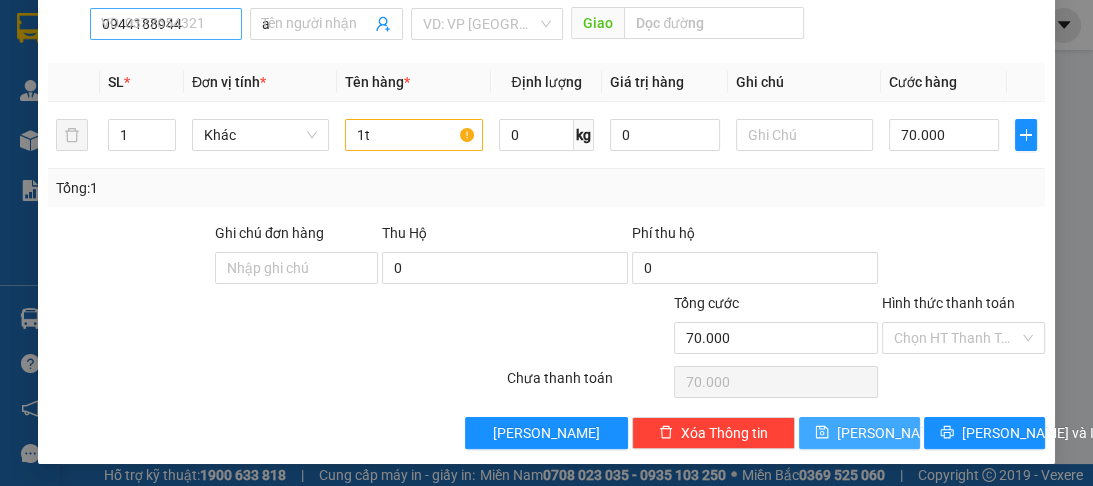 type 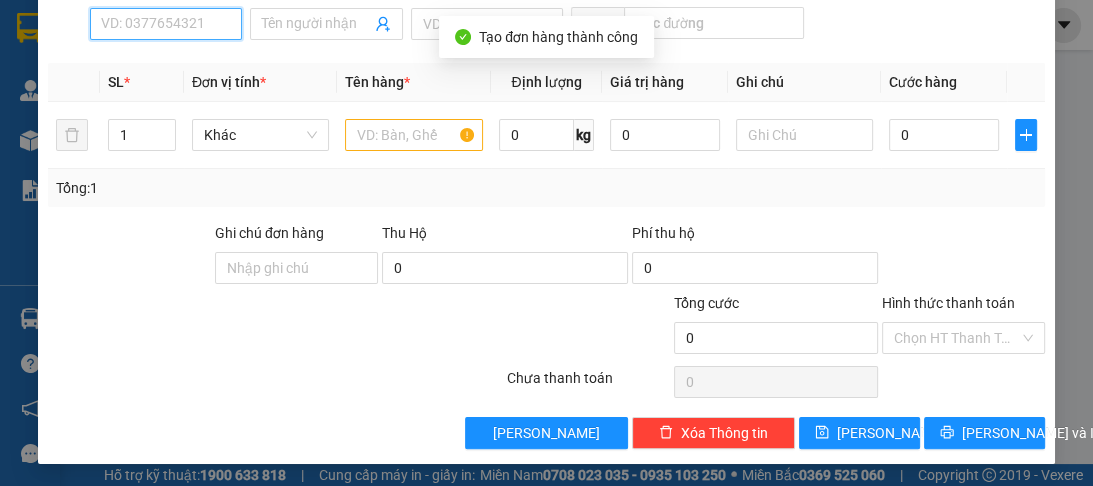 click on "SĐT Người Nhận  *" at bounding box center [166, 24] 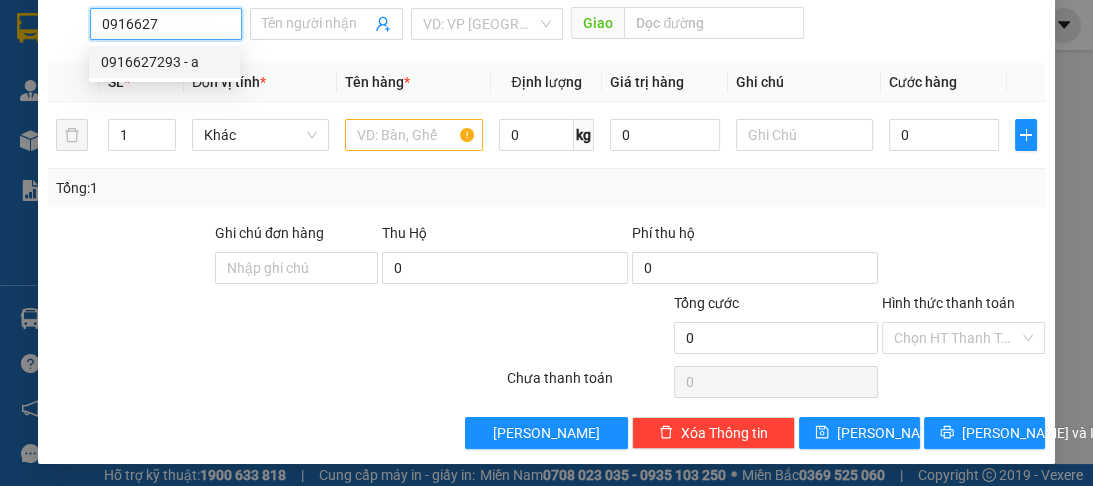 click on "0916627293 - a" at bounding box center [164, 62] 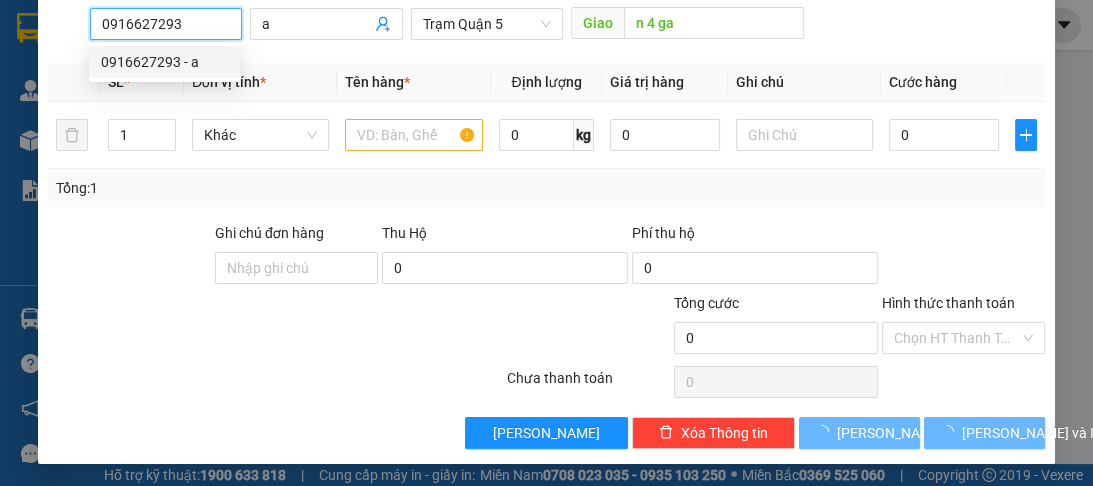 type on "50.000" 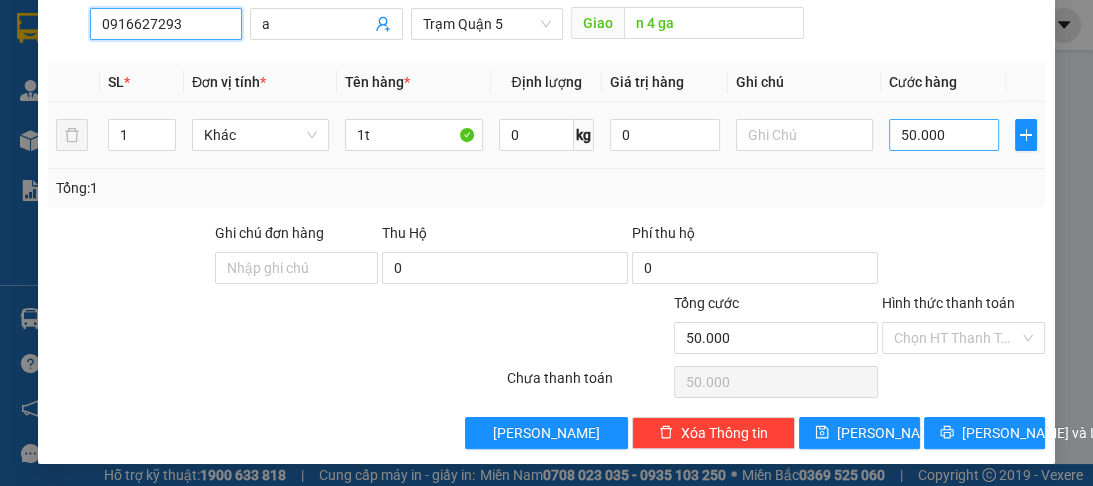 type on "0916627293" 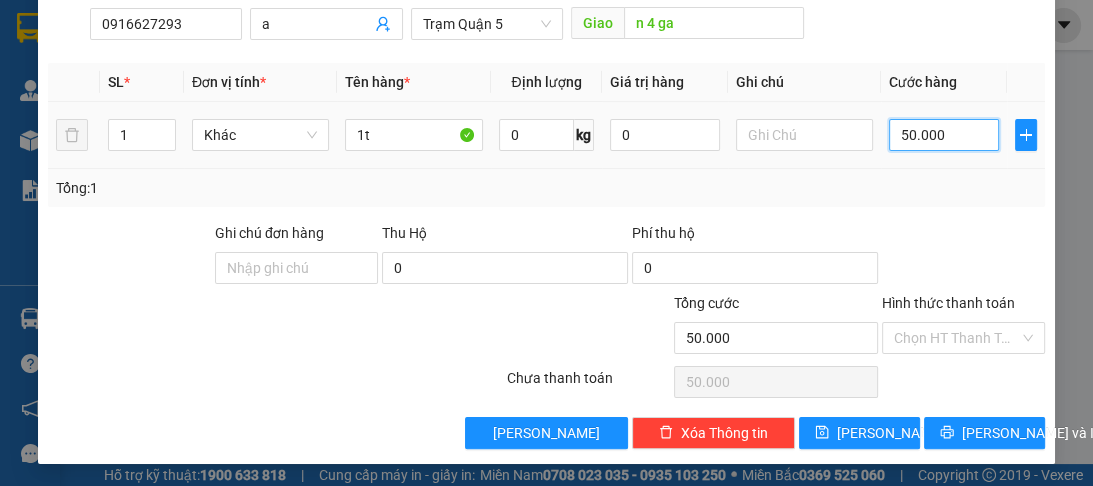click on "50.000" at bounding box center (944, 135) 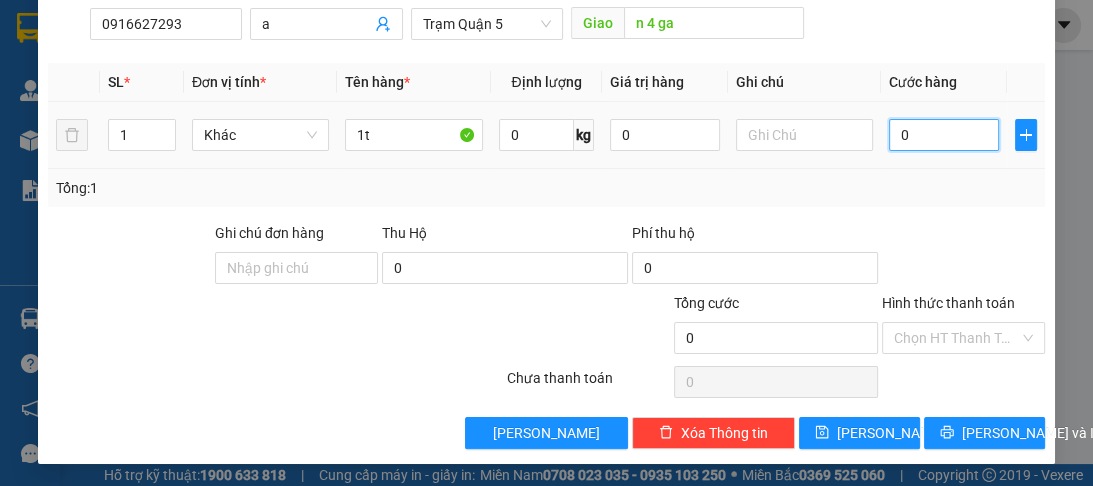 type on "1" 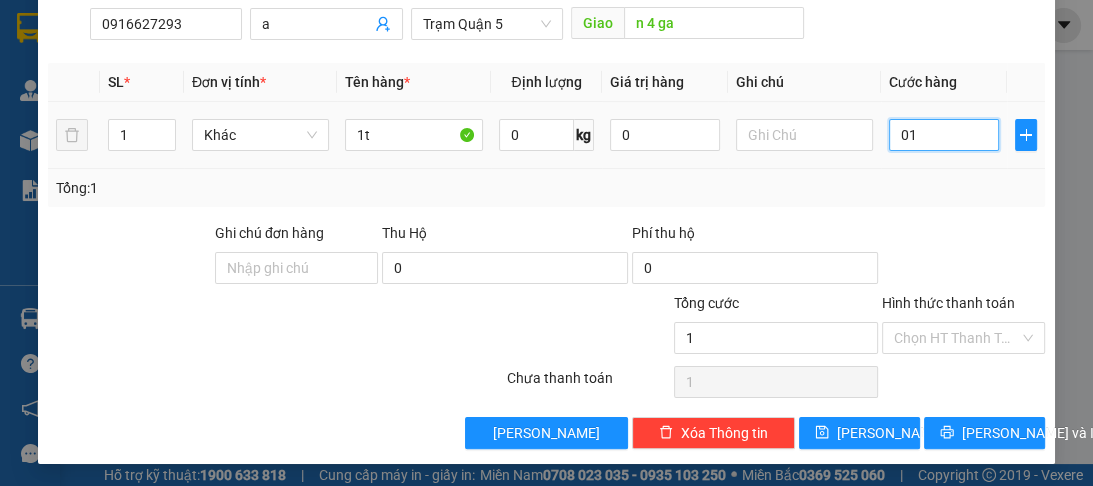 type on "10" 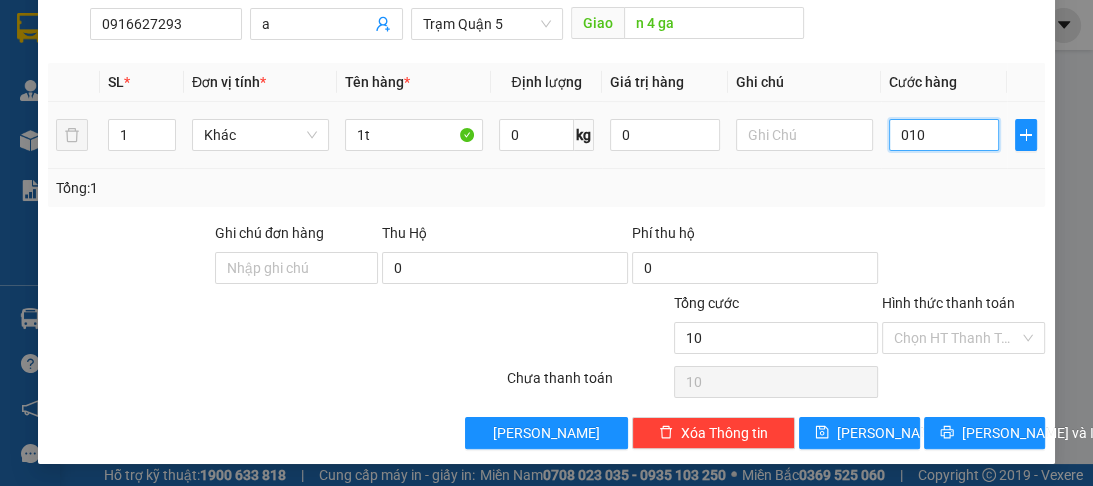type on "0.100" 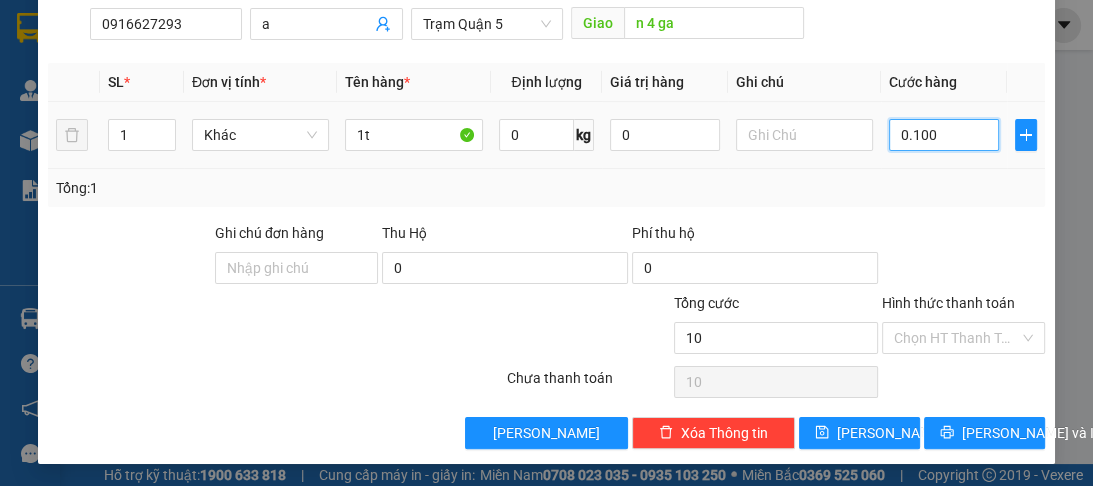 type on "100" 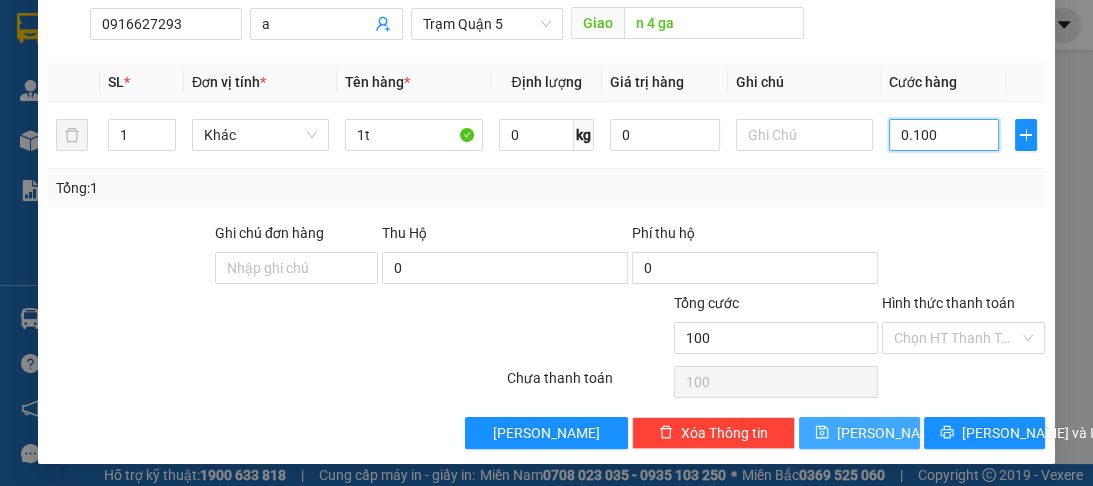 type on "0.100" 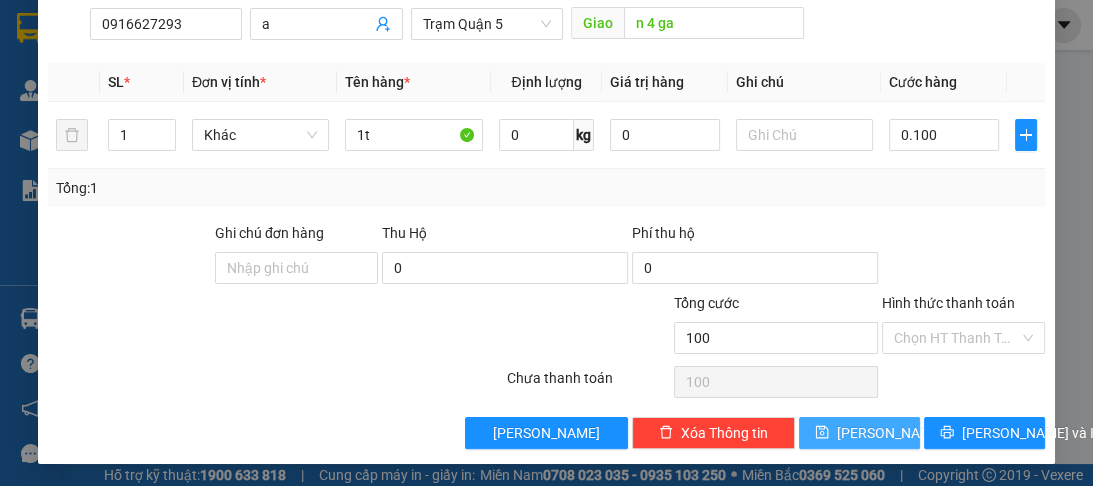 type on "100.000" 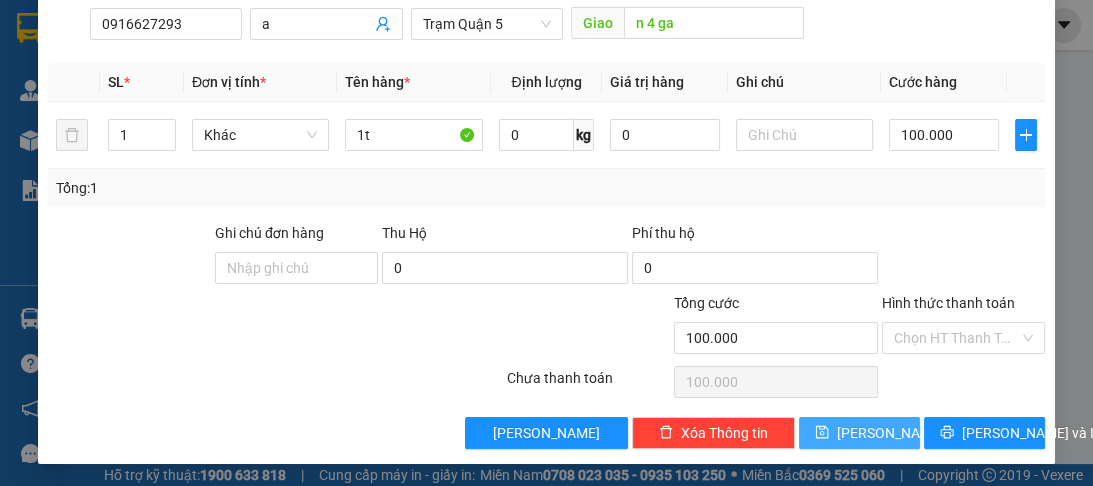 click on "[PERSON_NAME]" at bounding box center (859, 433) 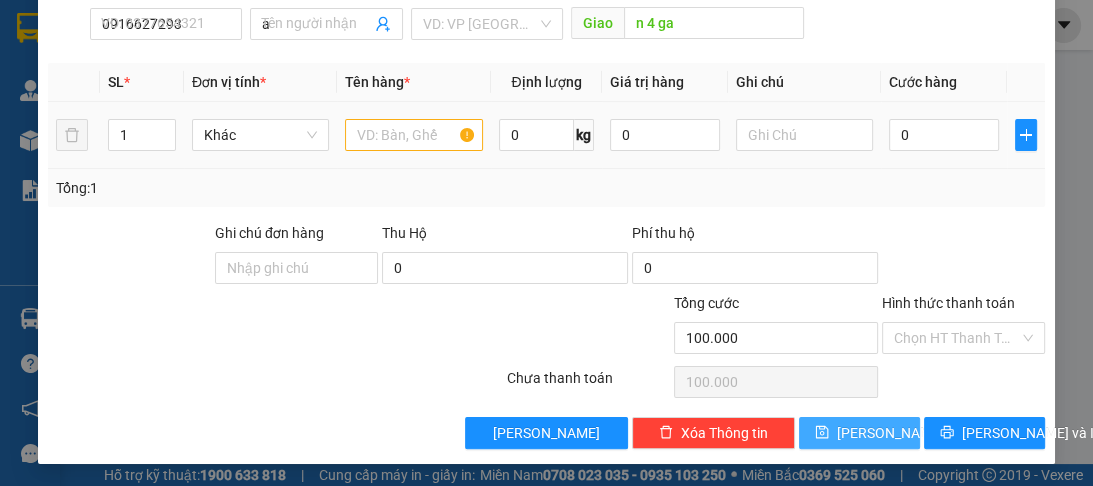 type 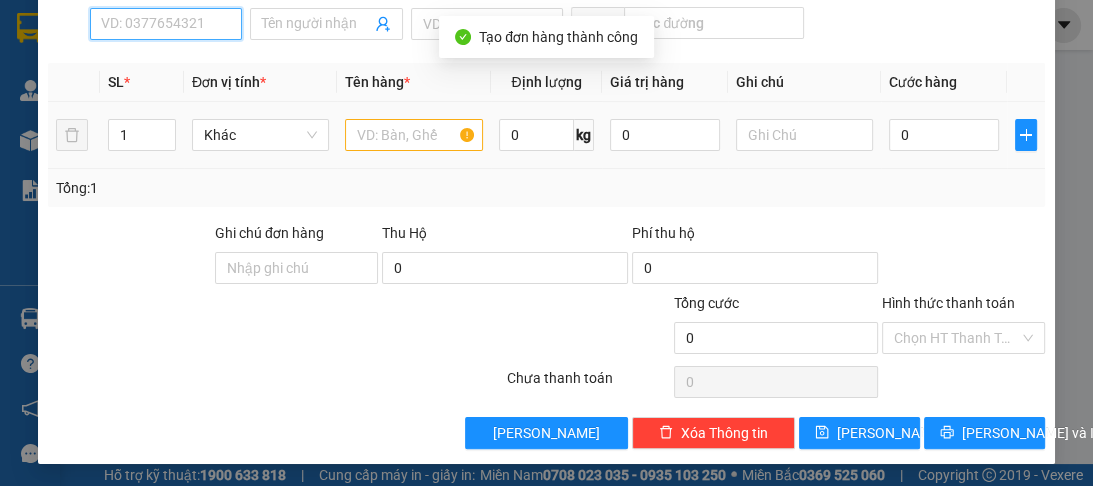click on "SĐT Người Nhận  *" at bounding box center [166, 24] 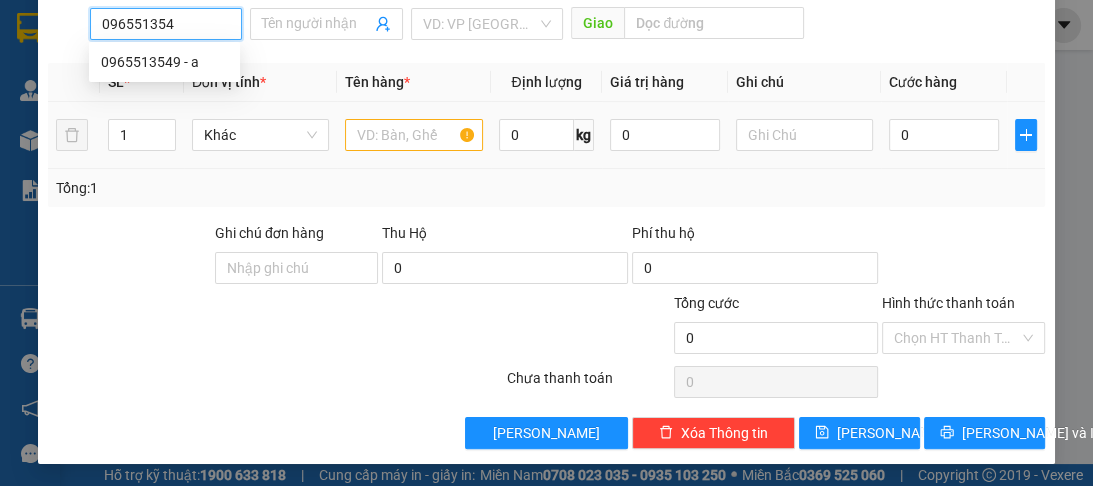 type on "0965513549" 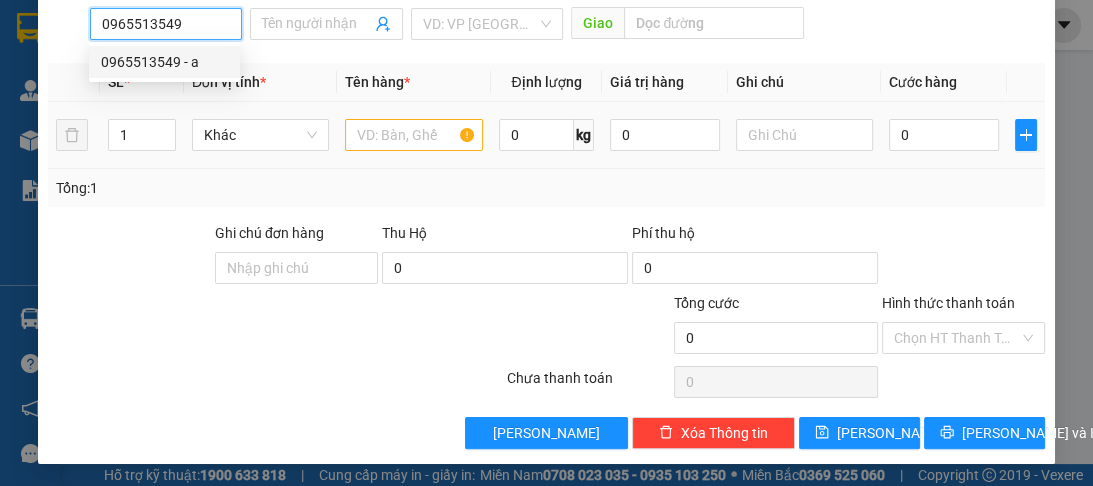 click on "0965513549 - a" at bounding box center [164, 62] 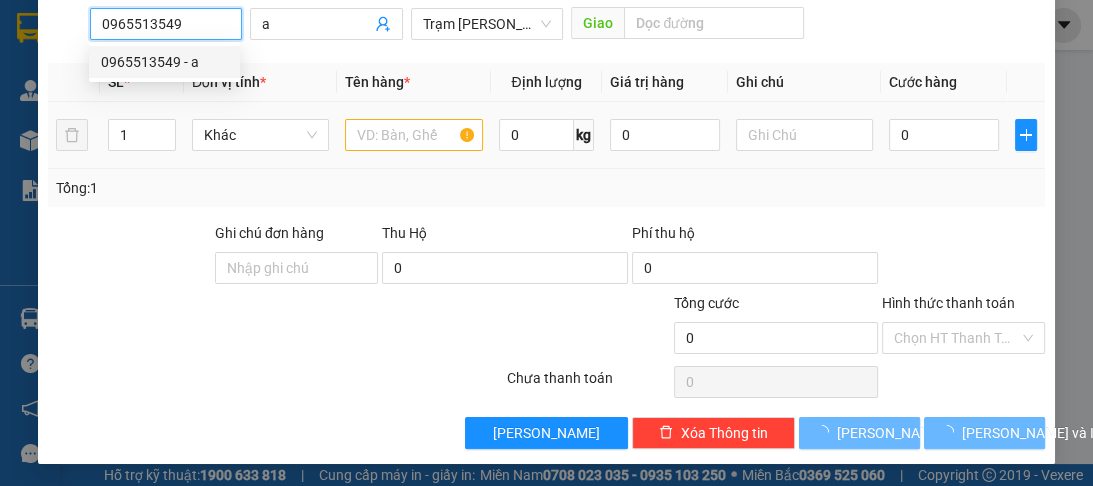 type on "200.000" 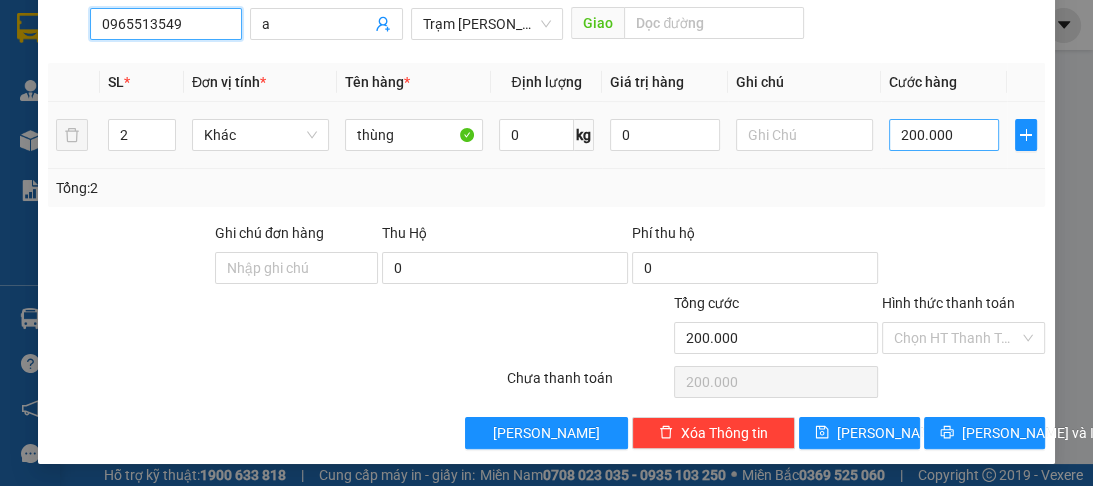 type on "0965513549" 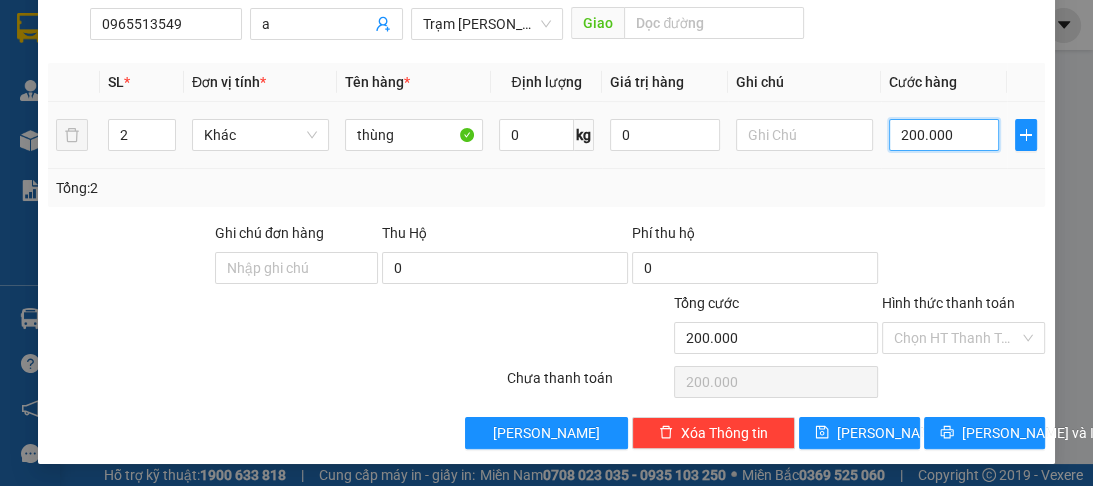 click on "200.000" at bounding box center (944, 135) 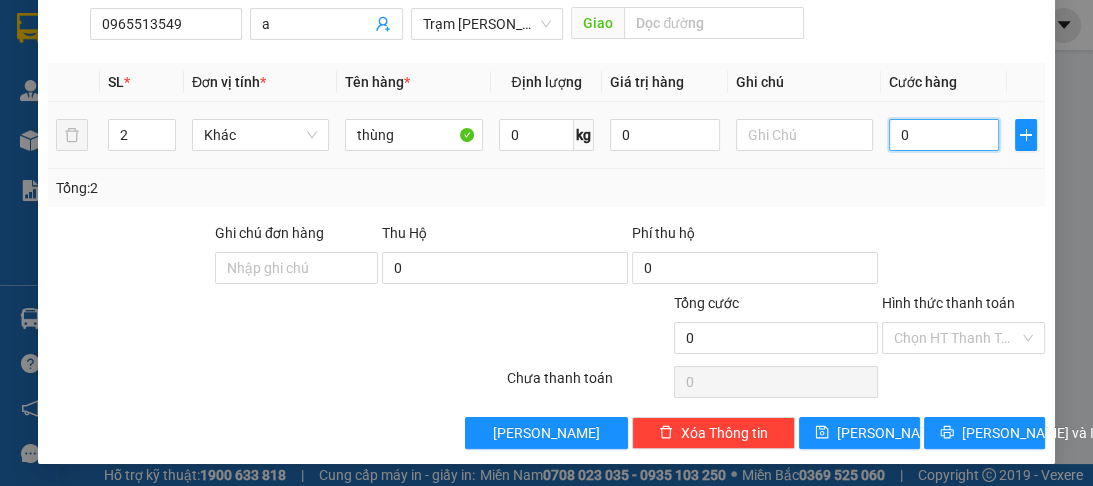 type on "8" 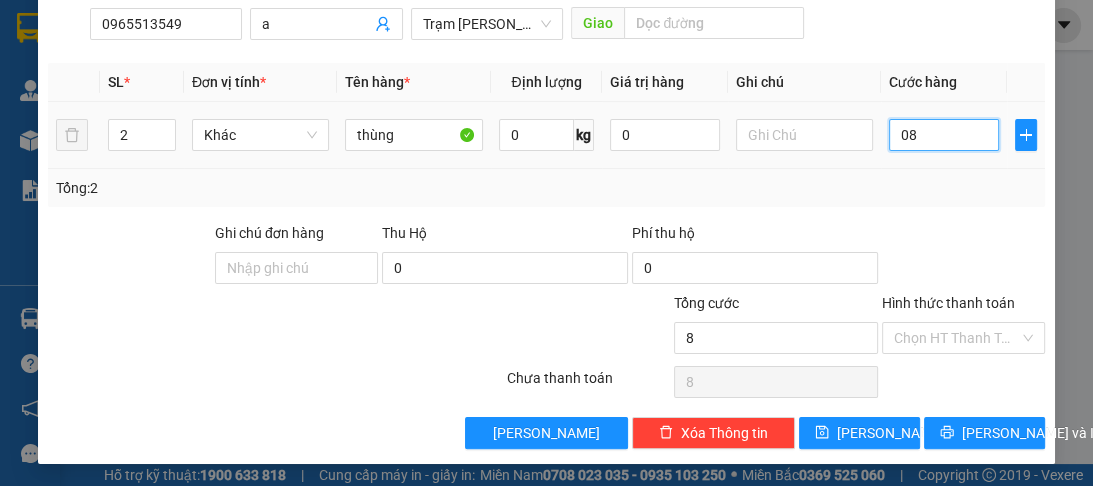 type on "80" 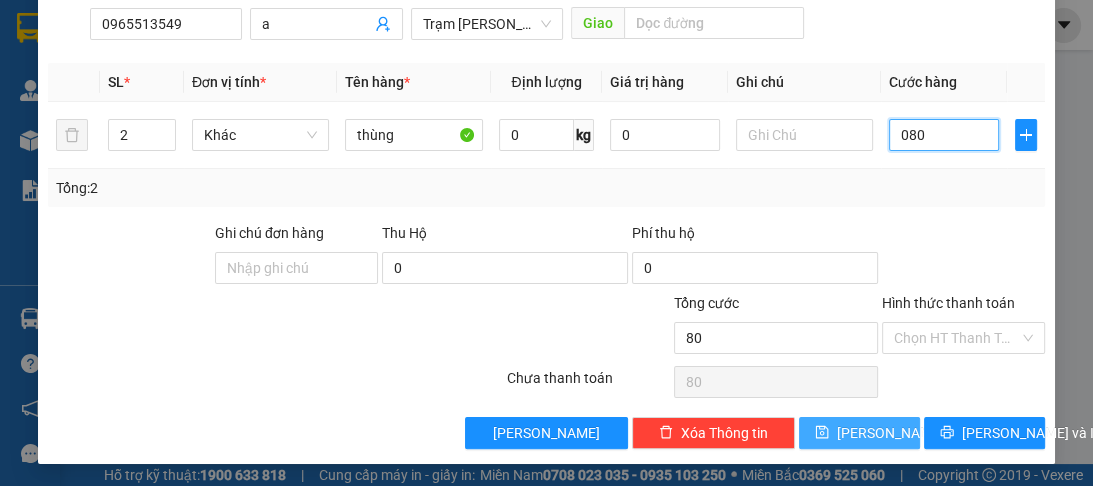 type on "080" 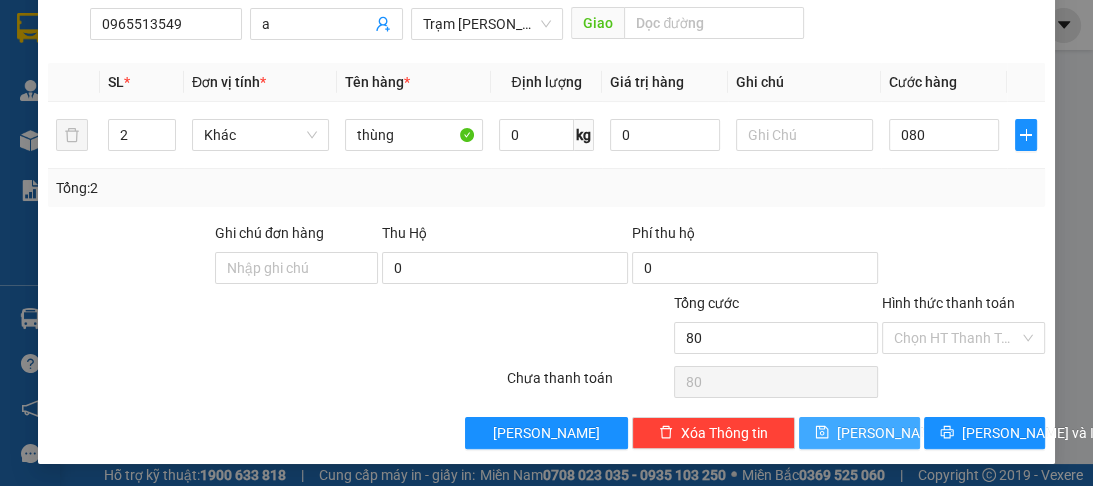type on "80.000" 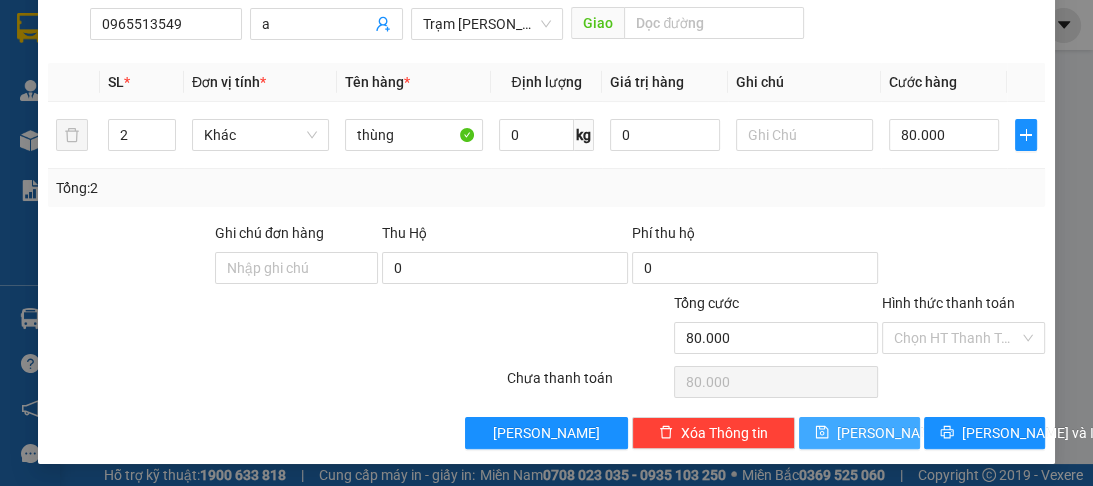 click on "[PERSON_NAME]" at bounding box center [890, 433] 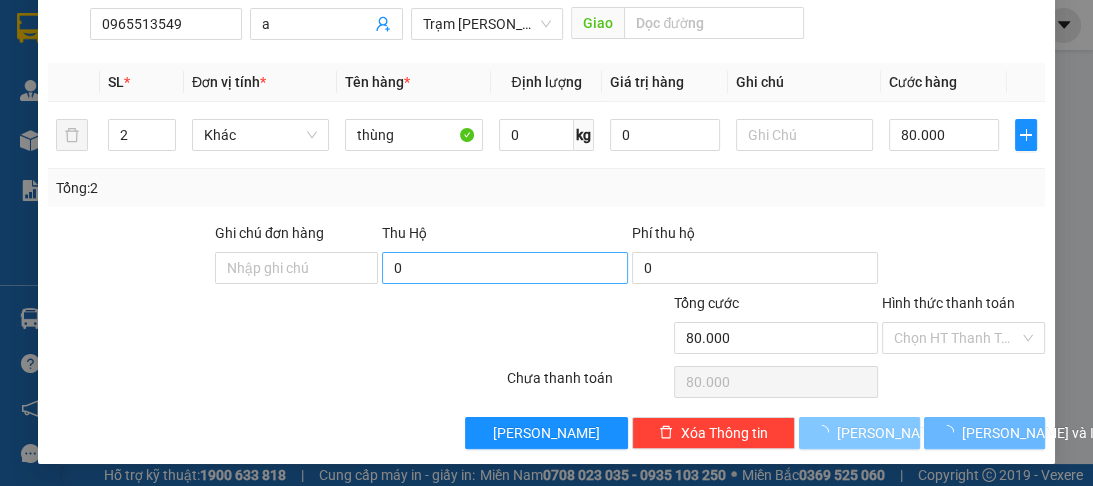 type 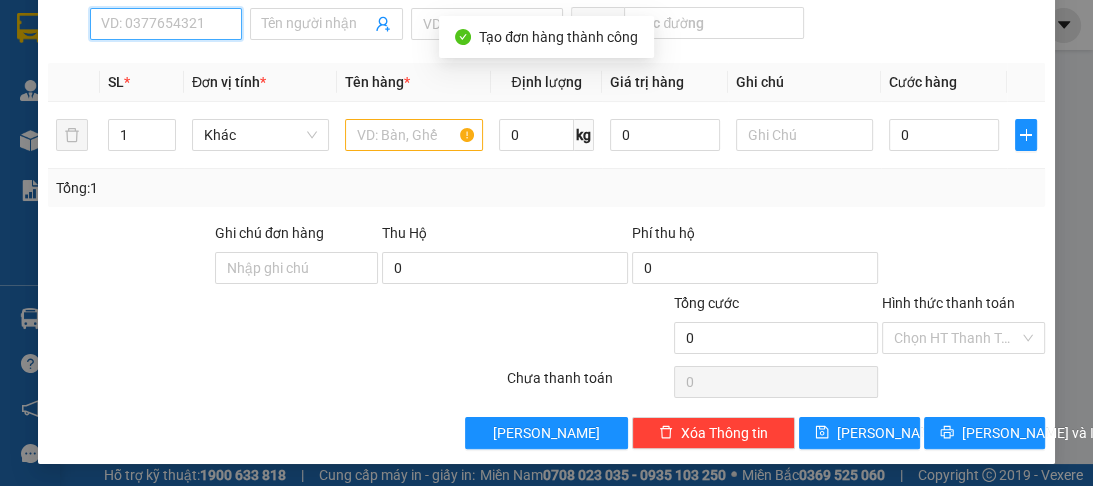 click on "SĐT Người Nhận  *" at bounding box center (166, 24) 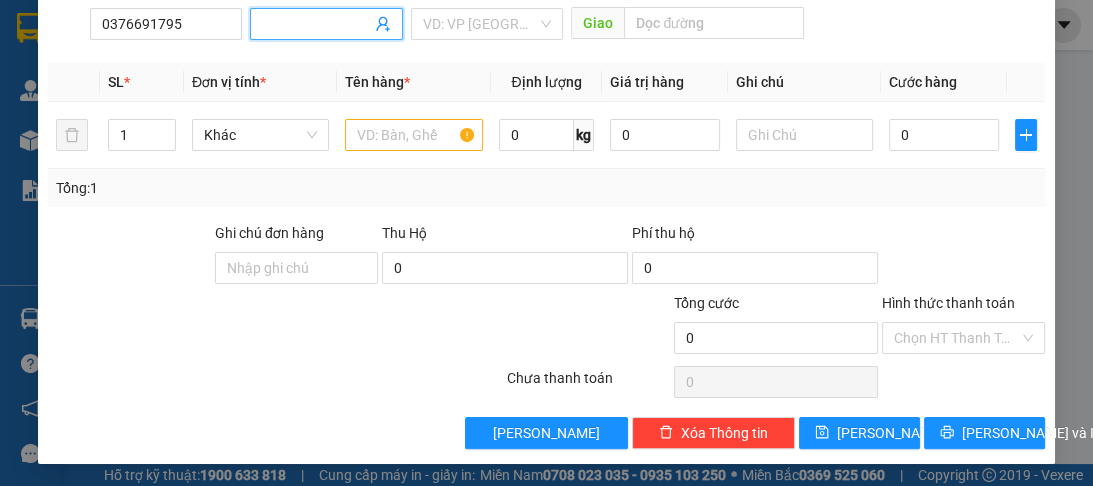 click on "Người nhận  *" at bounding box center (316, 24) 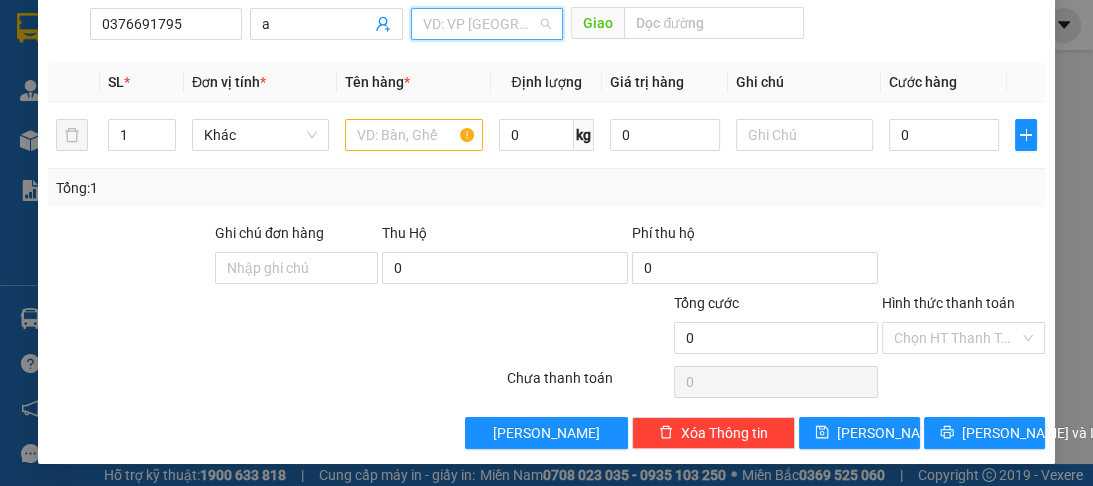 click at bounding box center [480, 24] 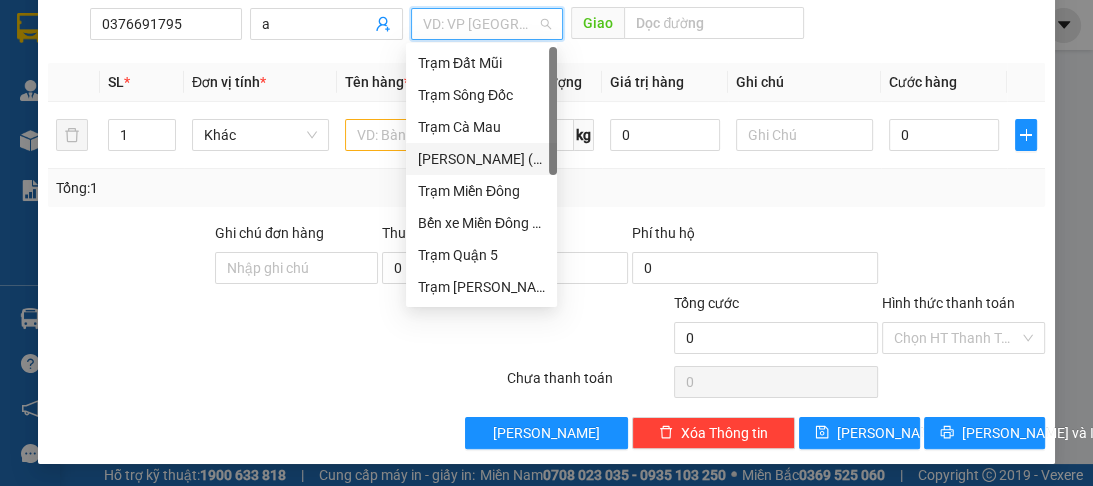 click on "[PERSON_NAME] ([GEOGRAPHIC_DATA])" at bounding box center [481, 159] 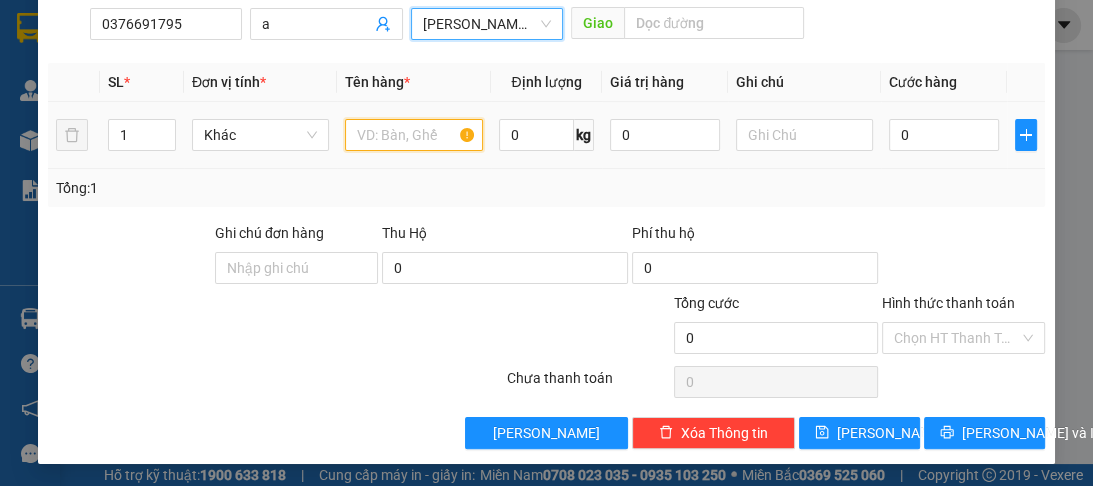 click at bounding box center [413, 135] 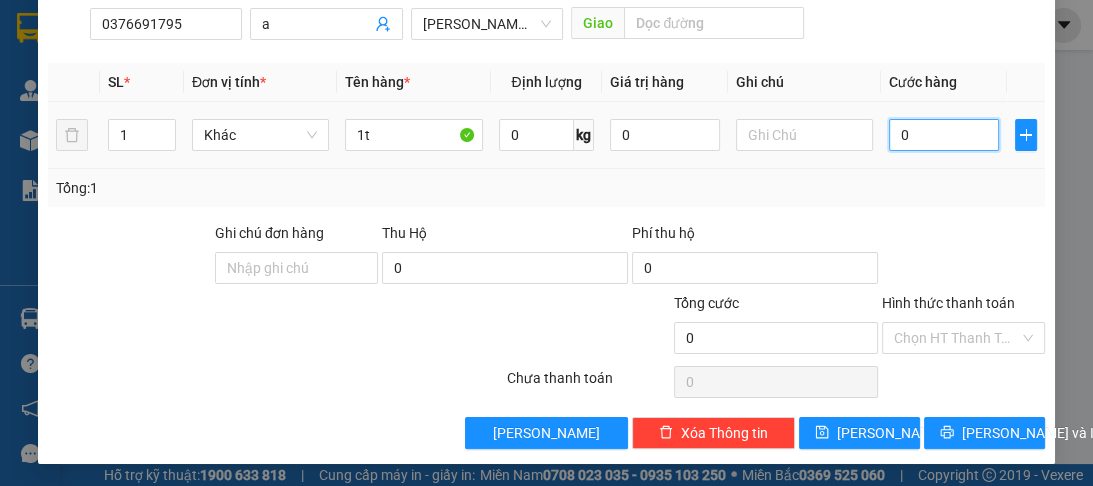 click on "0" at bounding box center (944, 135) 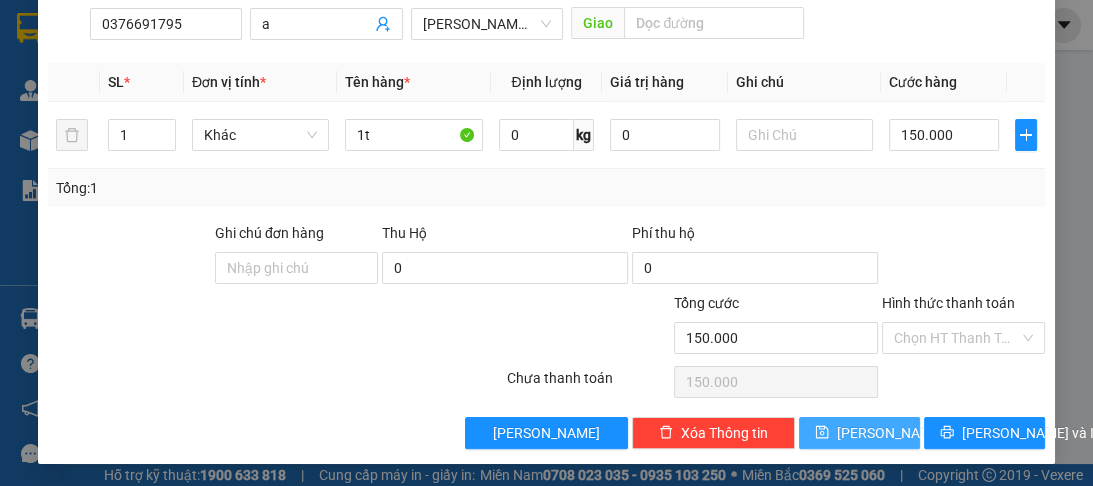 click on "[PERSON_NAME]" at bounding box center [890, 433] 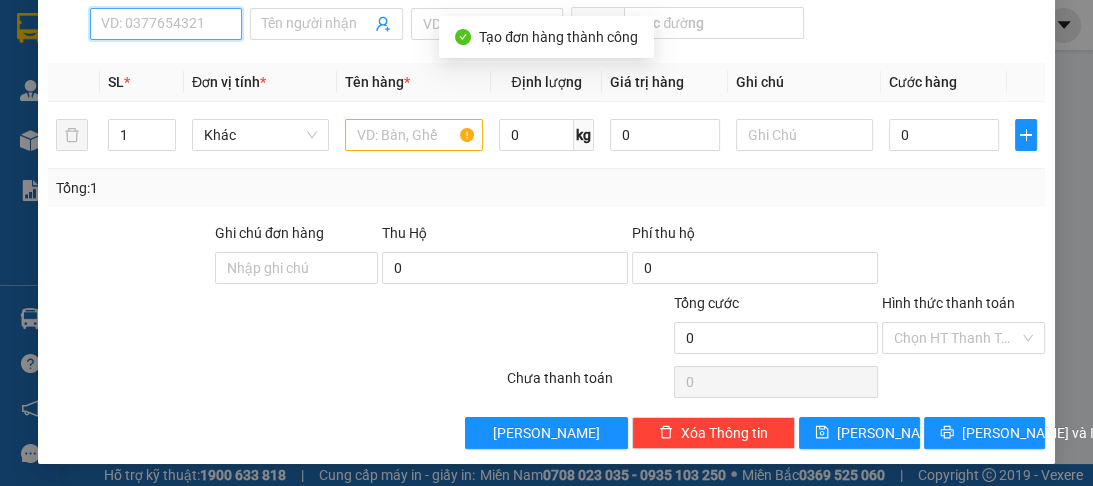 click on "SĐT Người Nhận  *" at bounding box center [166, 24] 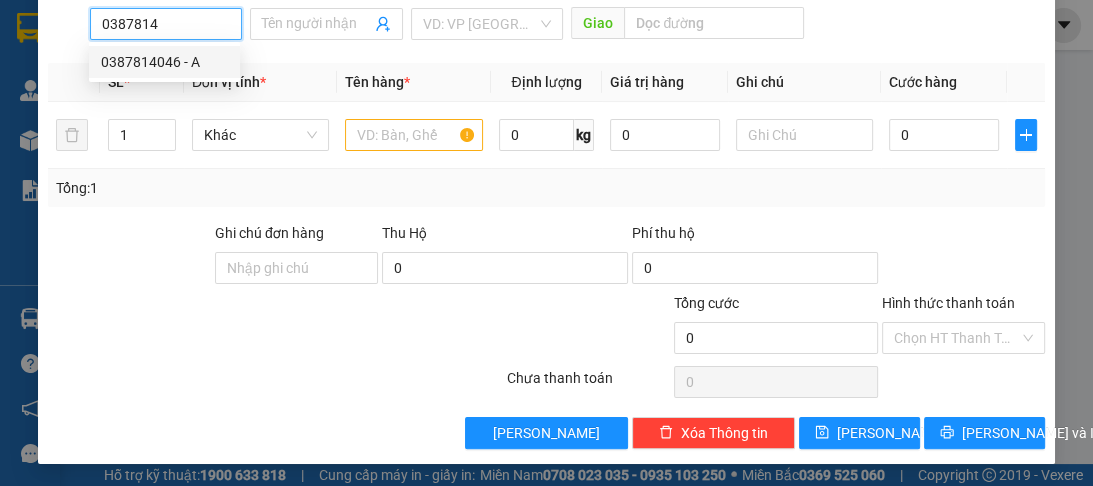 click on "0387814046 - A" at bounding box center [164, 62] 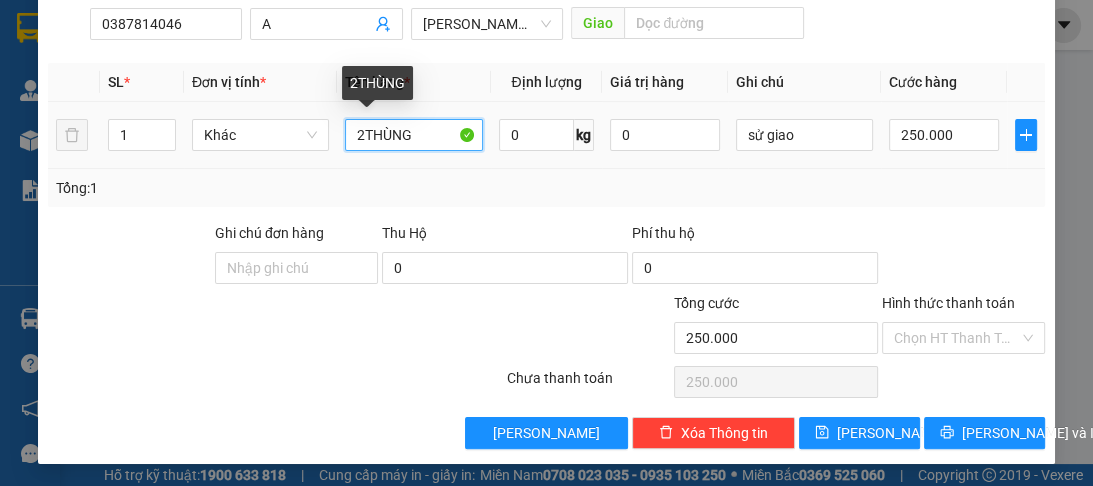click on "2THÙNG" at bounding box center [413, 135] 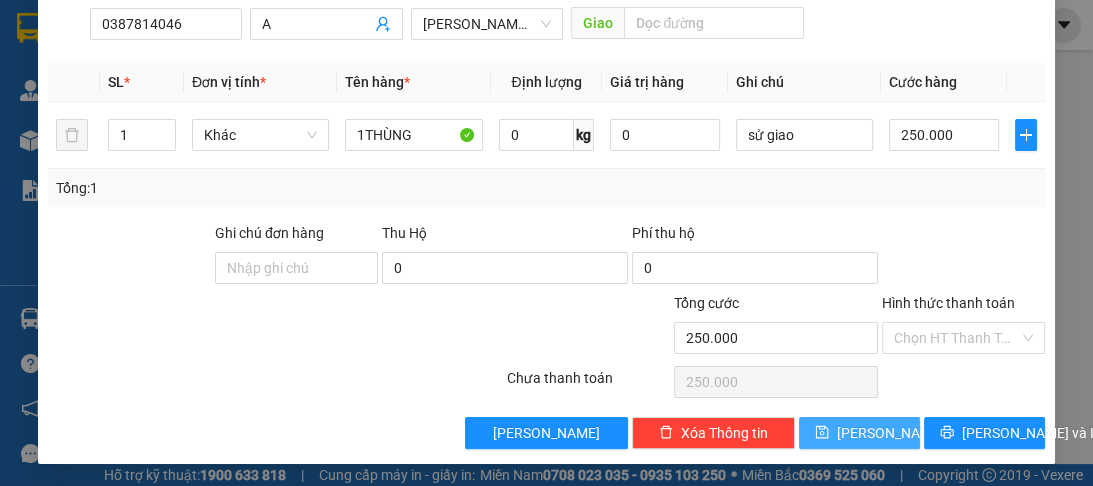 click on "[PERSON_NAME]" at bounding box center [890, 433] 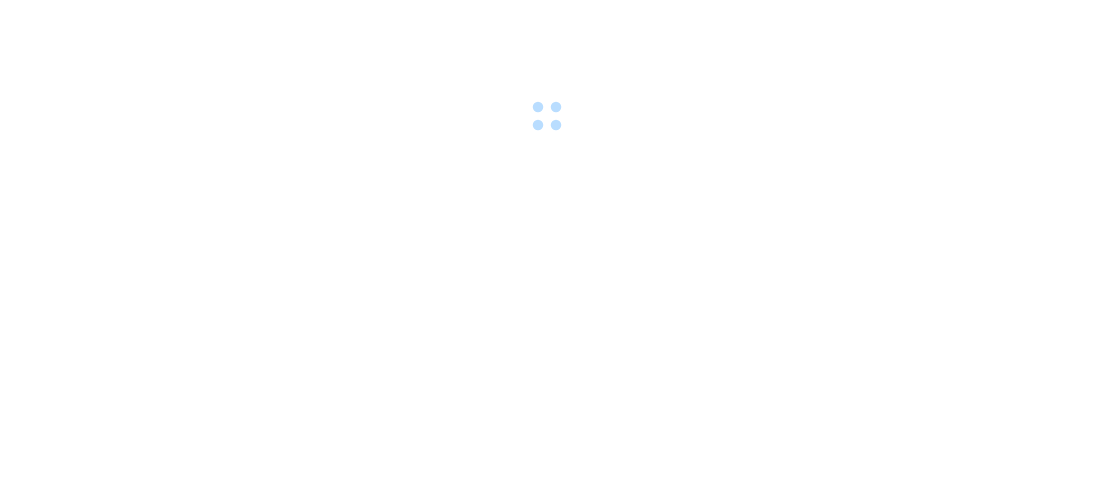 scroll, scrollTop: 0, scrollLeft: 0, axis: both 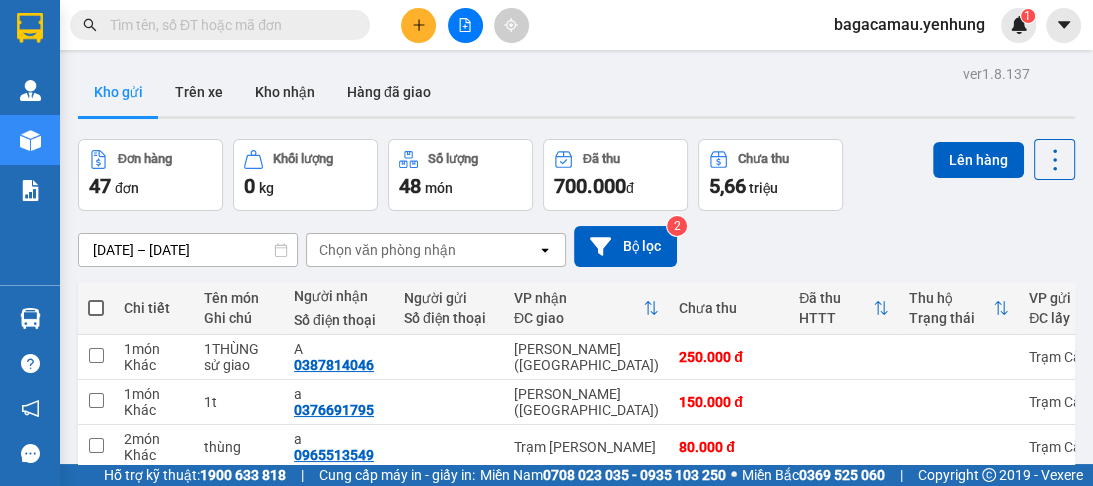 click at bounding box center [96, 308] 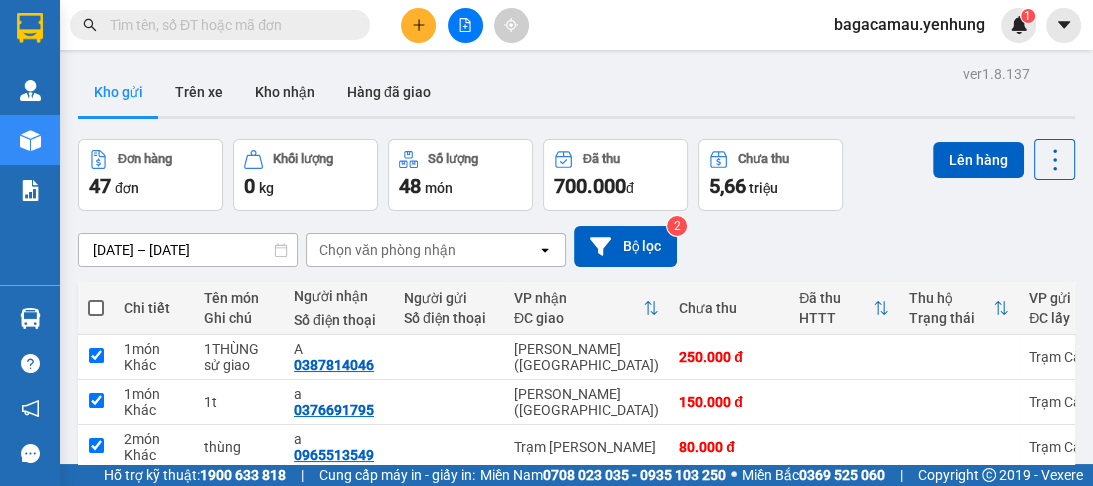 checkbox on "true" 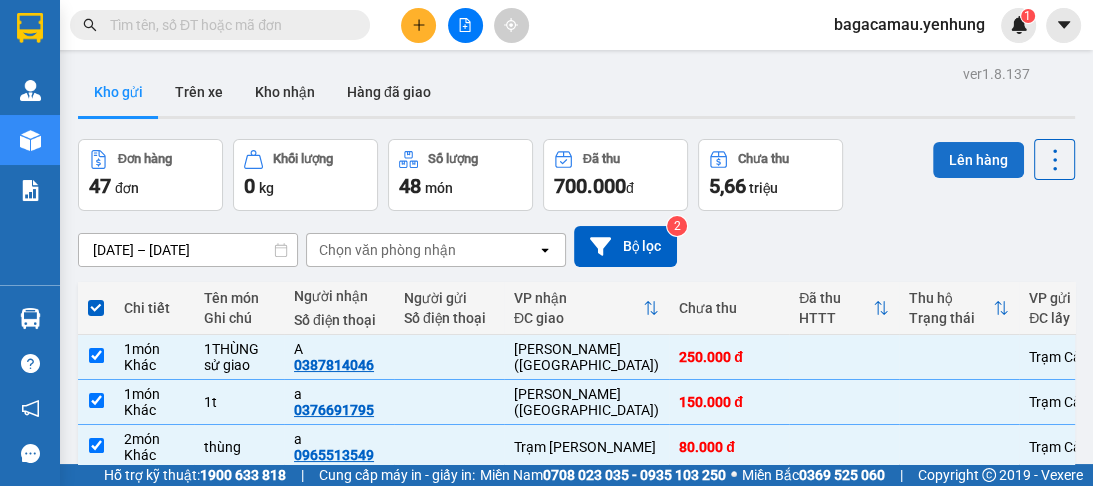 click on "Lên hàng" at bounding box center [978, 160] 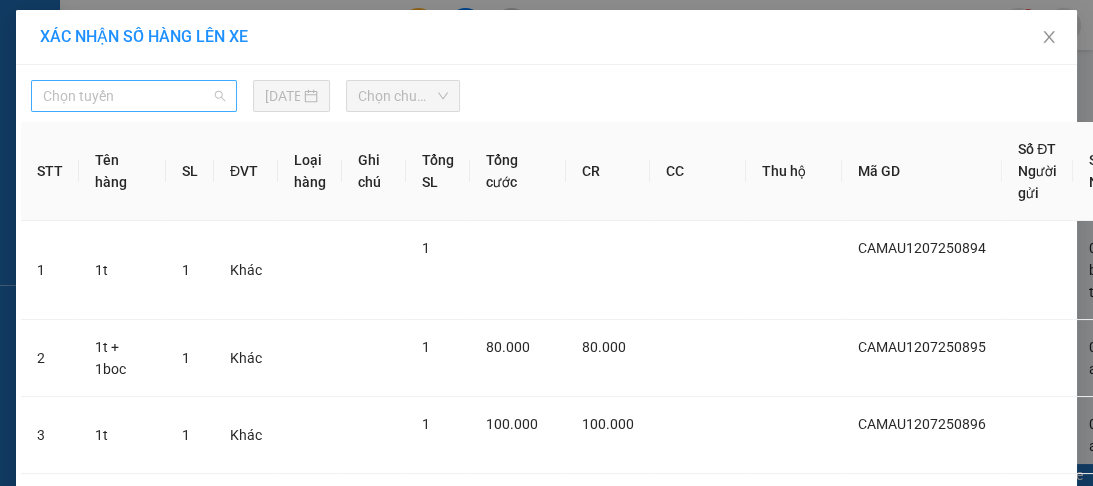 click on "Chọn tuyến" at bounding box center (134, 96) 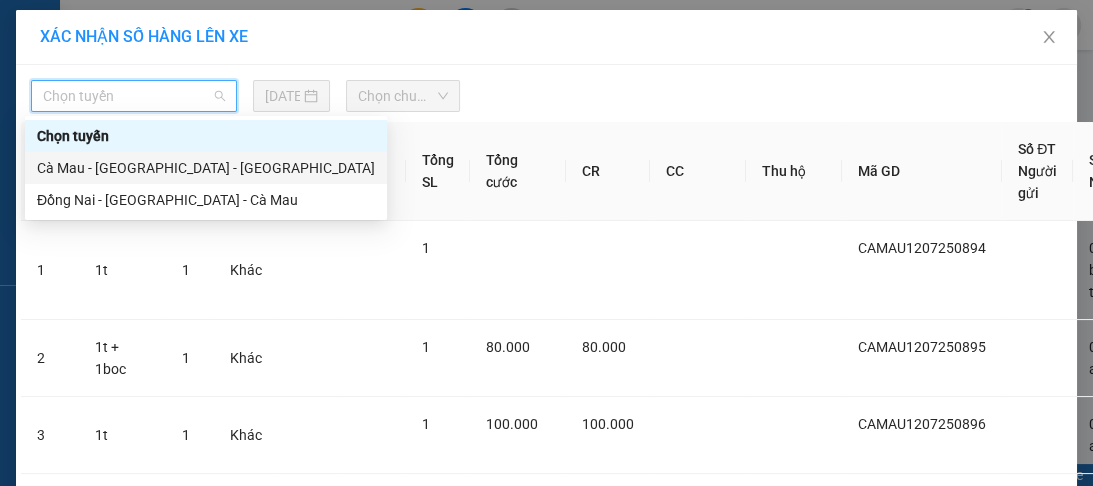 click on "Cà Mau - Sài Gòn - Đồng Nai" at bounding box center [206, 168] 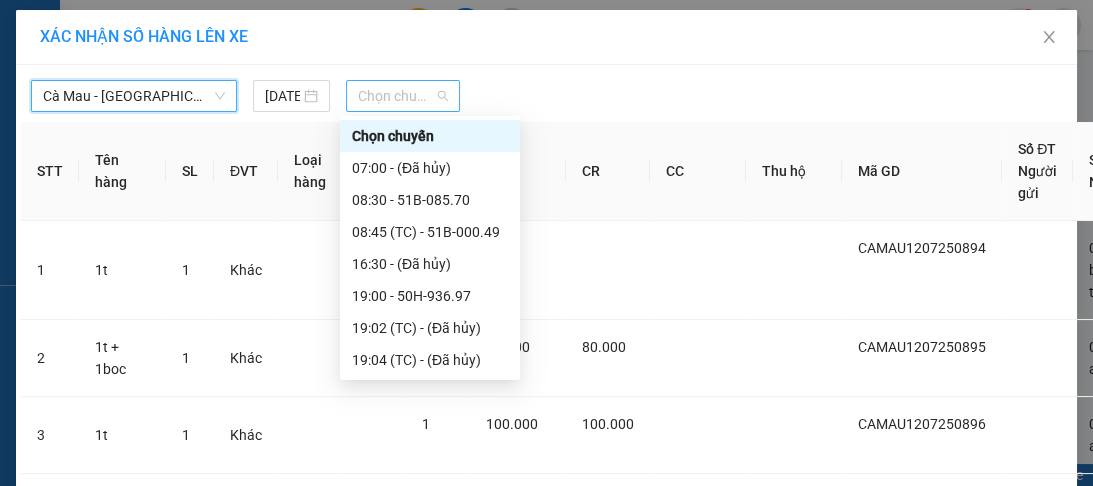 click on "Chọn chuyến" at bounding box center (403, 96) 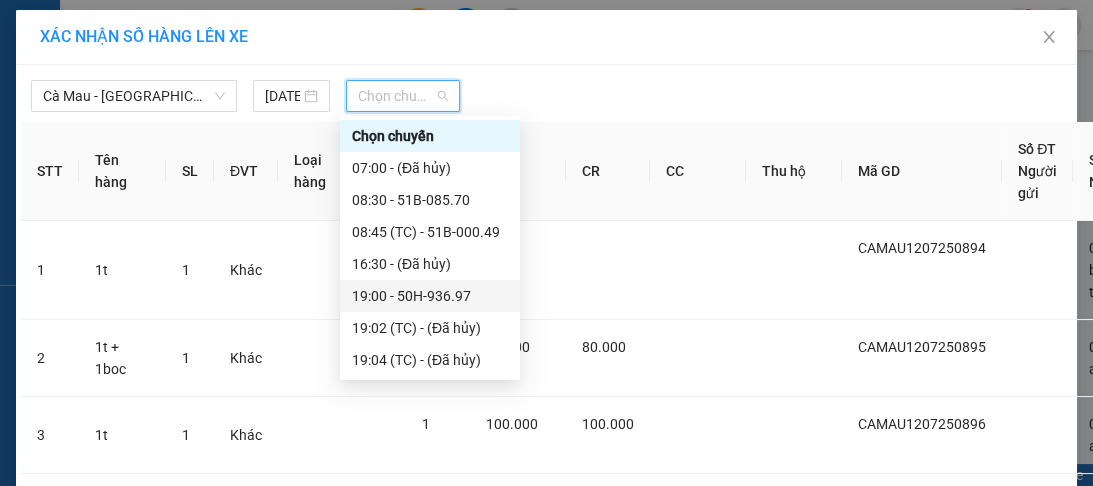 click on "19:00     - 50H-936.97" at bounding box center [430, 296] 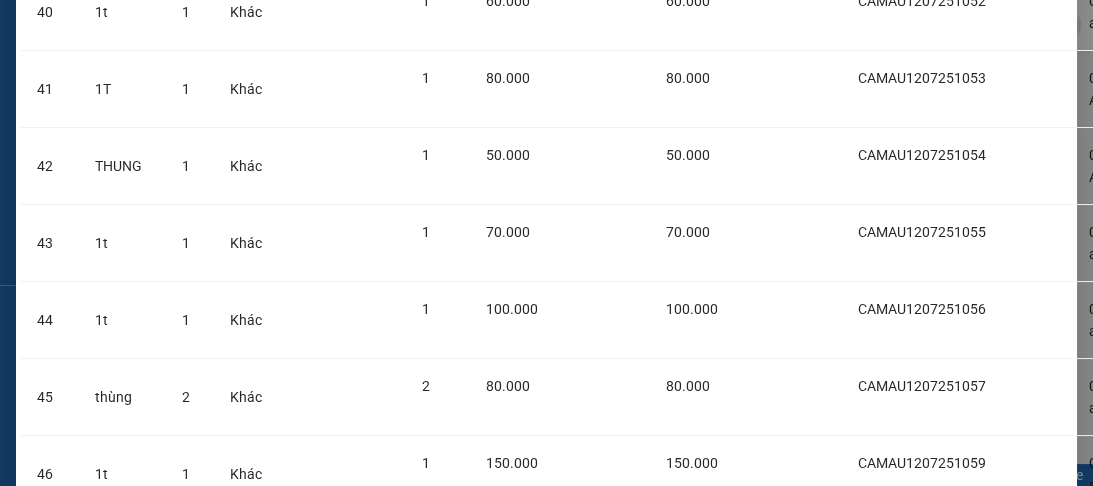 scroll, scrollTop: 3634, scrollLeft: 0, axis: vertical 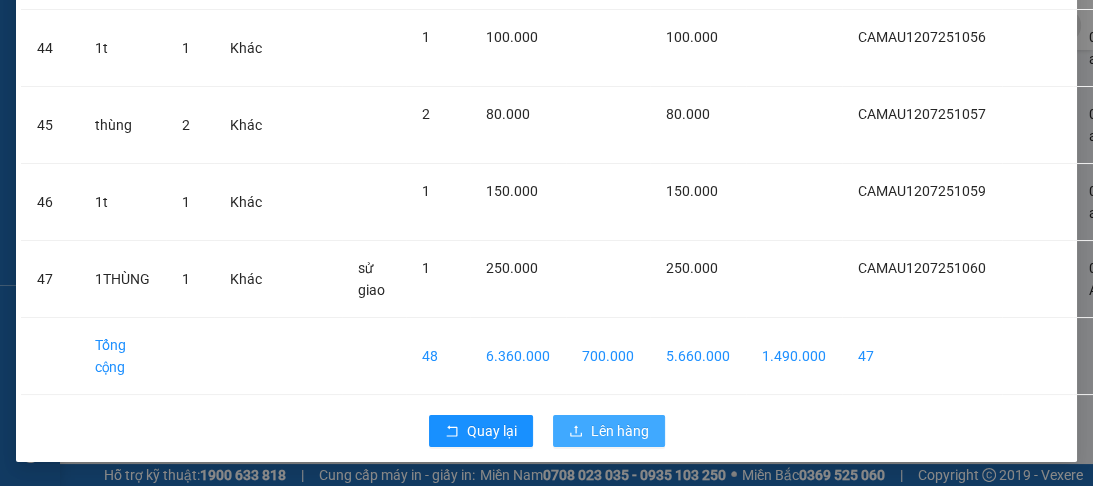 drag, startPoint x: 606, startPoint y: 415, endPoint x: 0, endPoint y: 7, distance: 730.5477 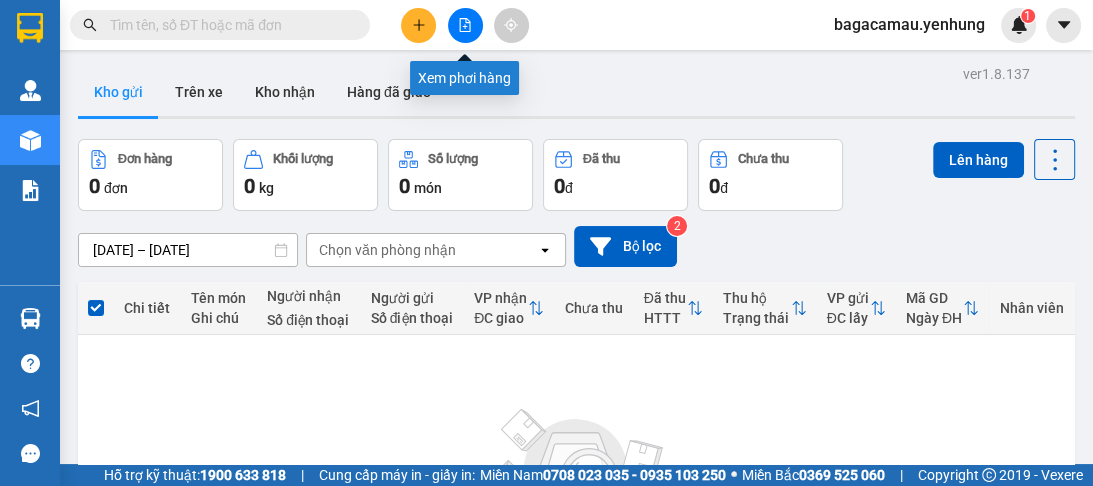 click 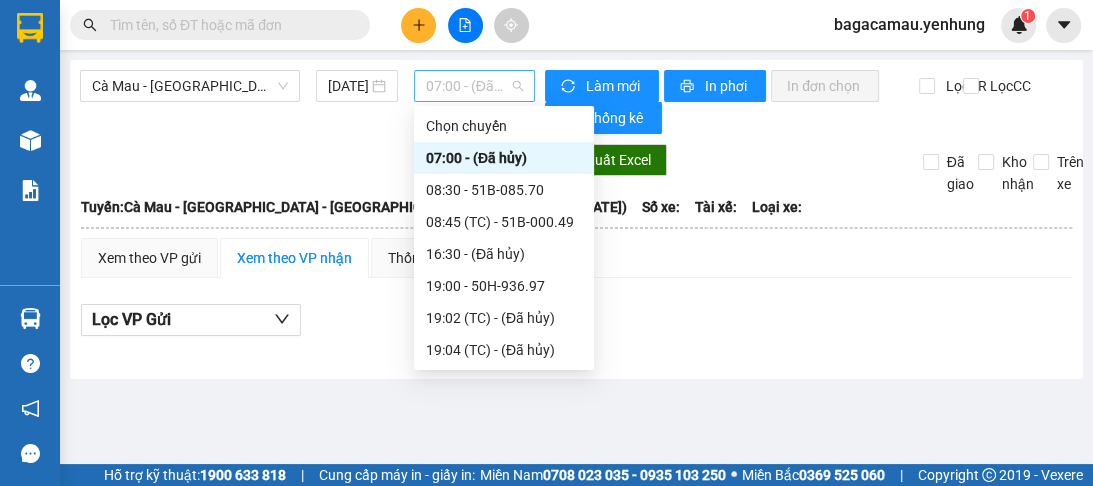 click on "07:00     - (Đã hủy)" at bounding box center [474, 86] 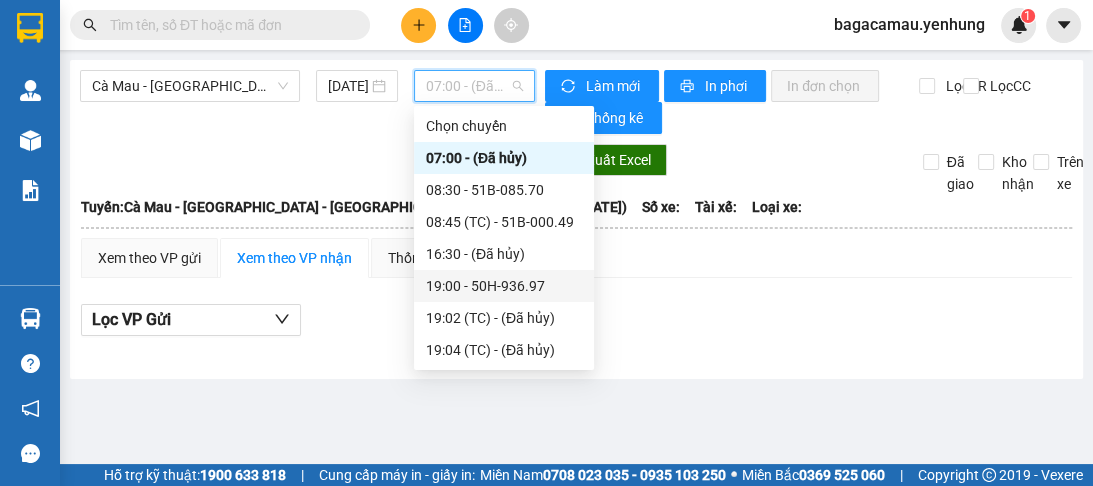 click on "19:00     - 50H-936.97" at bounding box center [504, 286] 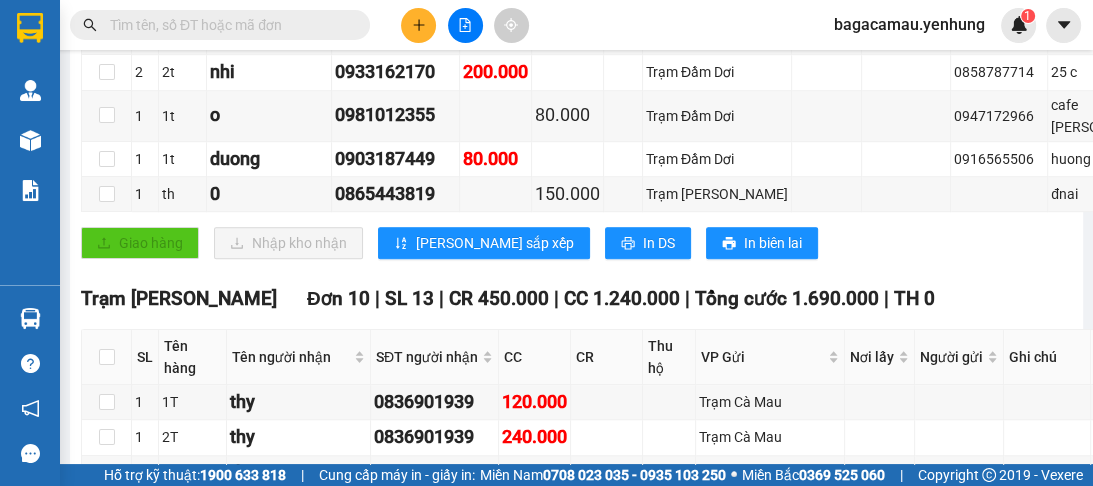 scroll, scrollTop: 1280, scrollLeft: 0, axis: vertical 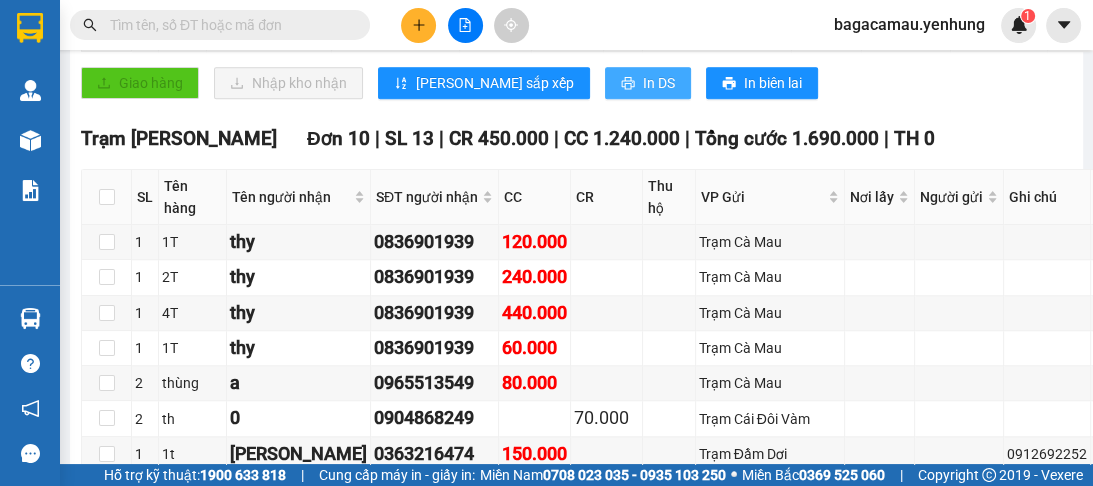 click on "In DS" at bounding box center (659, 83) 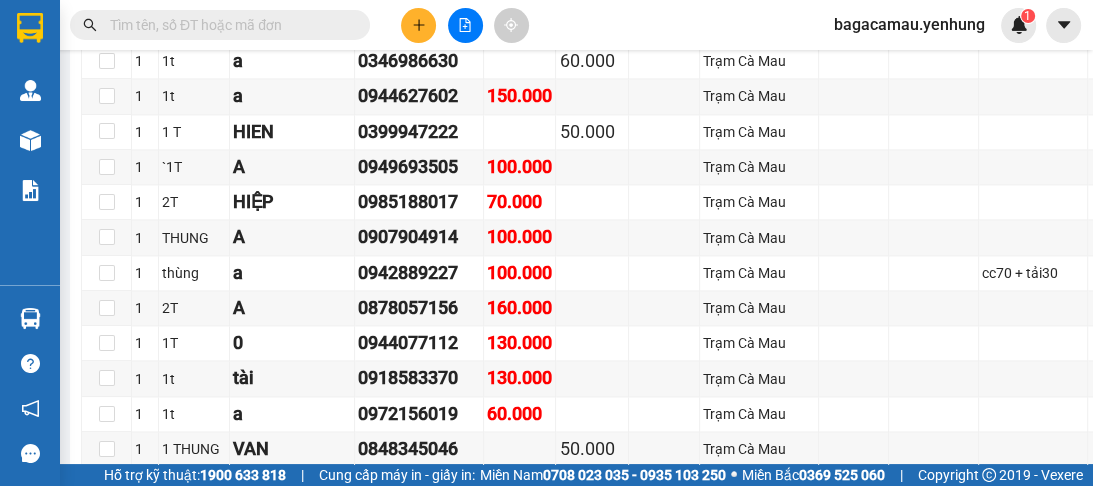 scroll, scrollTop: 2080, scrollLeft: 0, axis: vertical 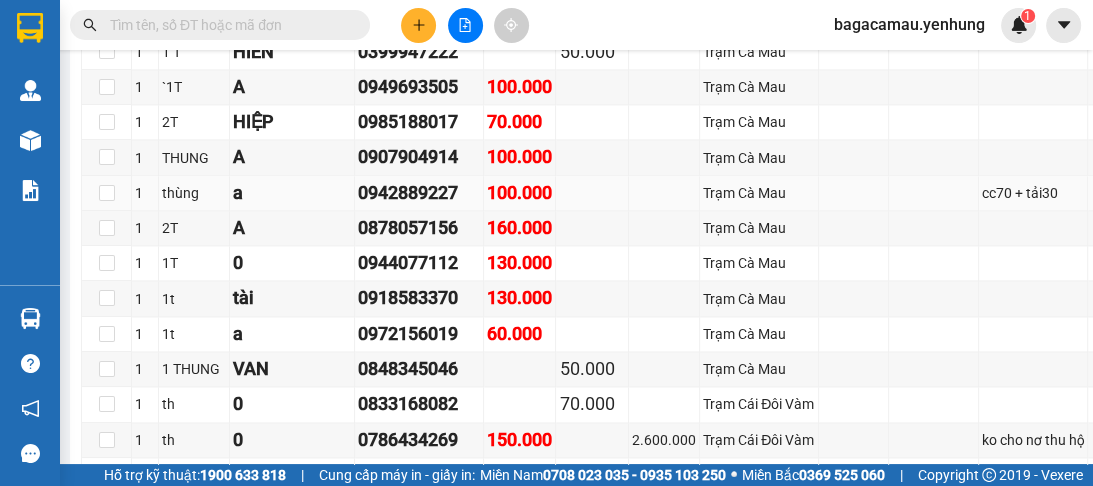 click at bounding box center [854, 193] 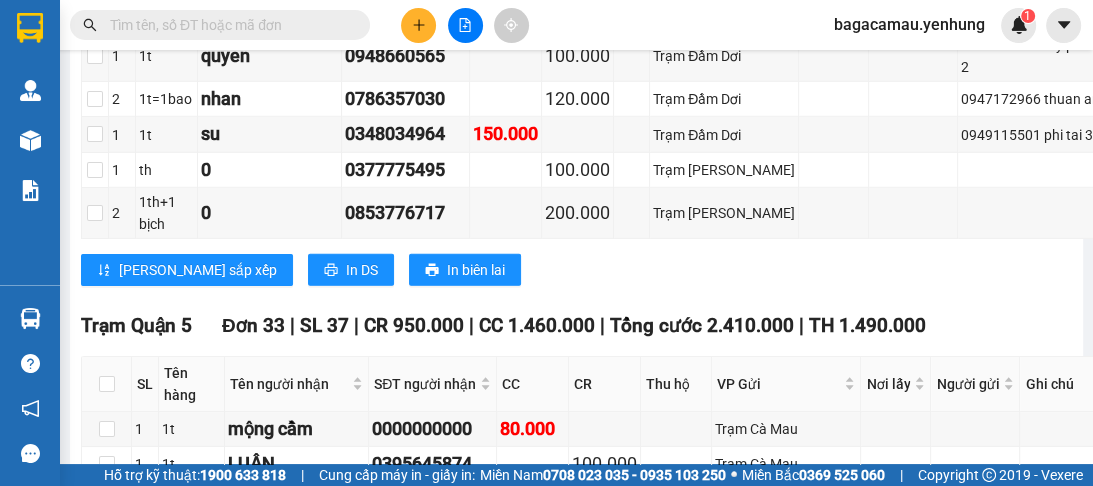 scroll, scrollTop: 4480, scrollLeft: 0, axis: vertical 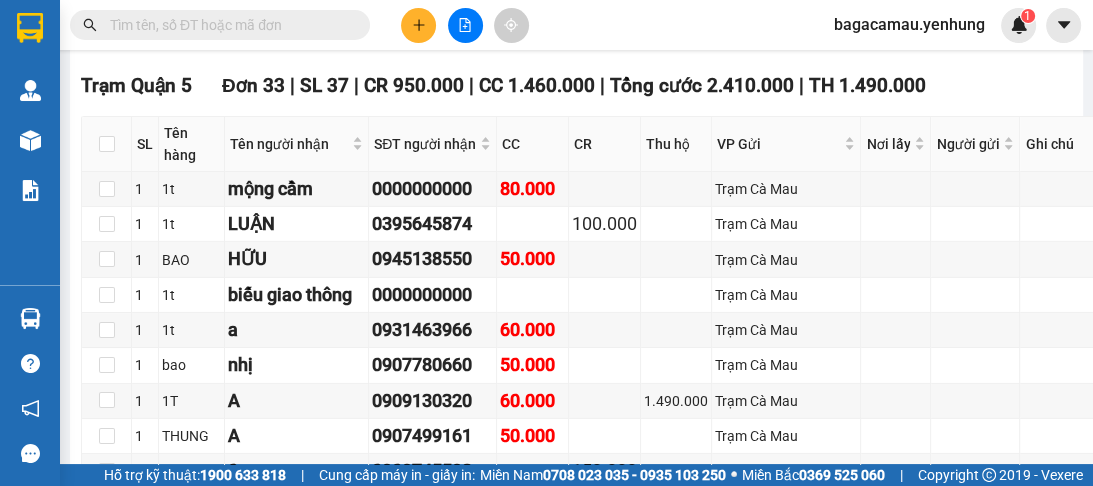 click on "In DS" at bounding box center [362, 30] 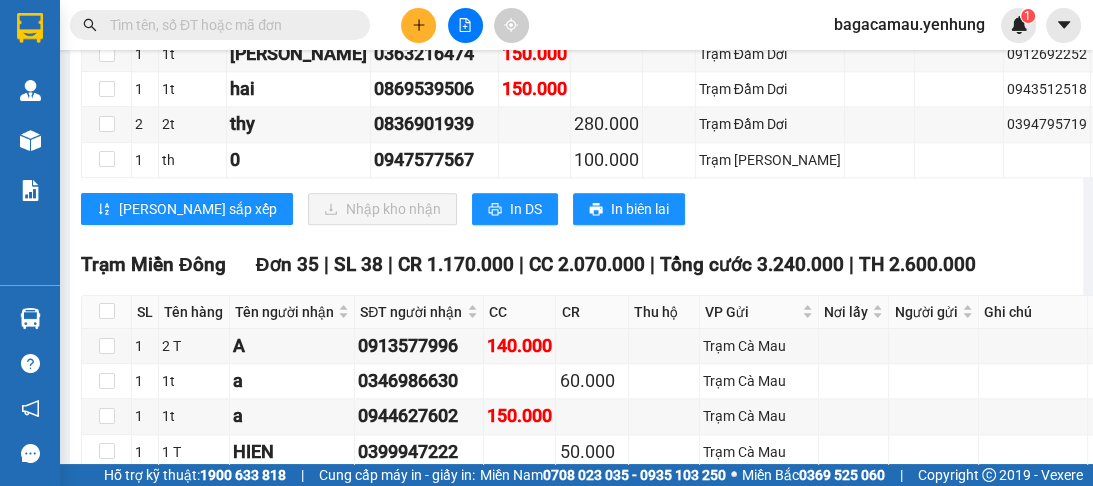 scroll, scrollTop: 1760, scrollLeft: 0, axis: vertical 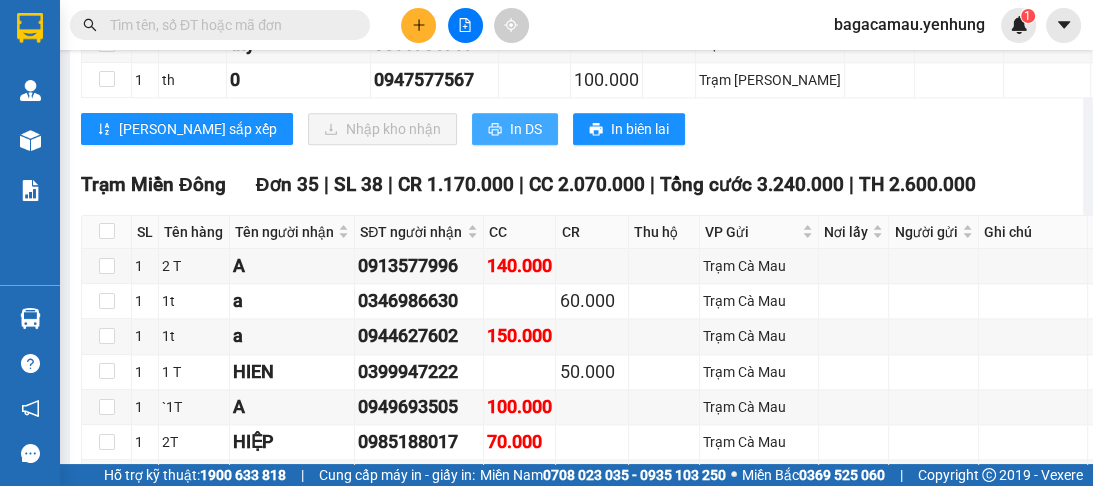 click on "In DS" at bounding box center (526, 129) 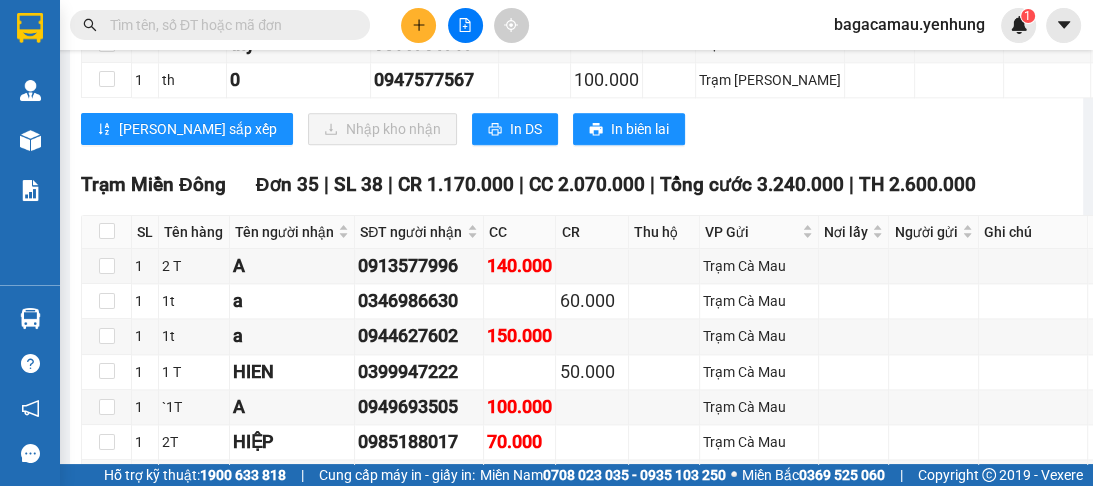 click on "Kết quả tìm kiếm ( 0 )  Bộ lọc  No Data bagacamau.yenhung 1" at bounding box center (546, 25) 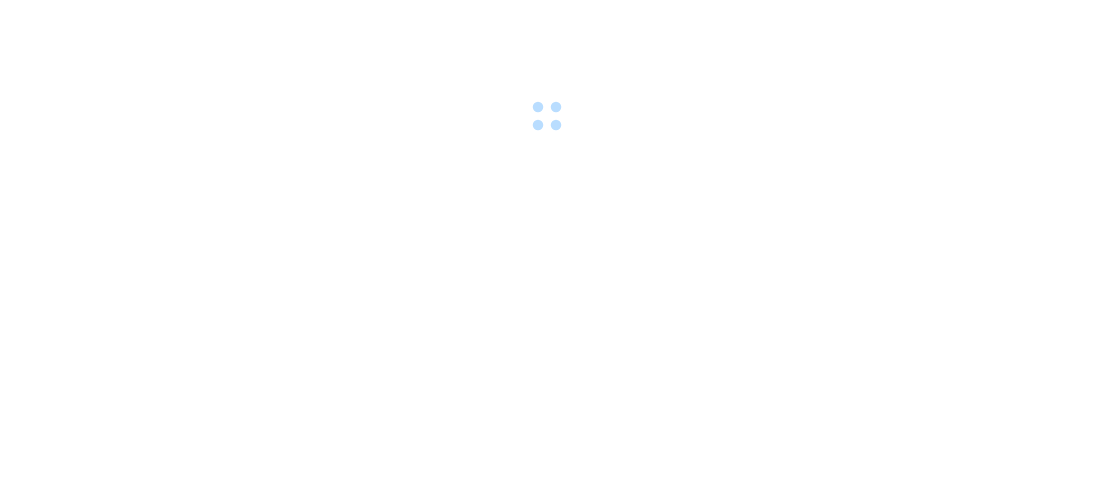 scroll, scrollTop: 0, scrollLeft: 0, axis: both 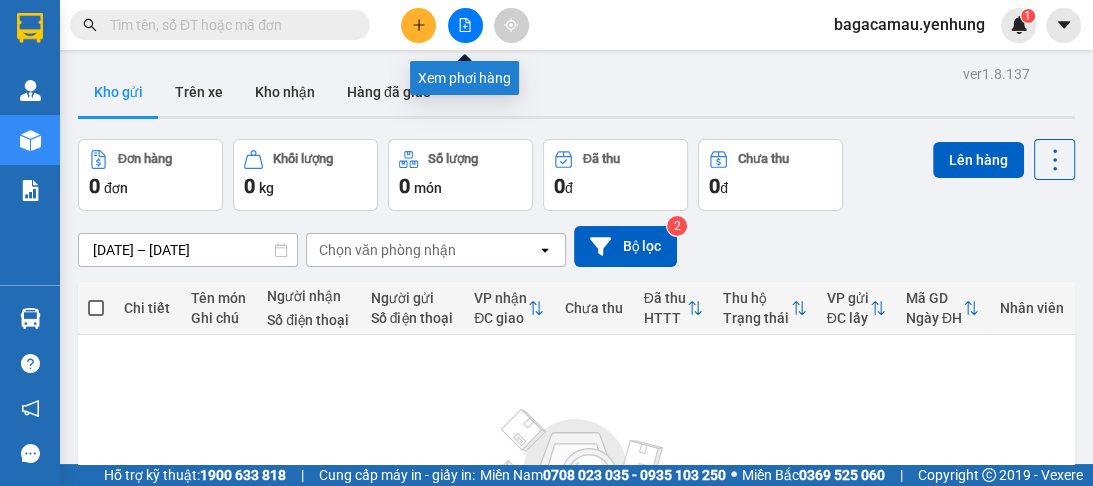 click at bounding box center [465, 25] 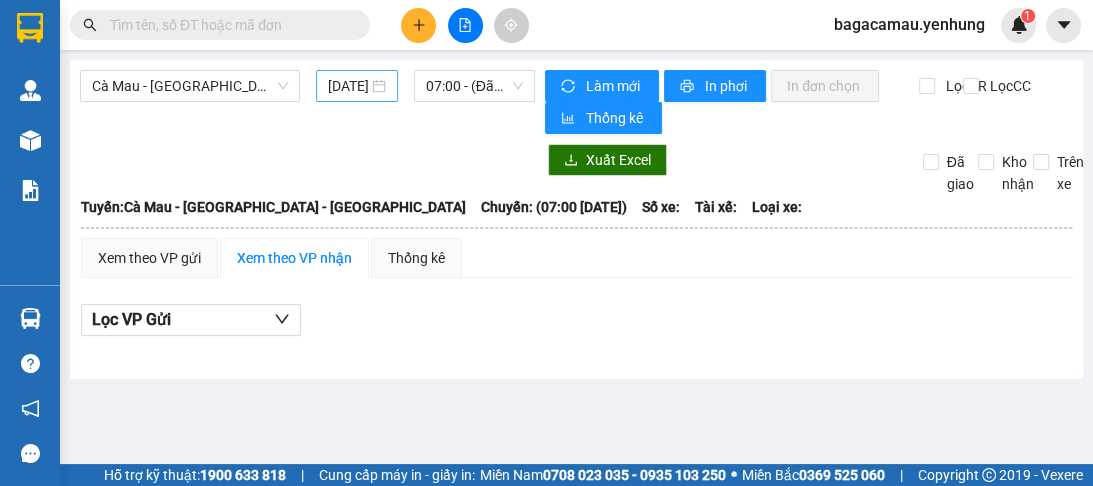 click on "12/07/2025" at bounding box center [348, 86] 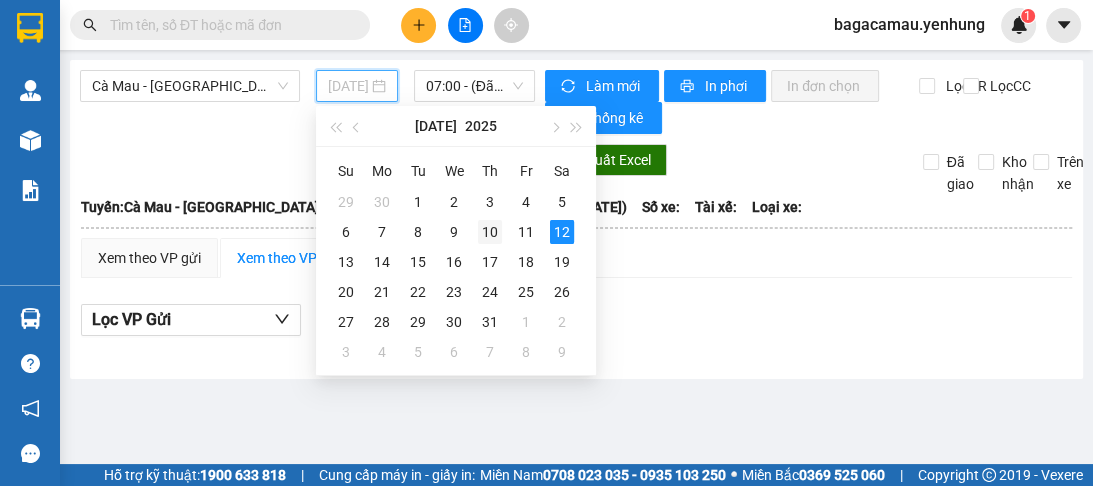 click on "10" at bounding box center (490, 232) 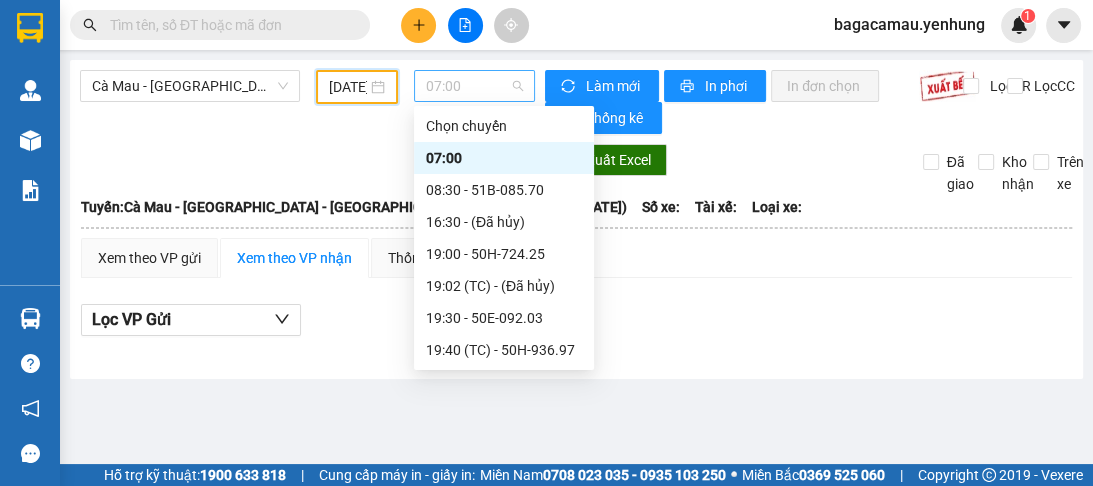 click on "07:00" at bounding box center (474, 86) 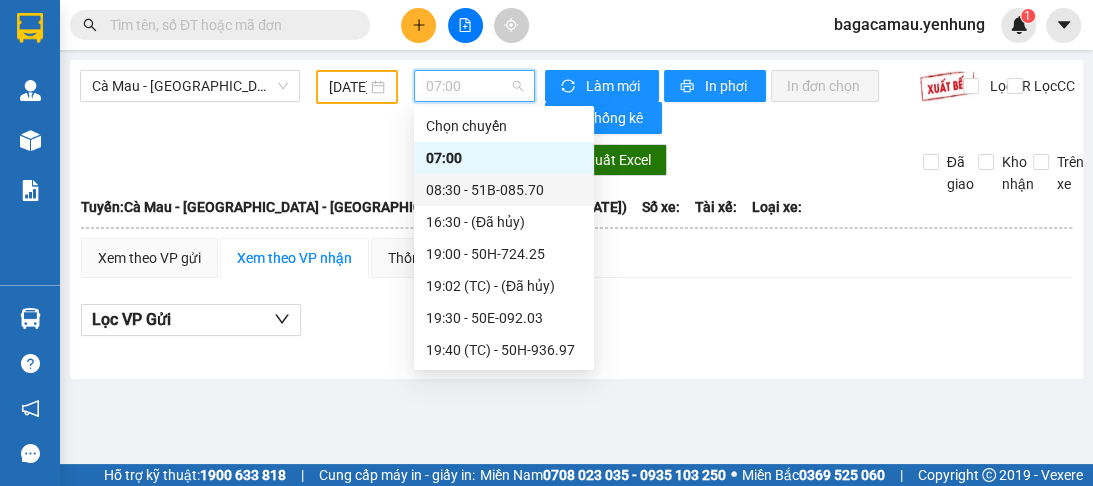 click on "08:30     - 51B-085.70" at bounding box center [504, 190] 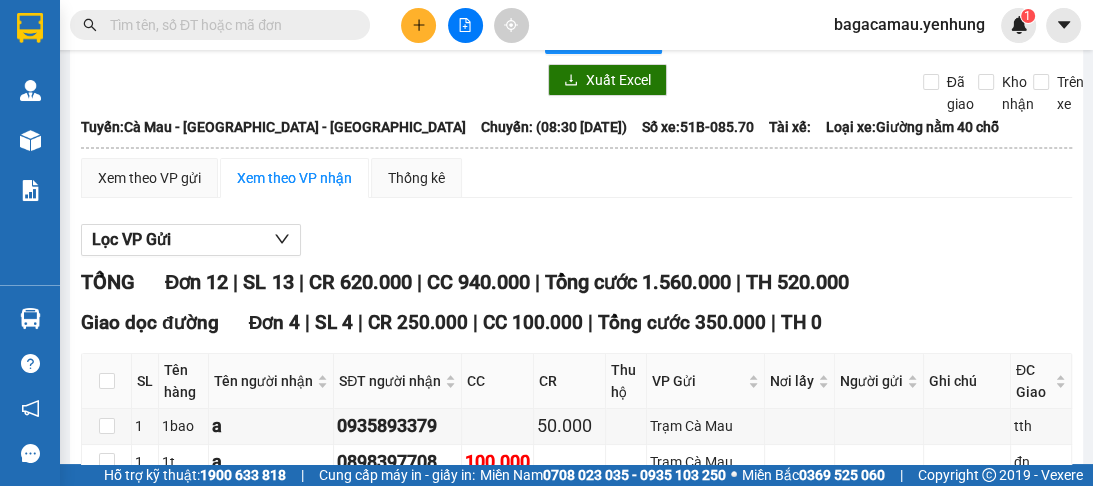 scroll, scrollTop: 0, scrollLeft: 0, axis: both 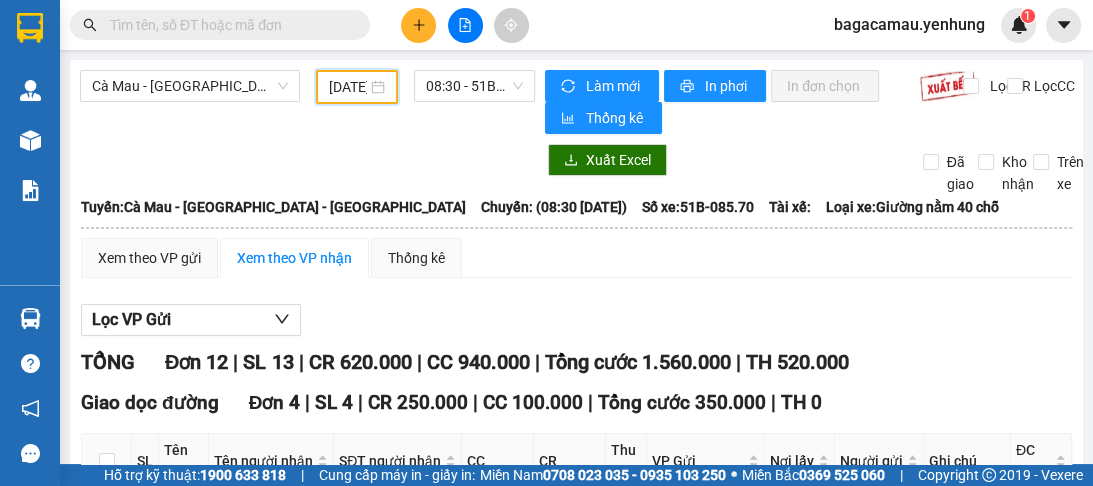 drag, startPoint x: 357, startPoint y: 96, endPoint x: 436, endPoint y: 157, distance: 99.80982 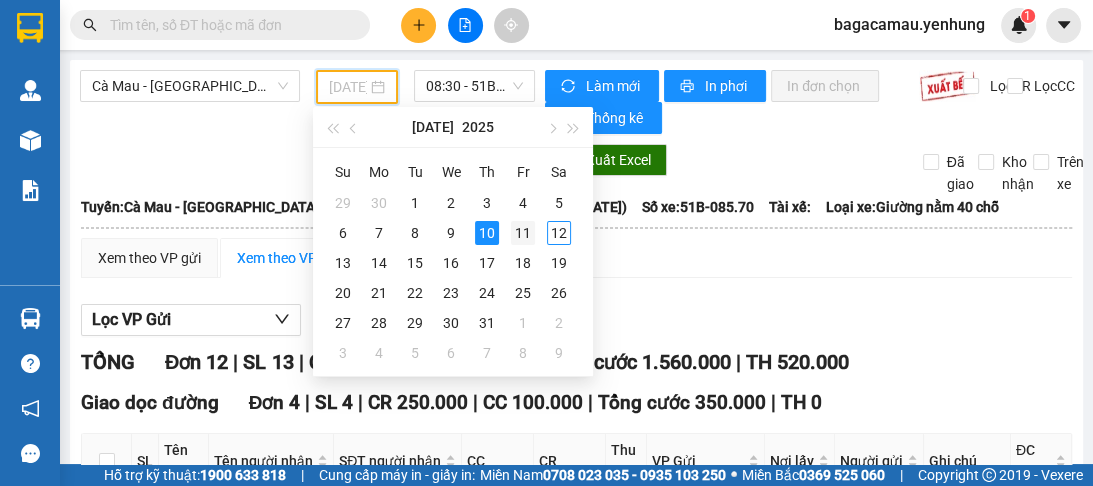 click on "11" at bounding box center (523, 233) 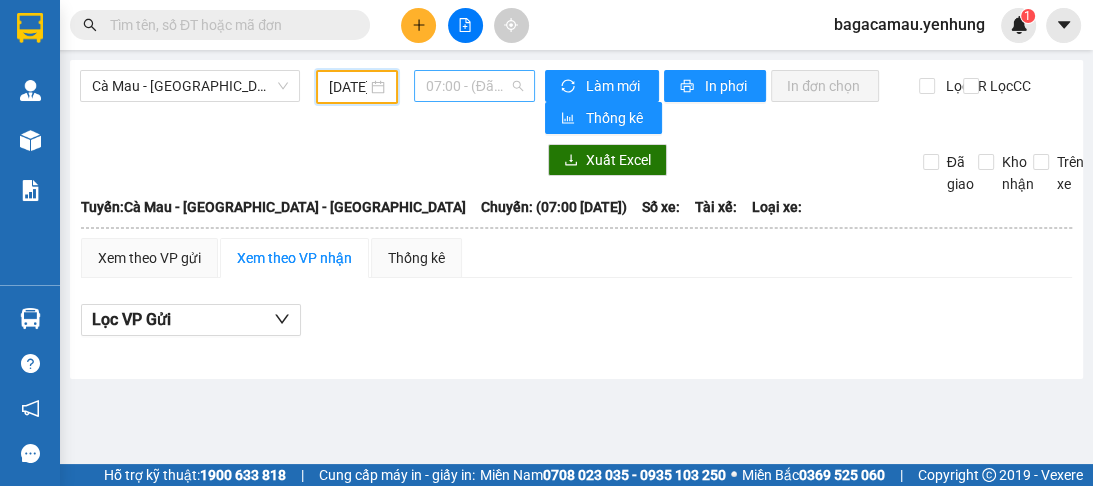 click on "07:00     - (Đã hủy)" at bounding box center [474, 86] 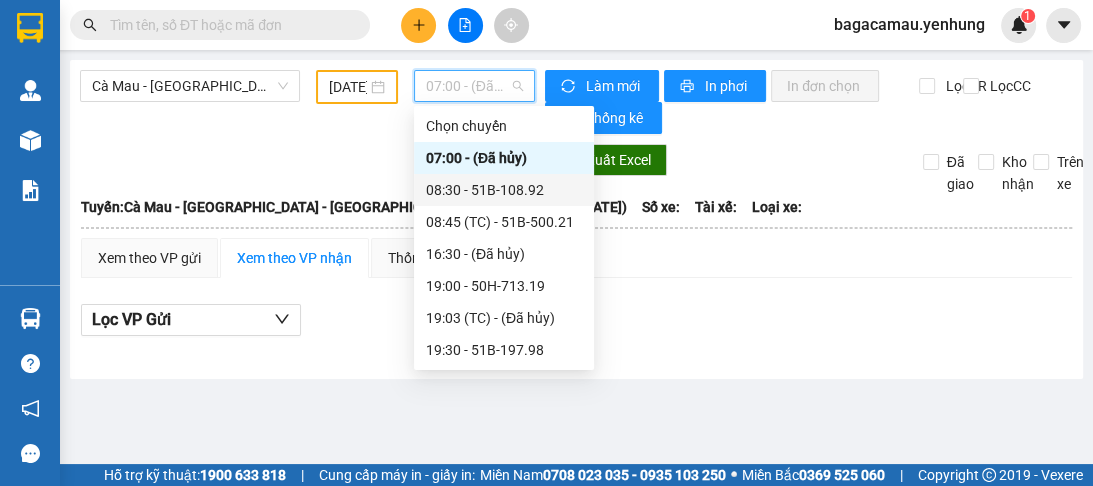 click on "08:30     - 51B-108.92" at bounding box center (504, 190) 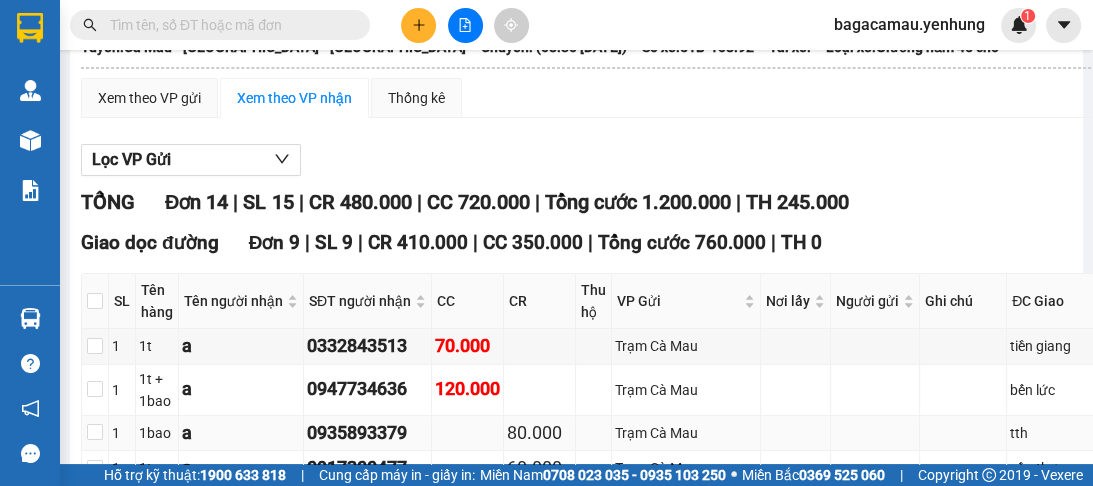 scroll, scrollTop: 0, scrollLeft: 0, axis: both 